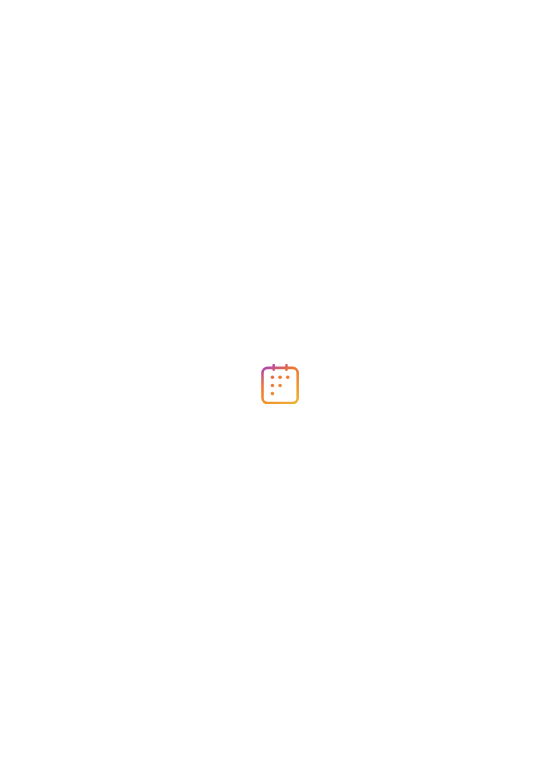 scroll, scrollTop: 0, scrollLeft: 0, axis: both 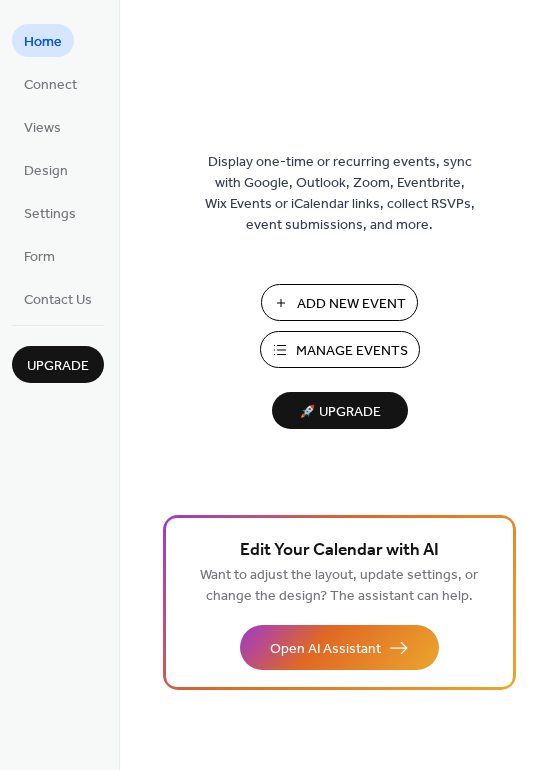 click on "Manage Events" at bounding box center [352, 351] 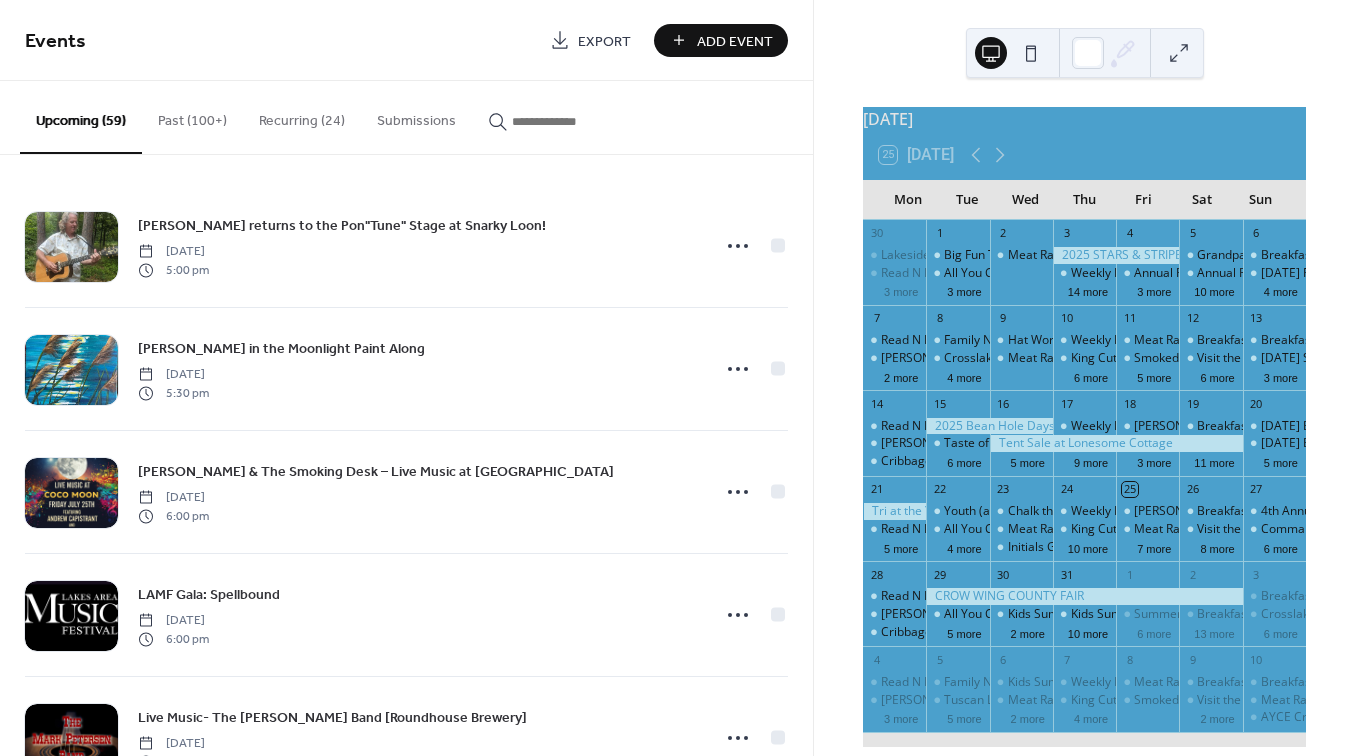 scroll, scrollTop: 0, scrollLeft: 0, axis: both 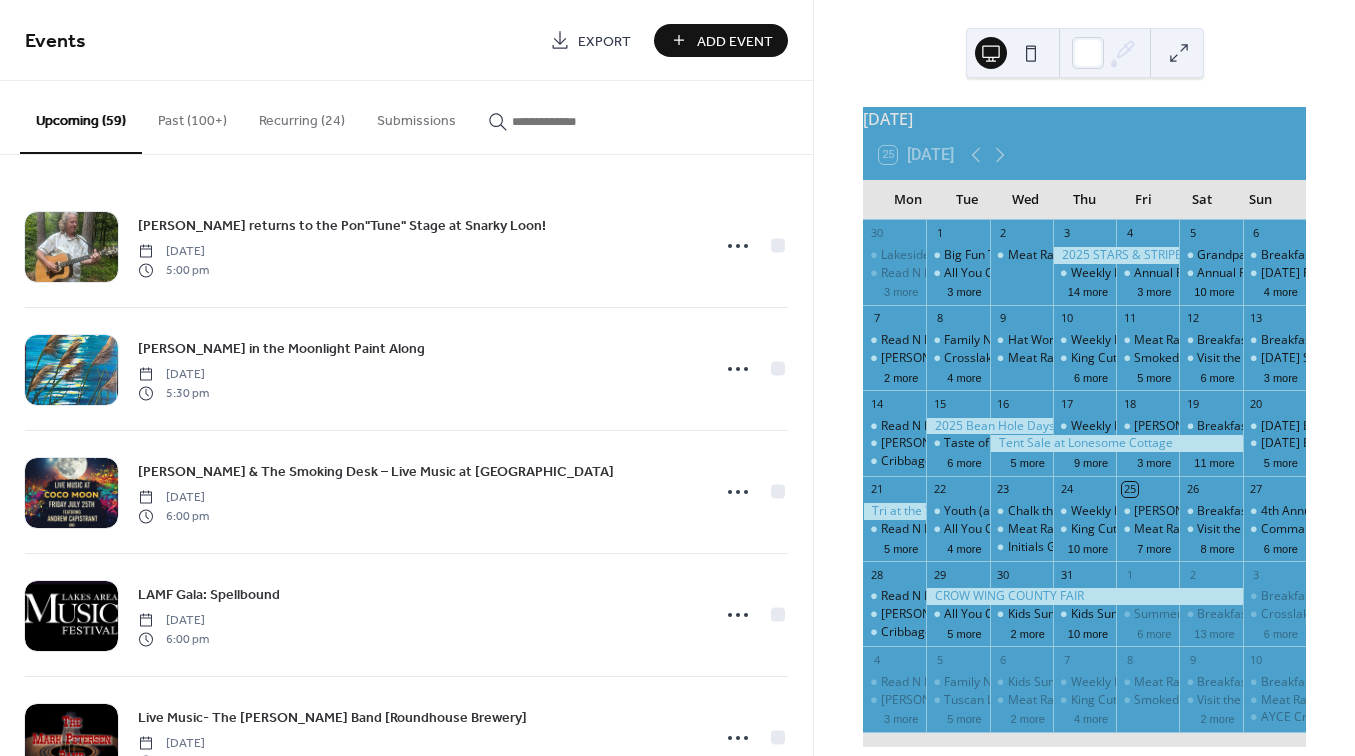 click at bounding box center [572, 121] 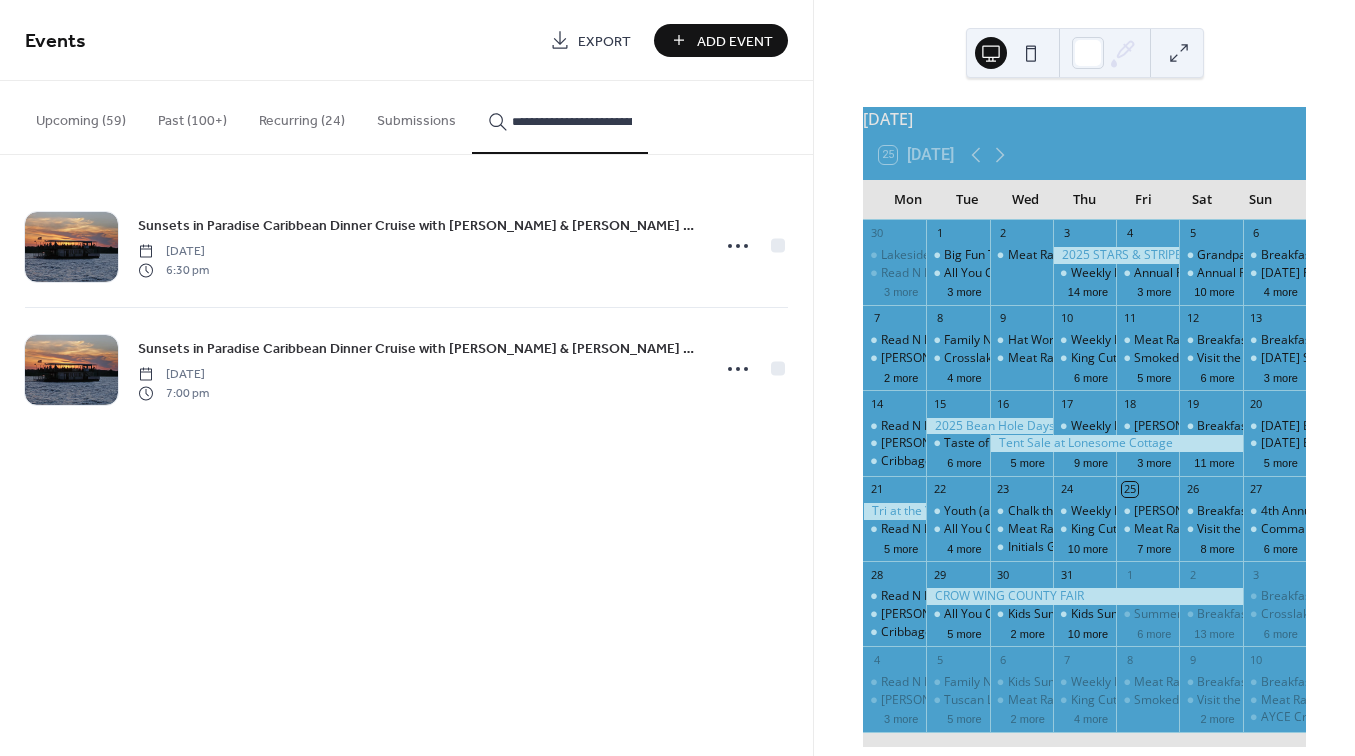 click on "**********" at bounding box center (572, 121) 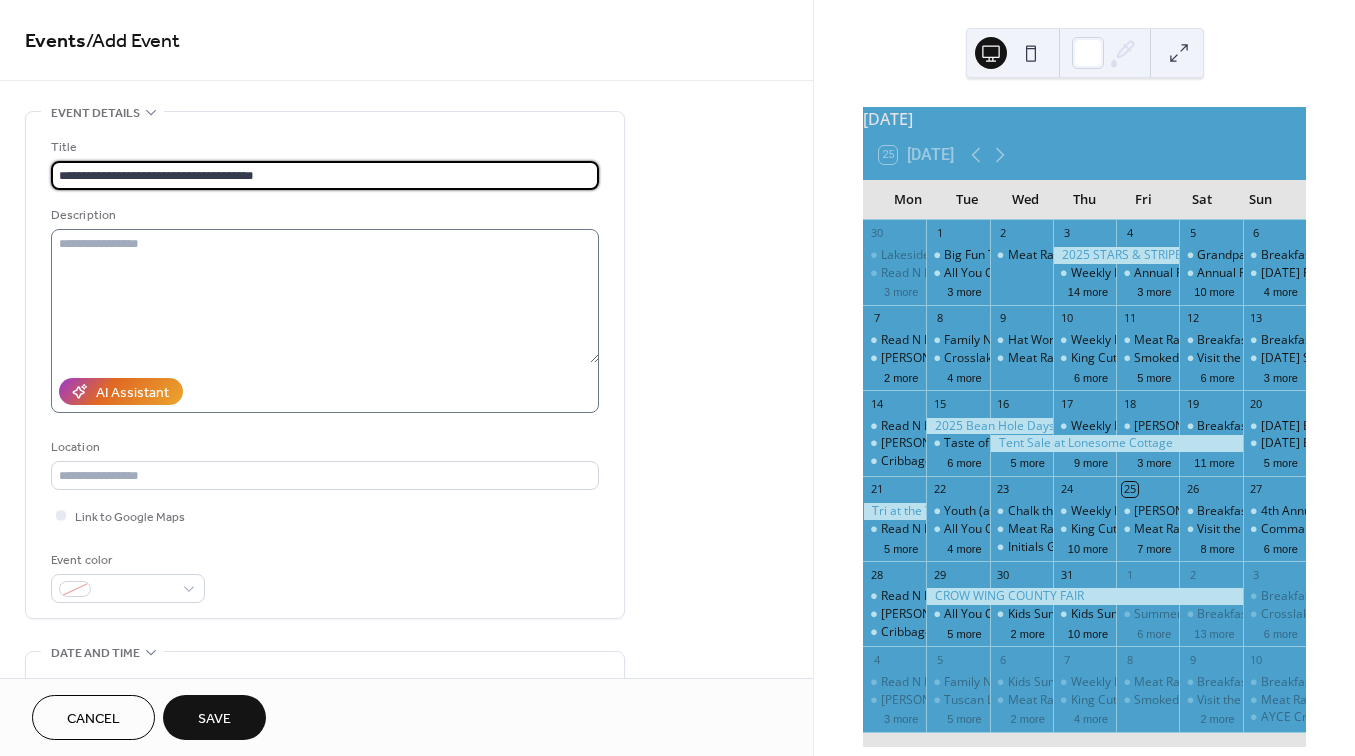 type on "**********" 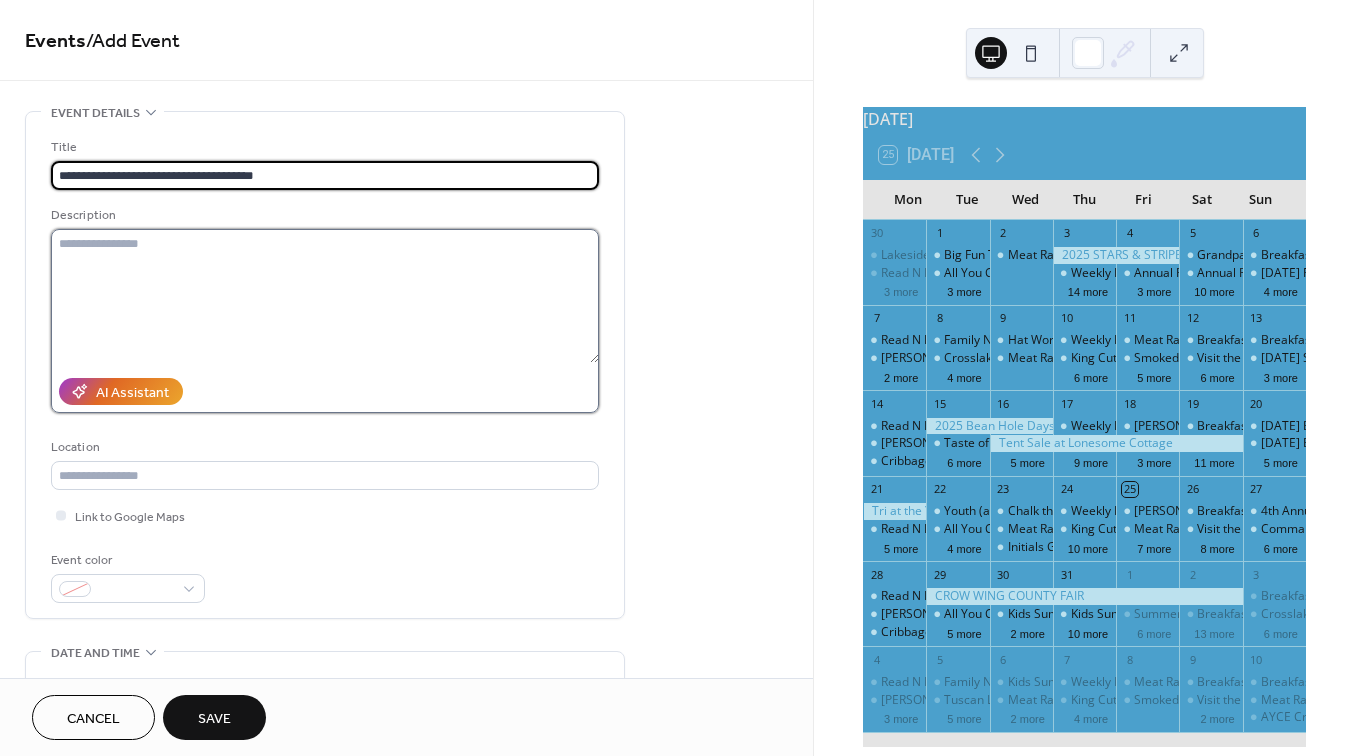 click at bounding box center (325, 296) 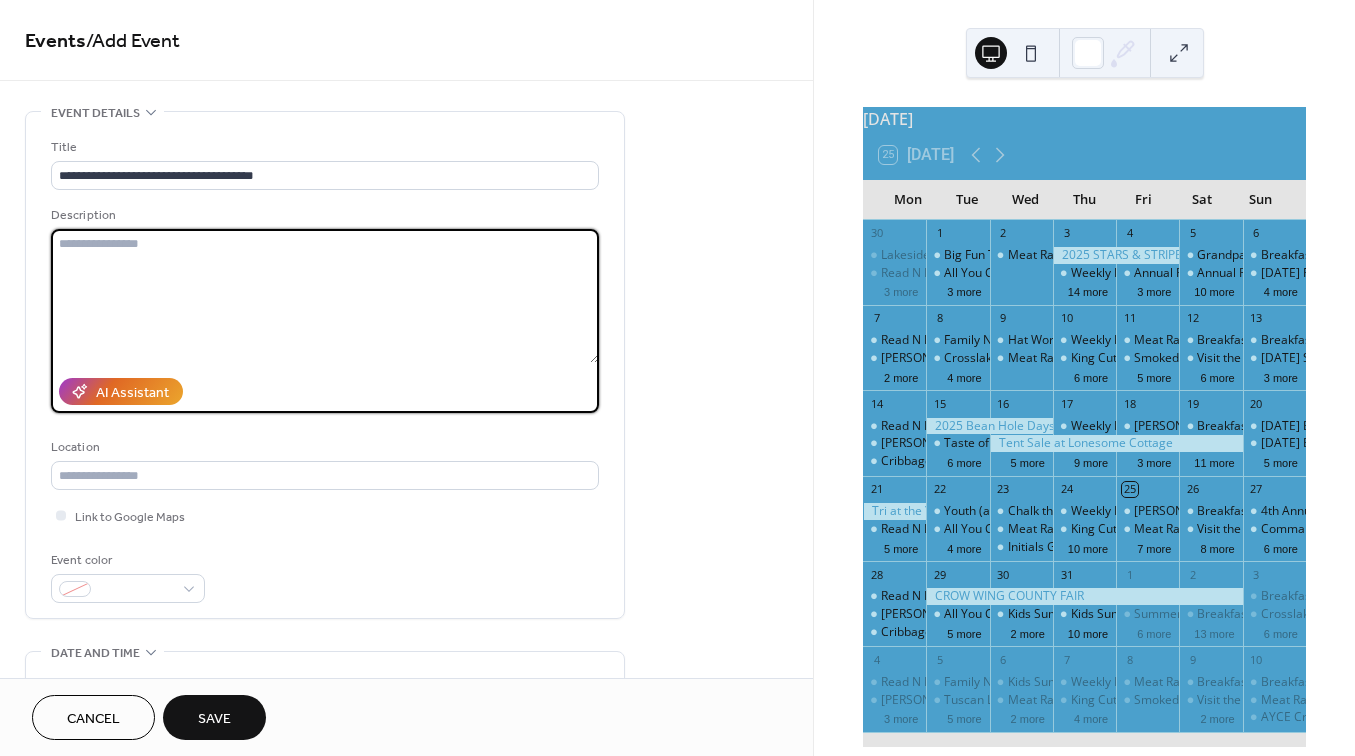 paste on "**********" 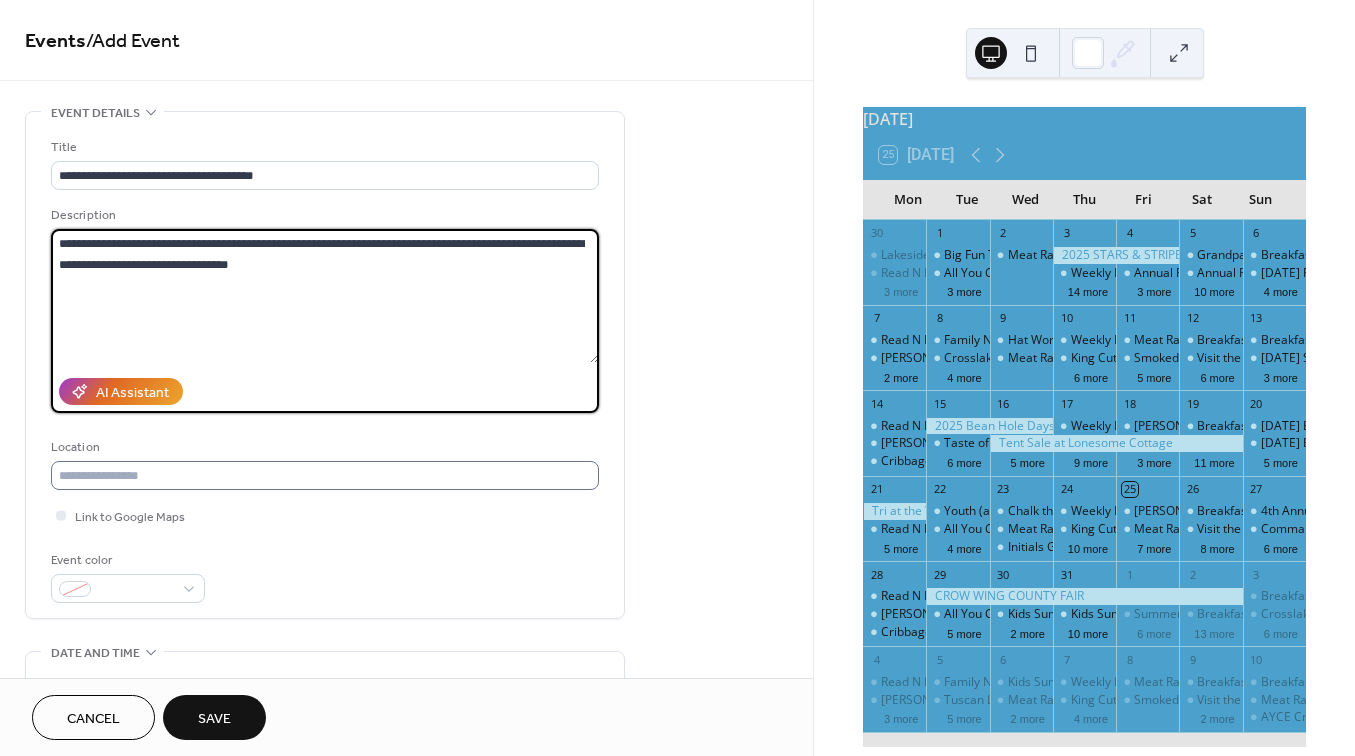 type on "**********" 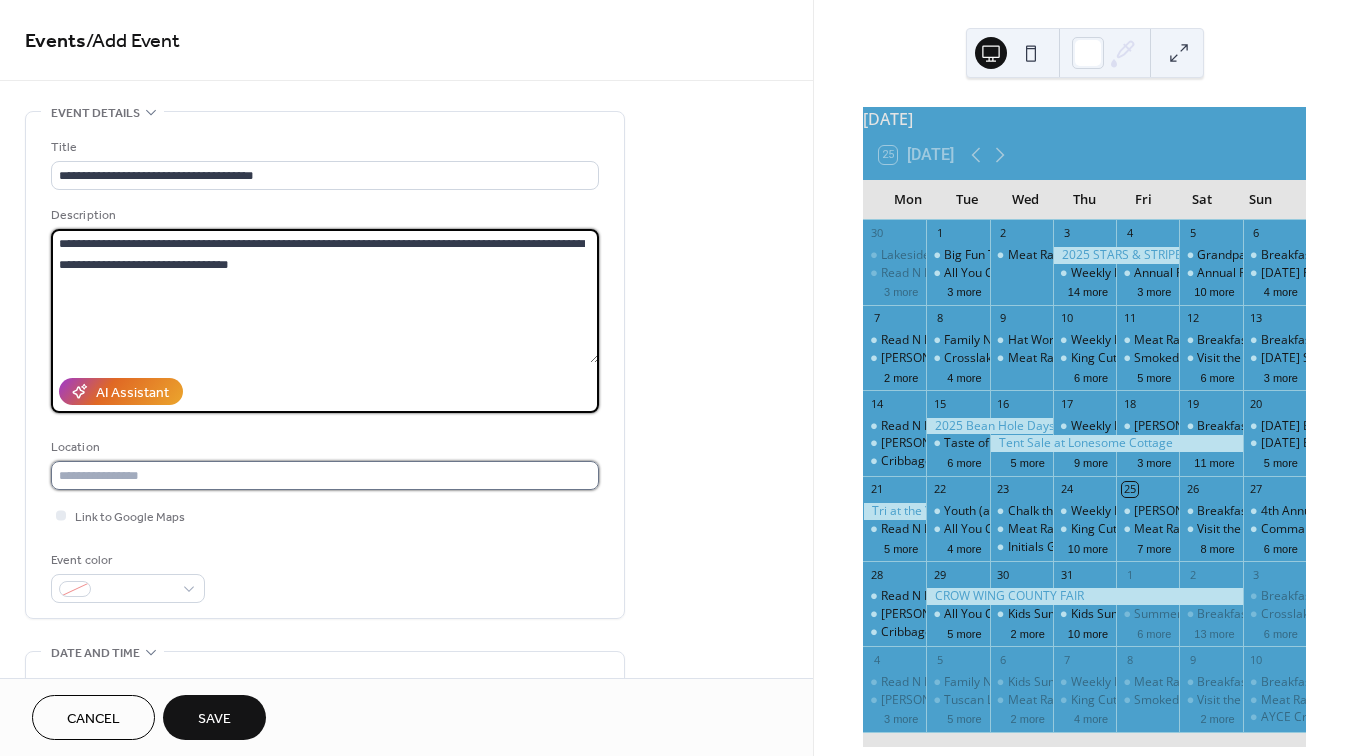 click at bounding box center [325, 475] 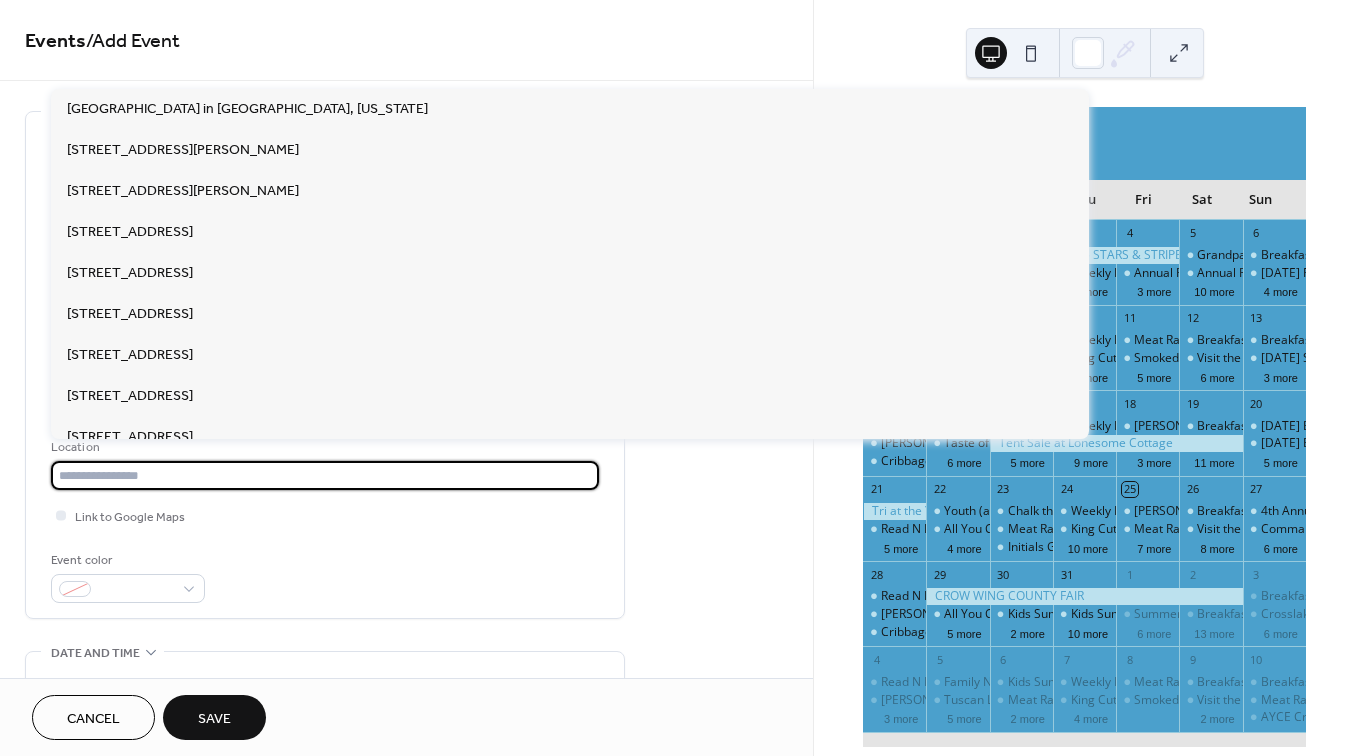 paste on "**********" 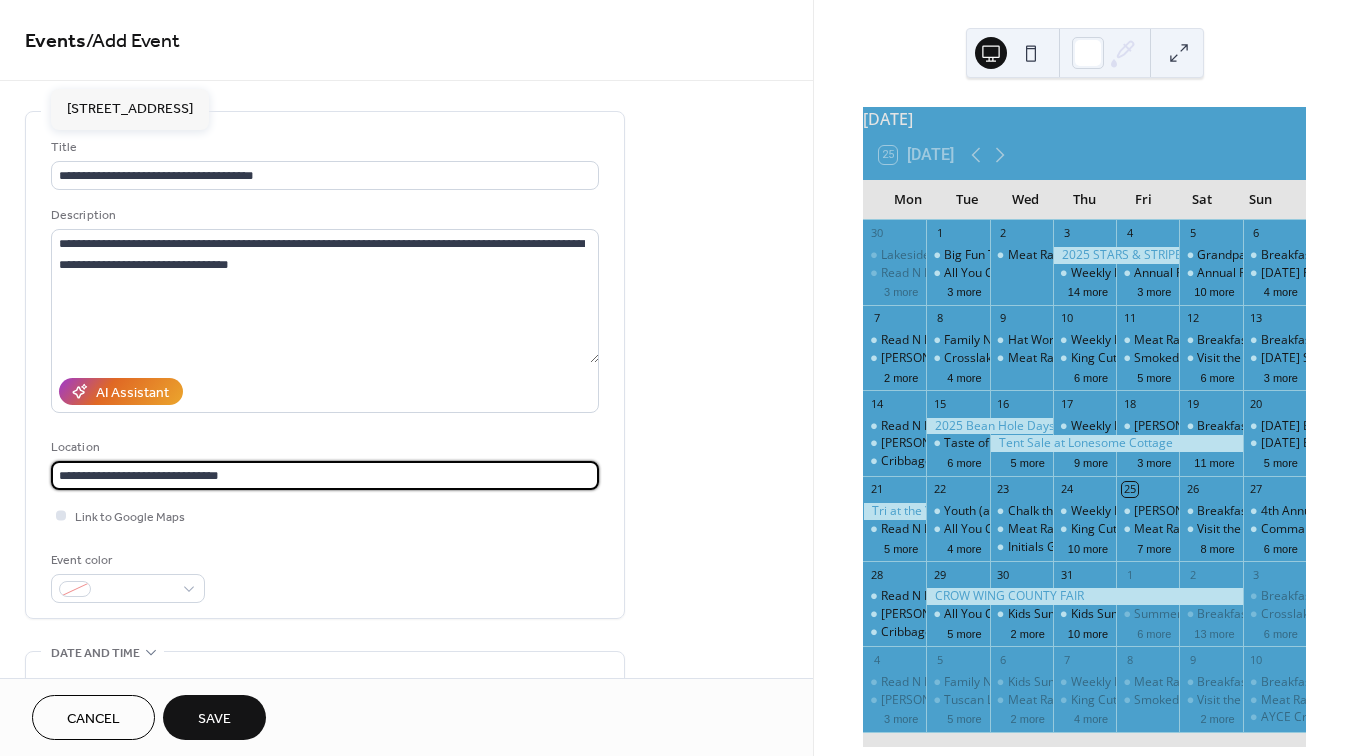 type on "**********" 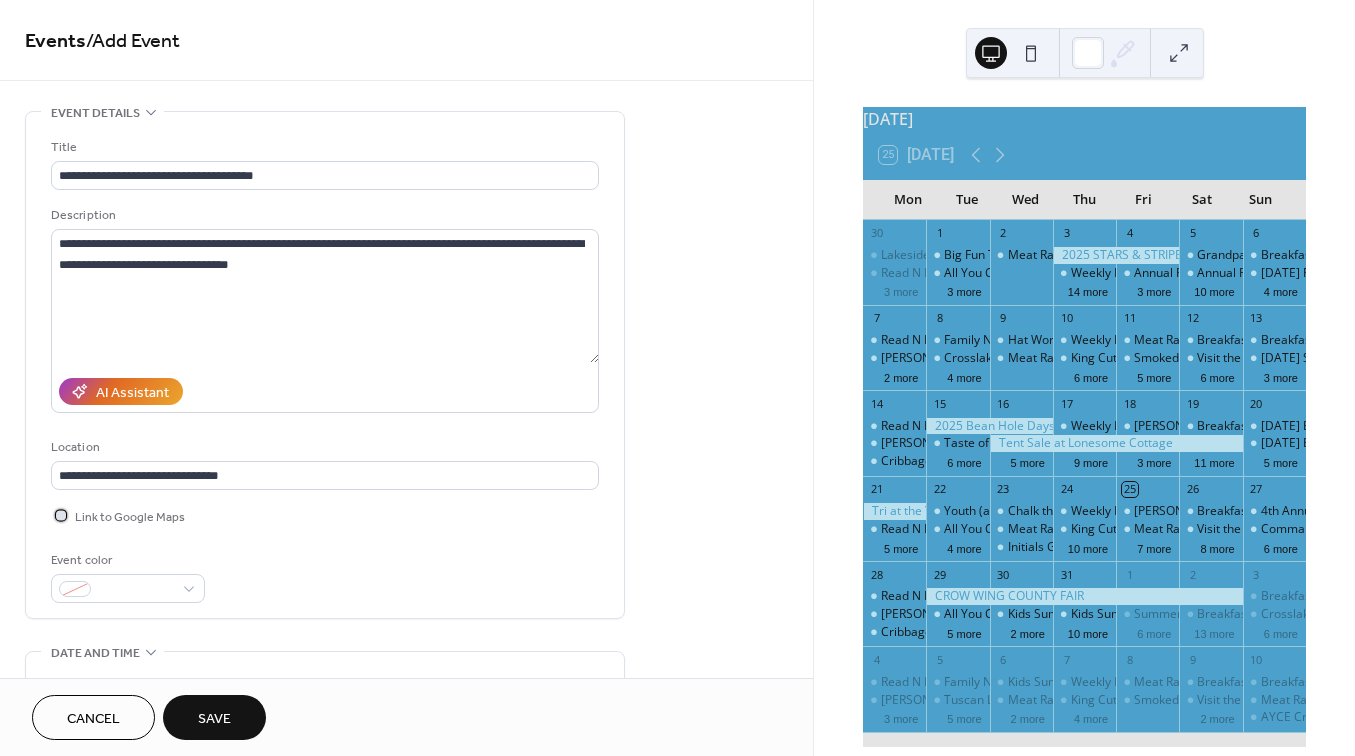 click at bounding box center [61, 515] 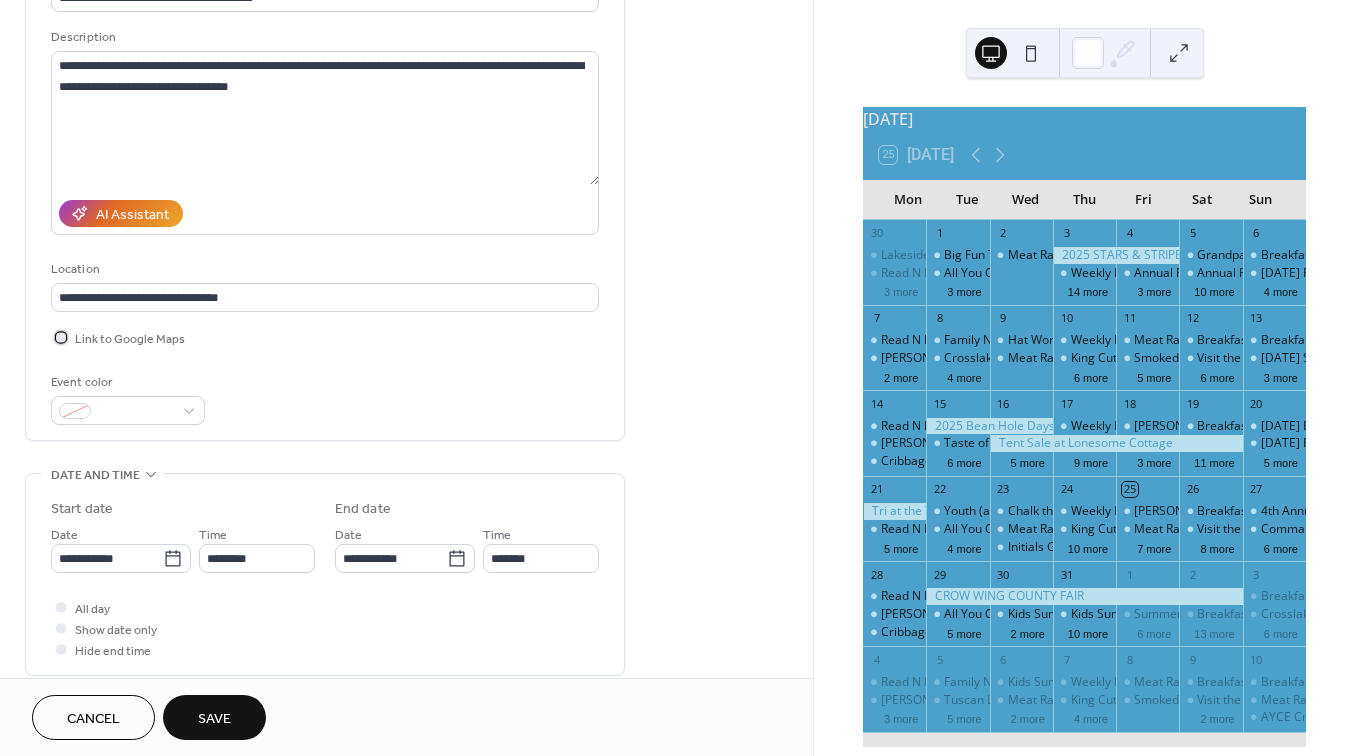 scroll, scrollTop: 179, scrollLeft: 0, axis: vertical 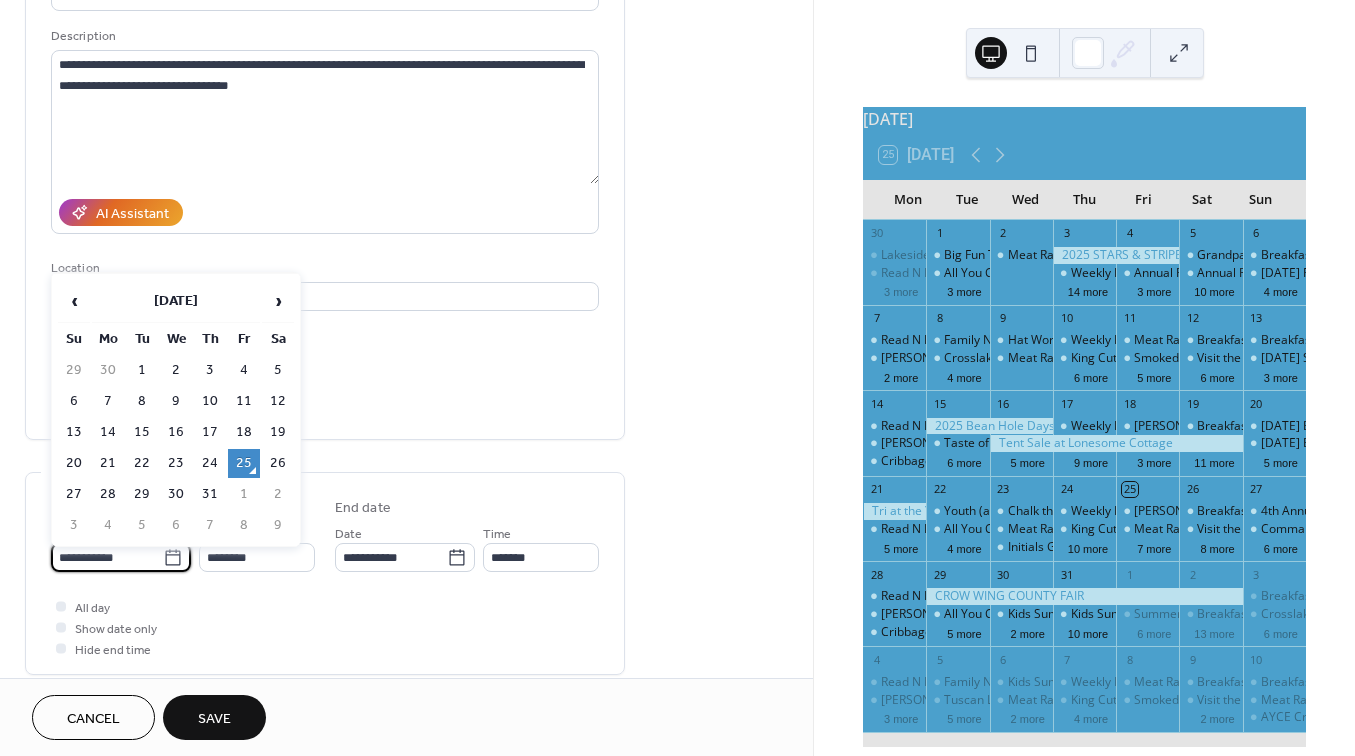 click on "**********" at bounding box center (107, 557) 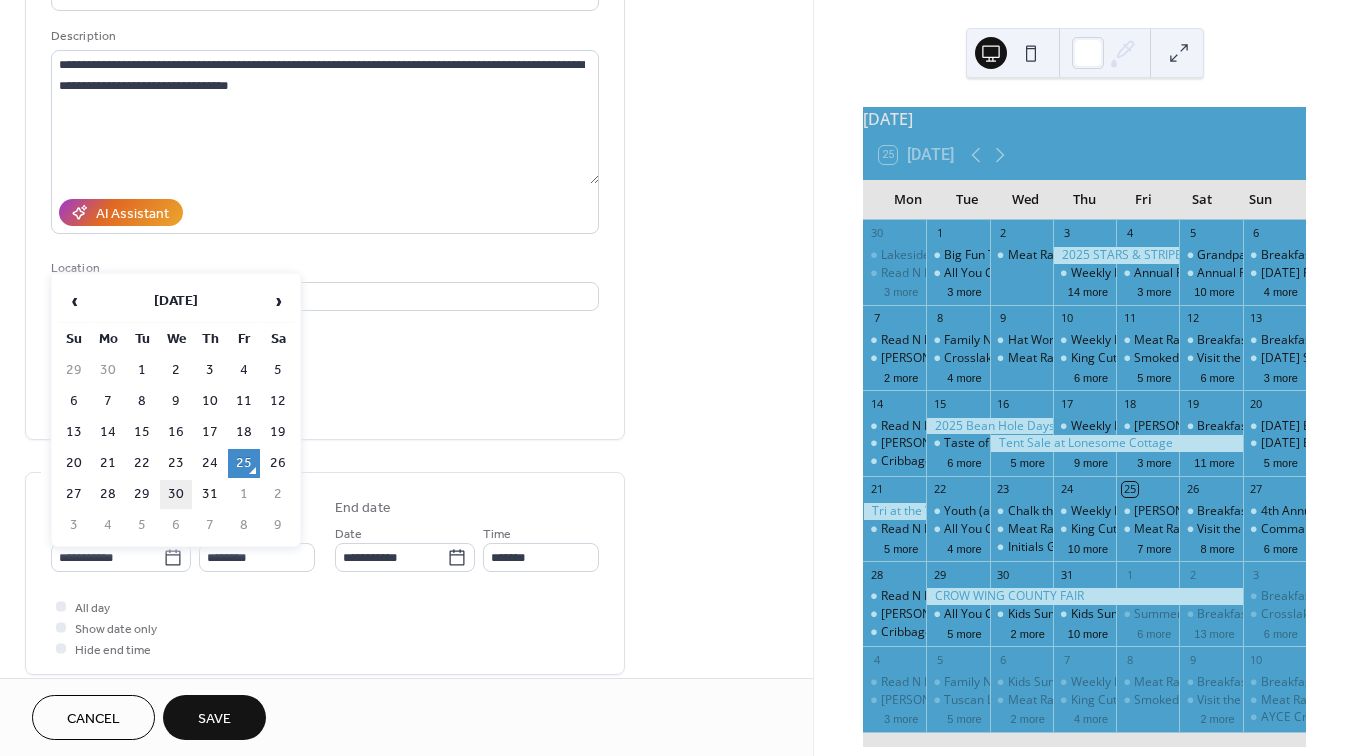click on "30" at bounding box center (176, 494) 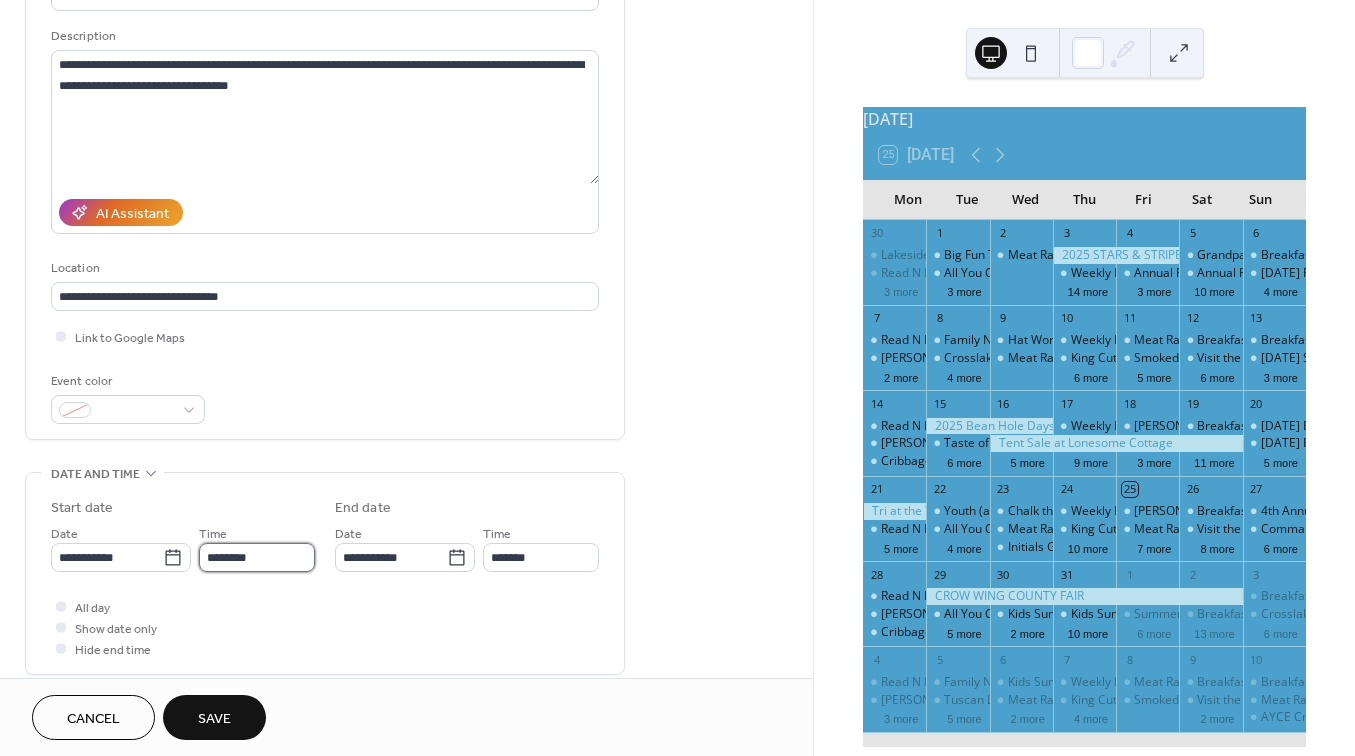 click on "********" at bounding box center [257, 557] 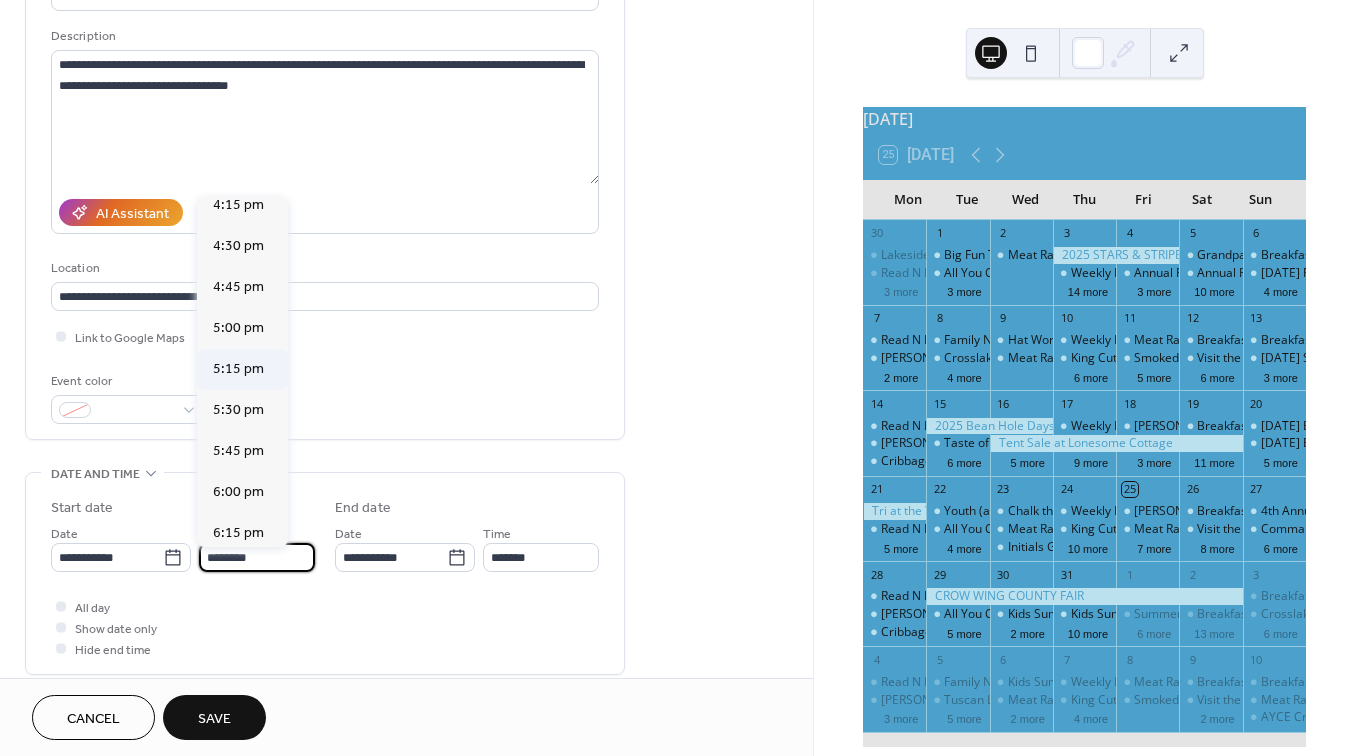 scroll, scrollTop: 2679, scrollLeft: 0, axis: vertical 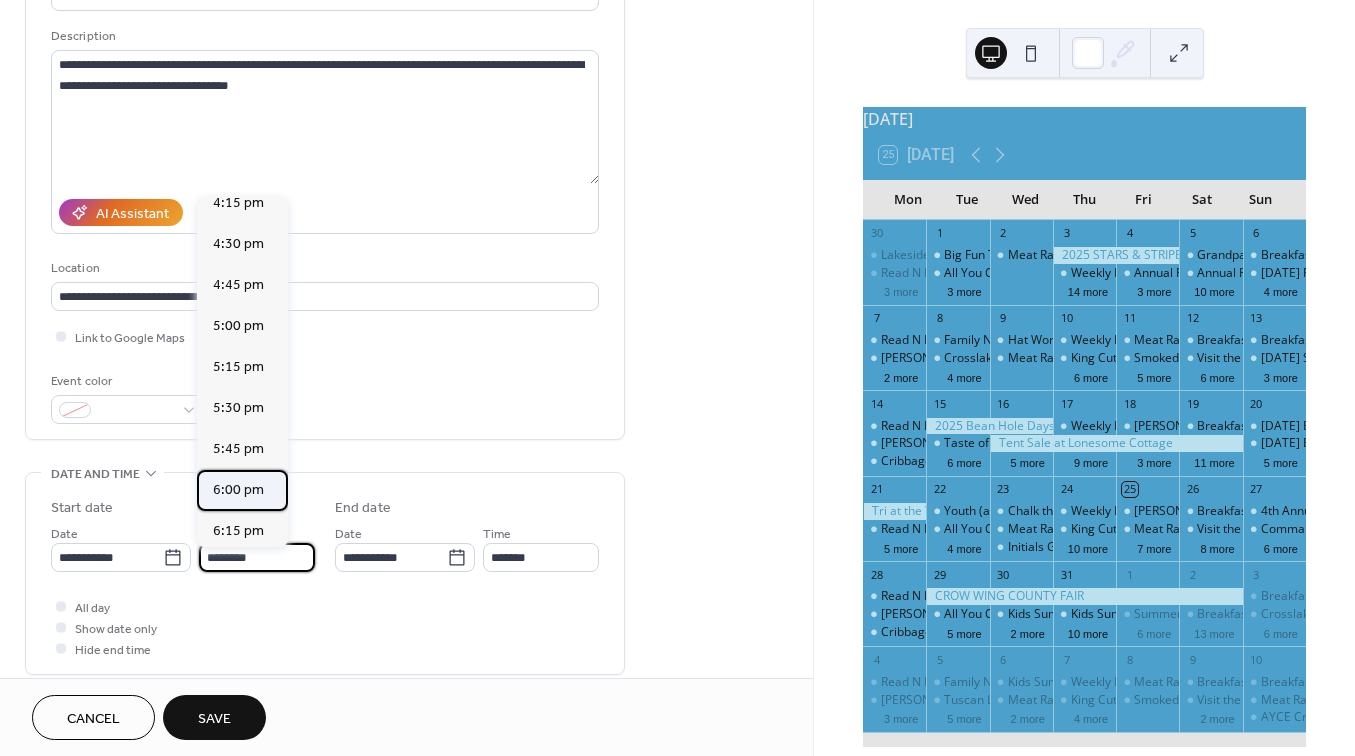 click on "6:00 pm" at bounding box center (238, 490) 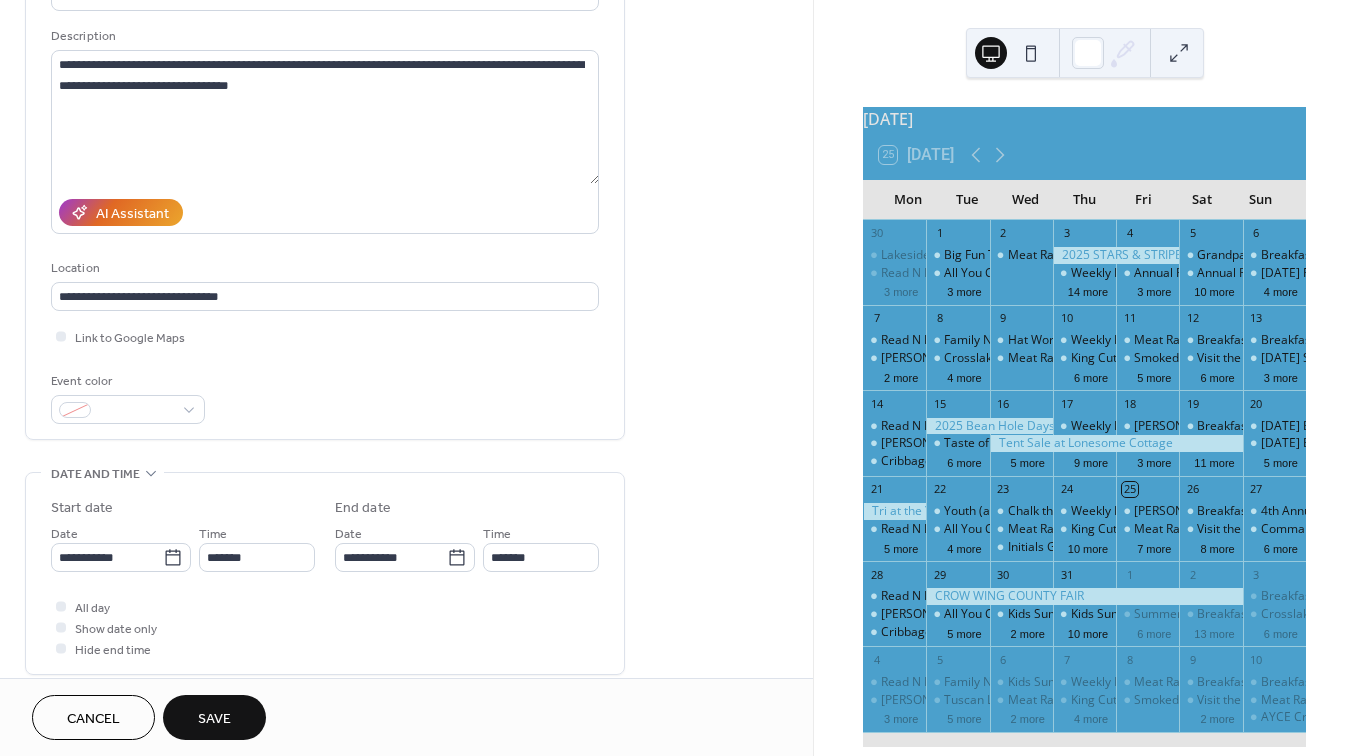 type on "*******" 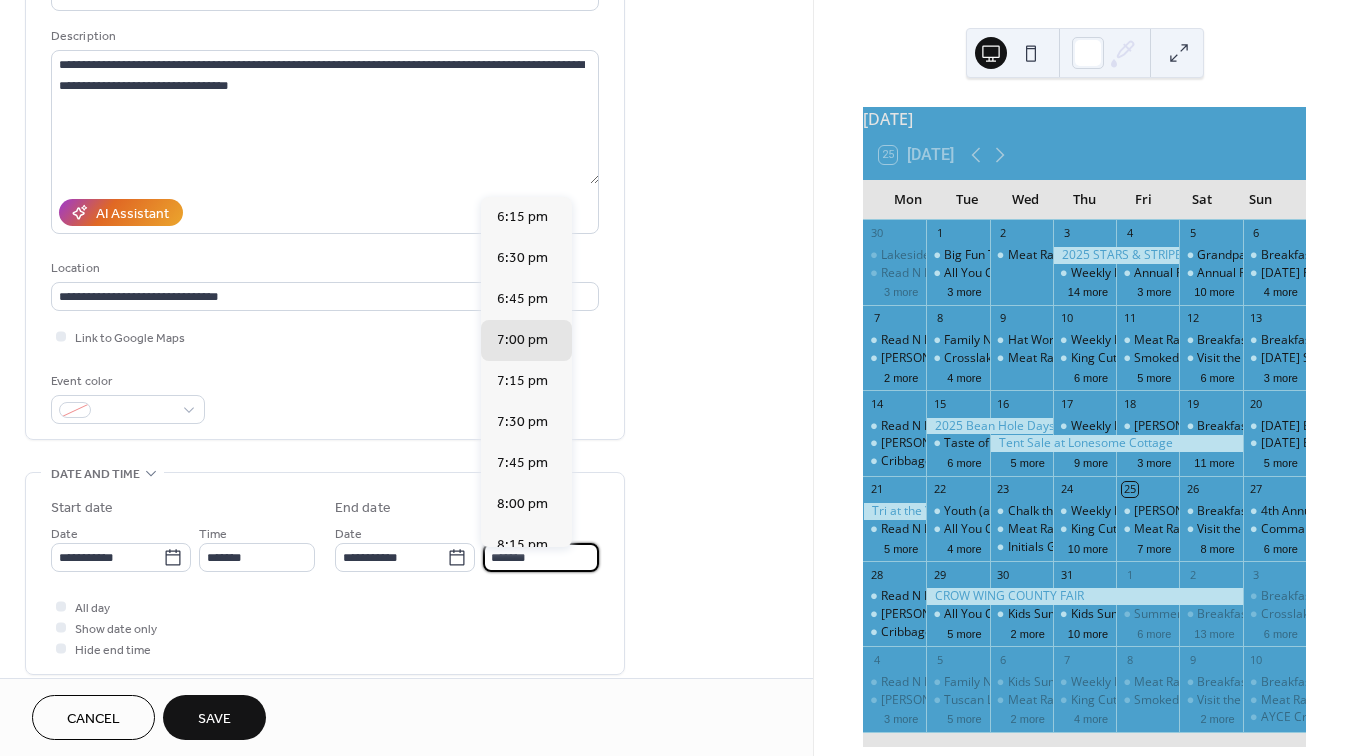 click on "*******" at bounding box center (541, 557) 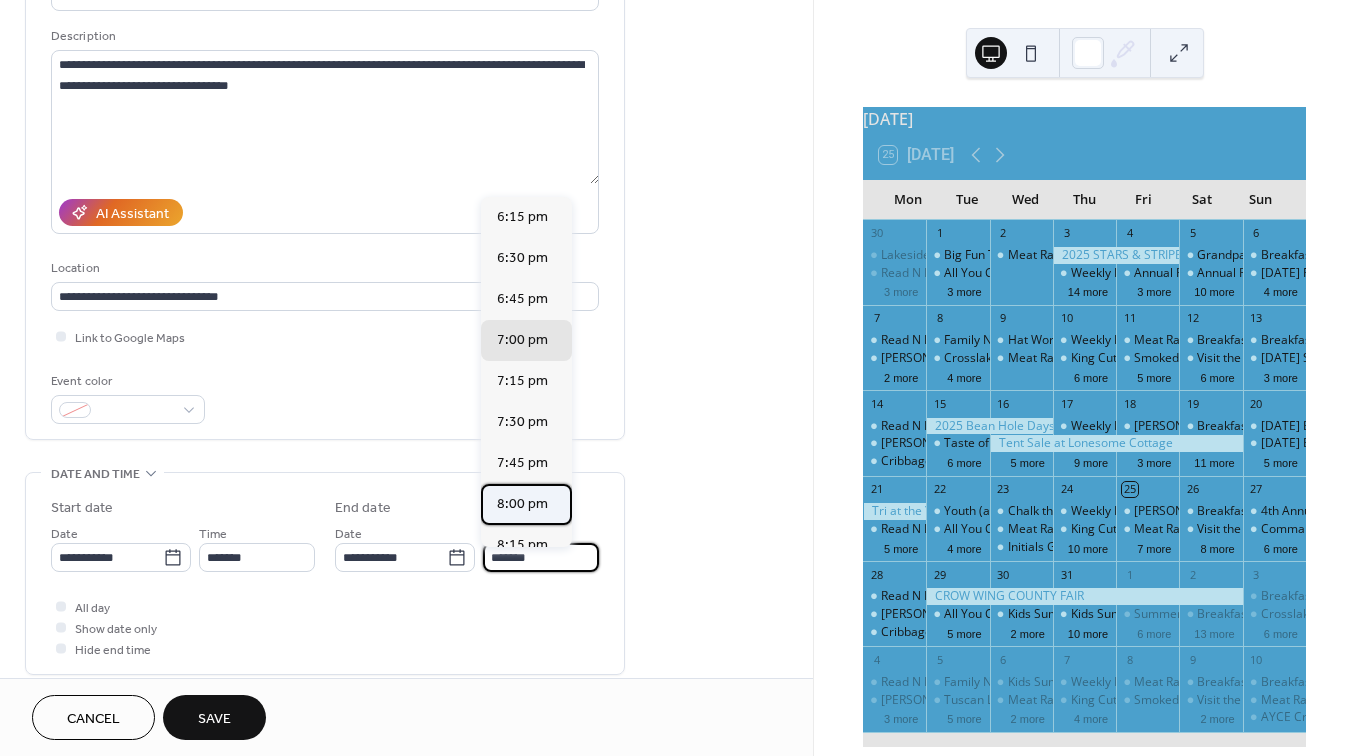 click on "8:00 pm" at bounding box center (522, 504) 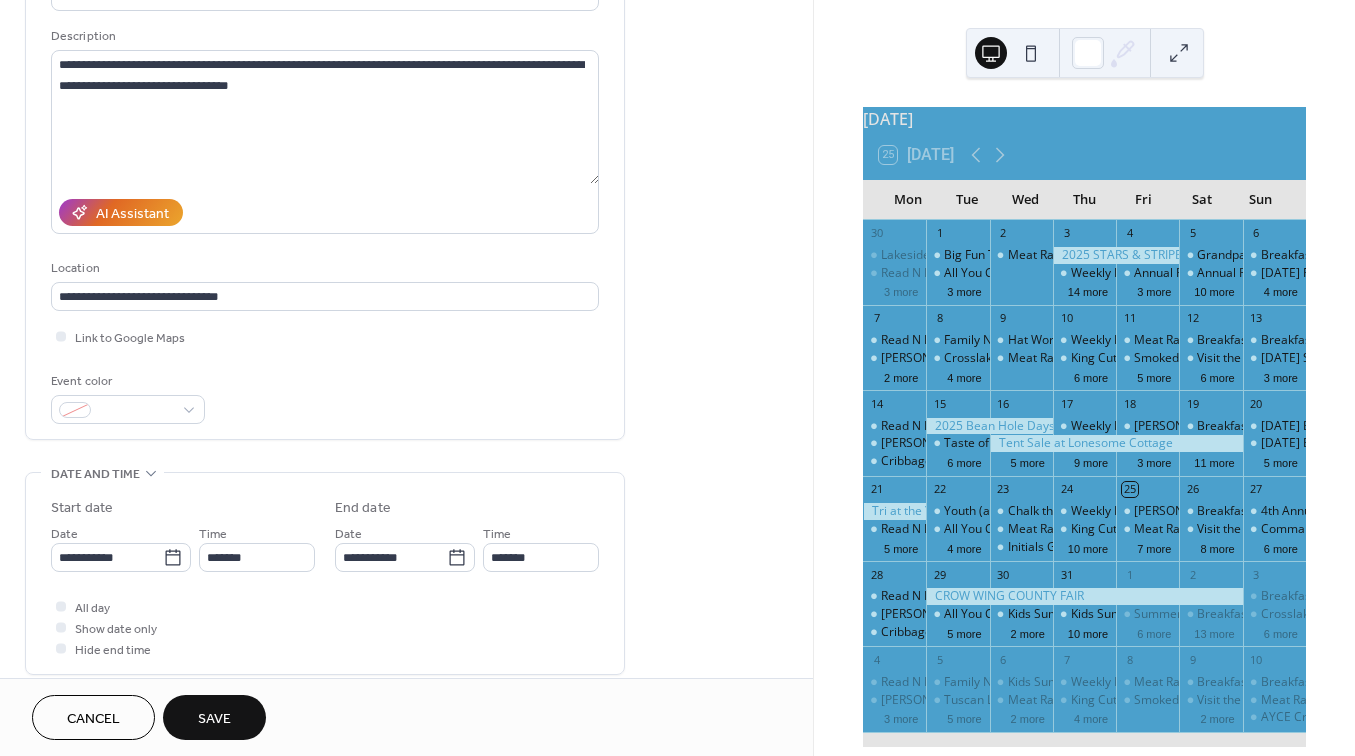 type on "*******" 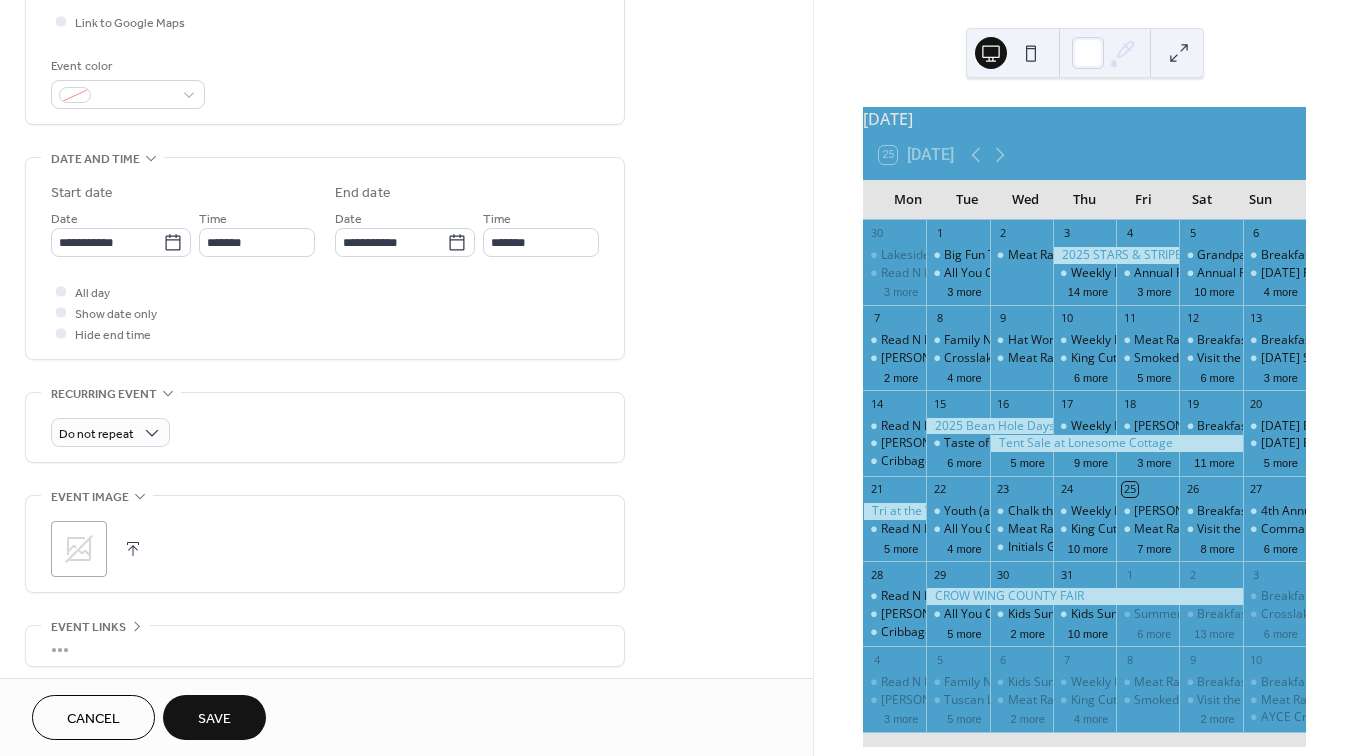 scroll, scrollTop: 501, scrollLeft: 0, axis: vertical 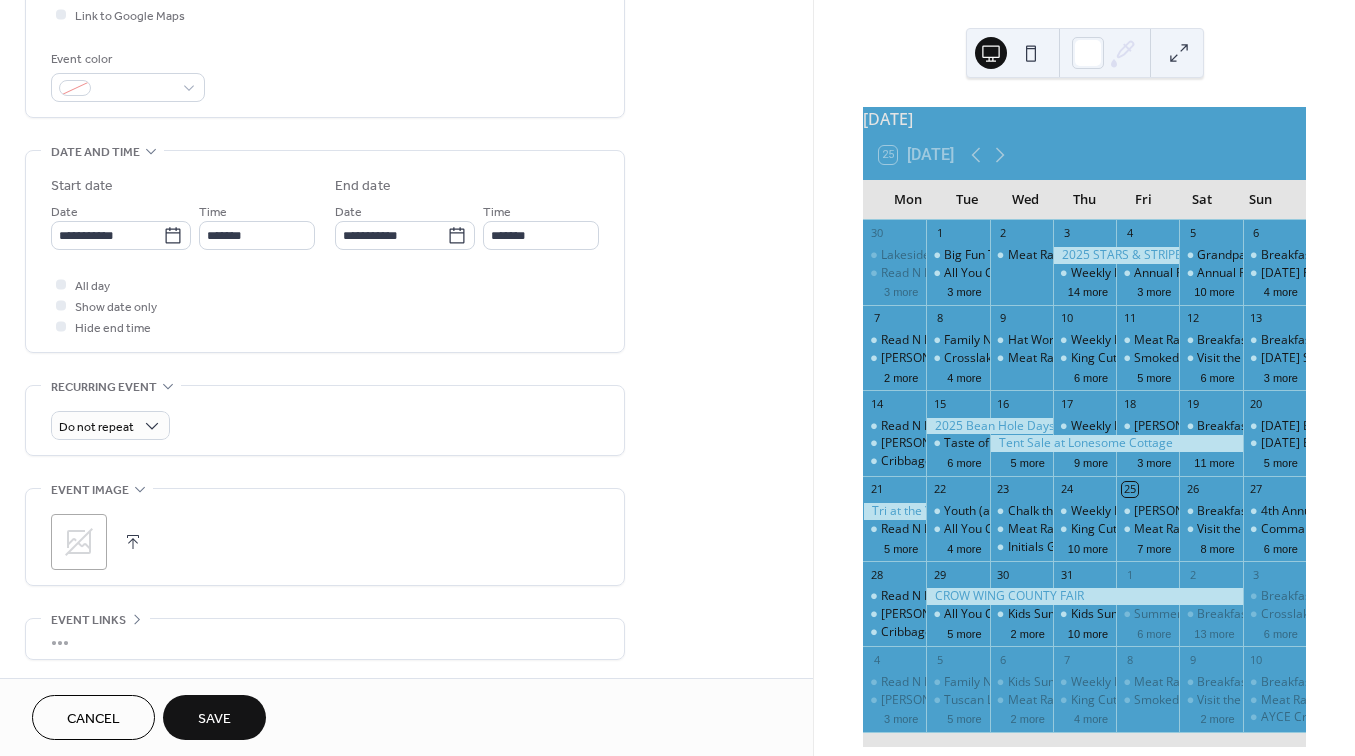 click at bounding box center [133, 542] 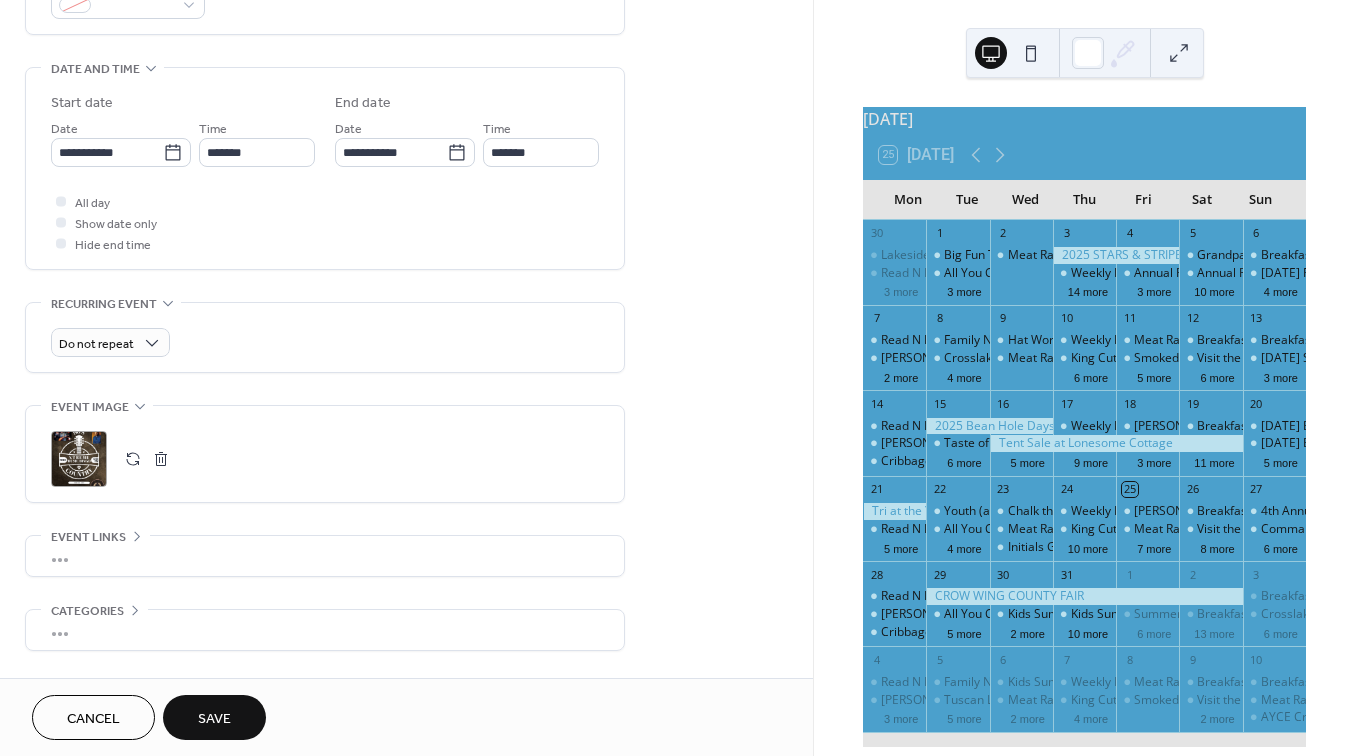 scroll, scrollTop: 587, scrollLeft: 0, axis: vertical 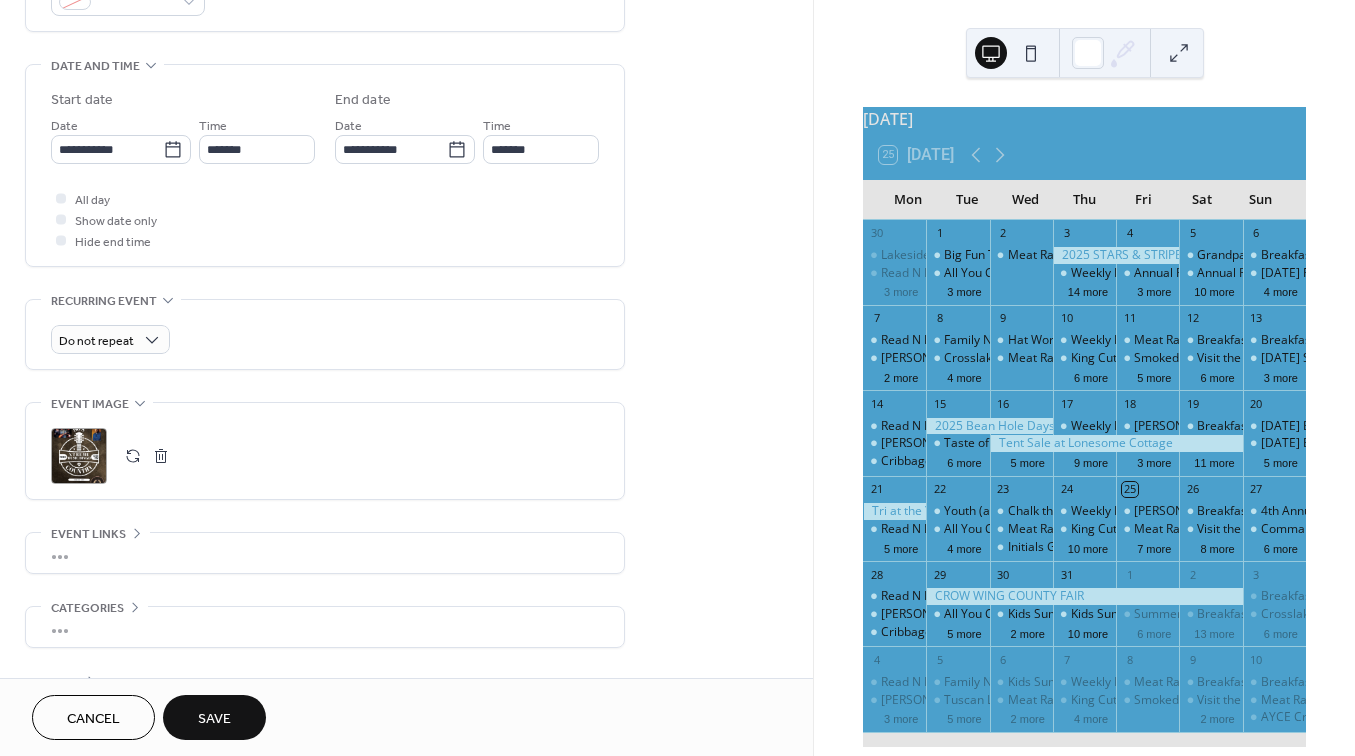click on "•••" at bounding box center [325, 553] 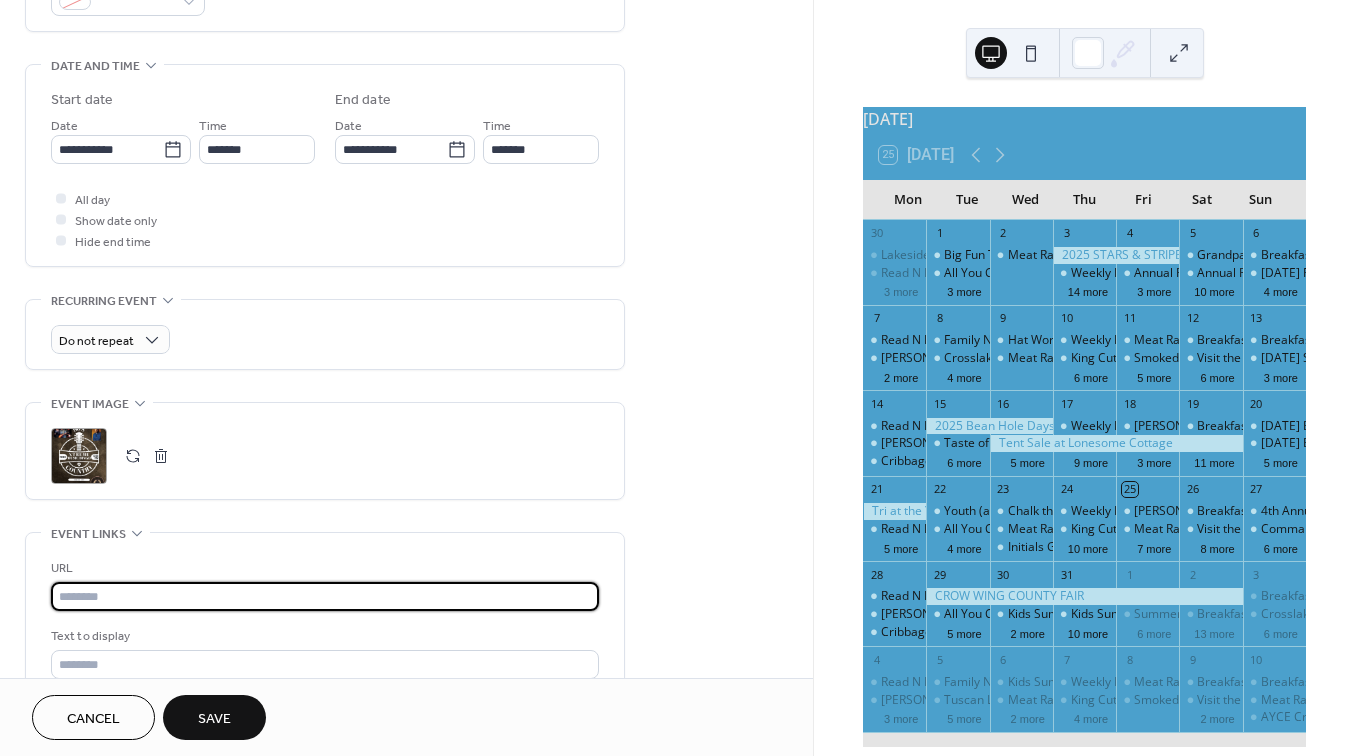 click at bounding box center (325, 596) 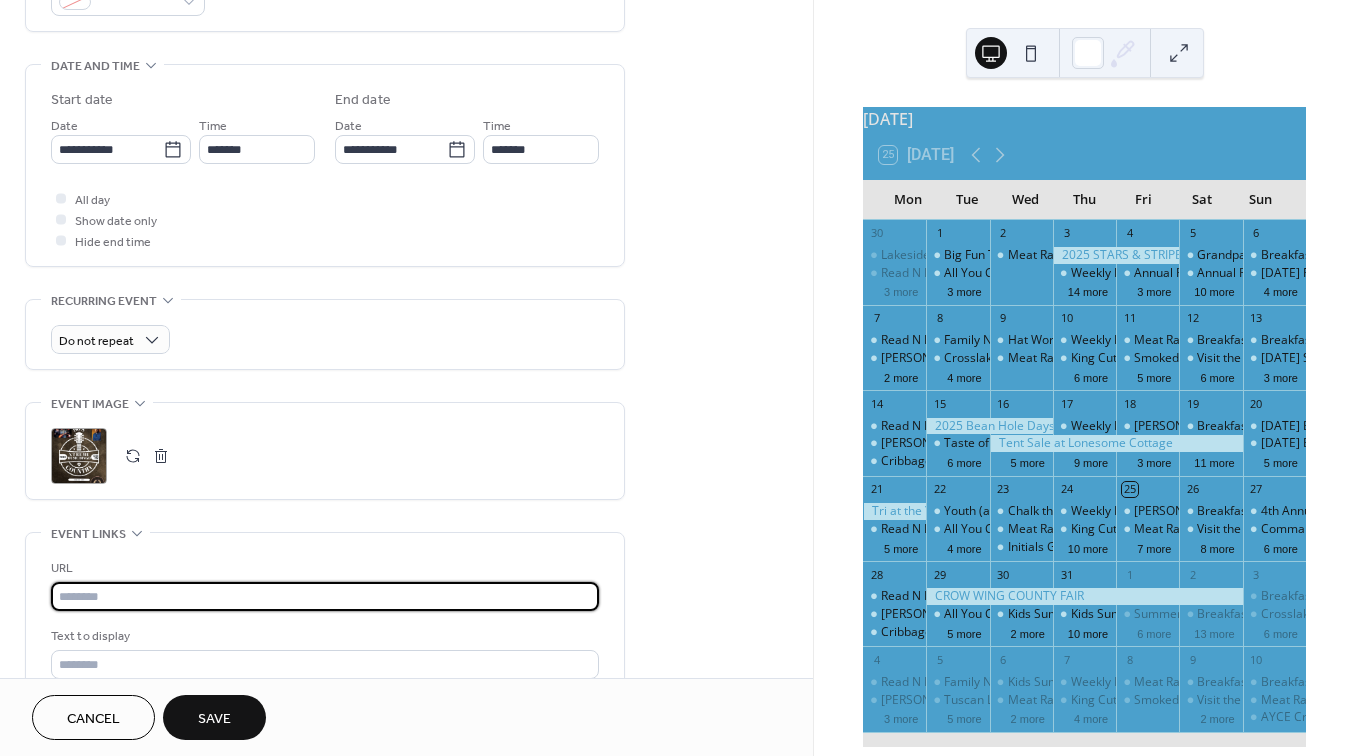 paste on "**********" 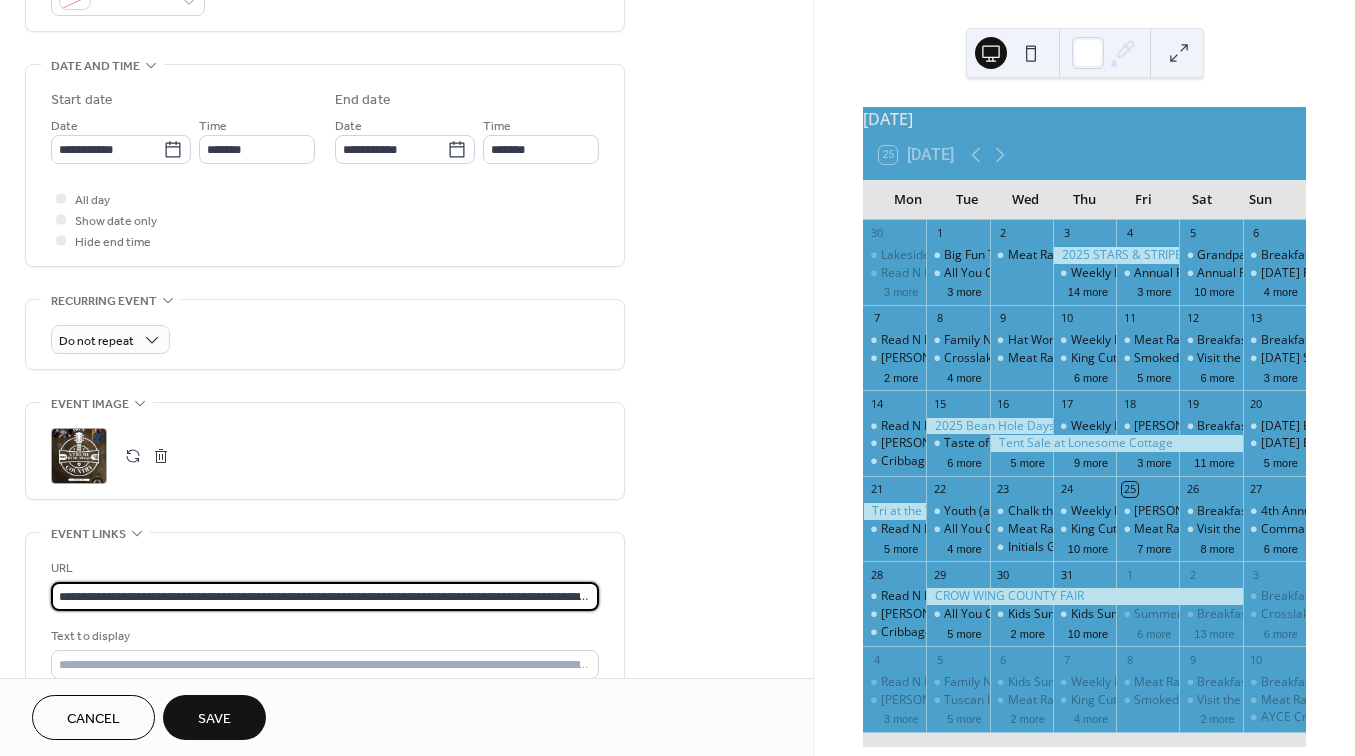 type on "**********" 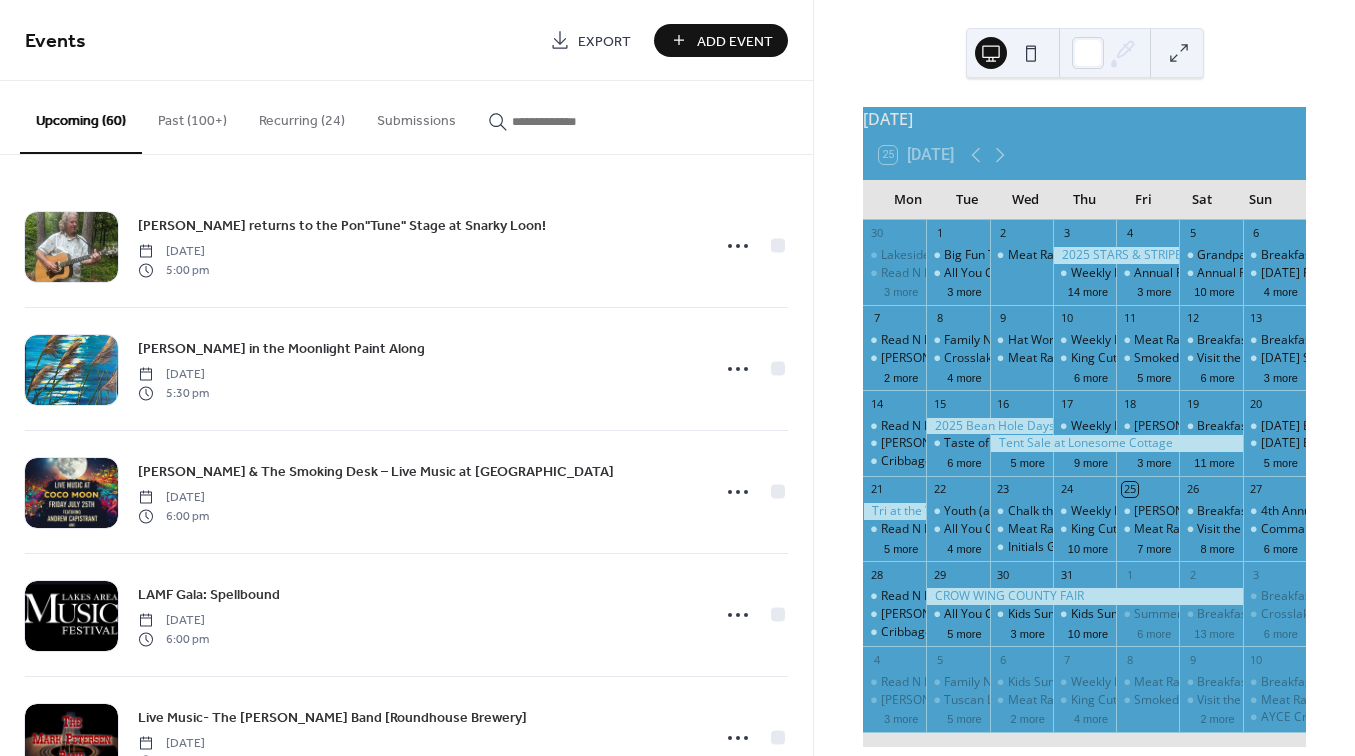 click at bounding box center (572, 121) 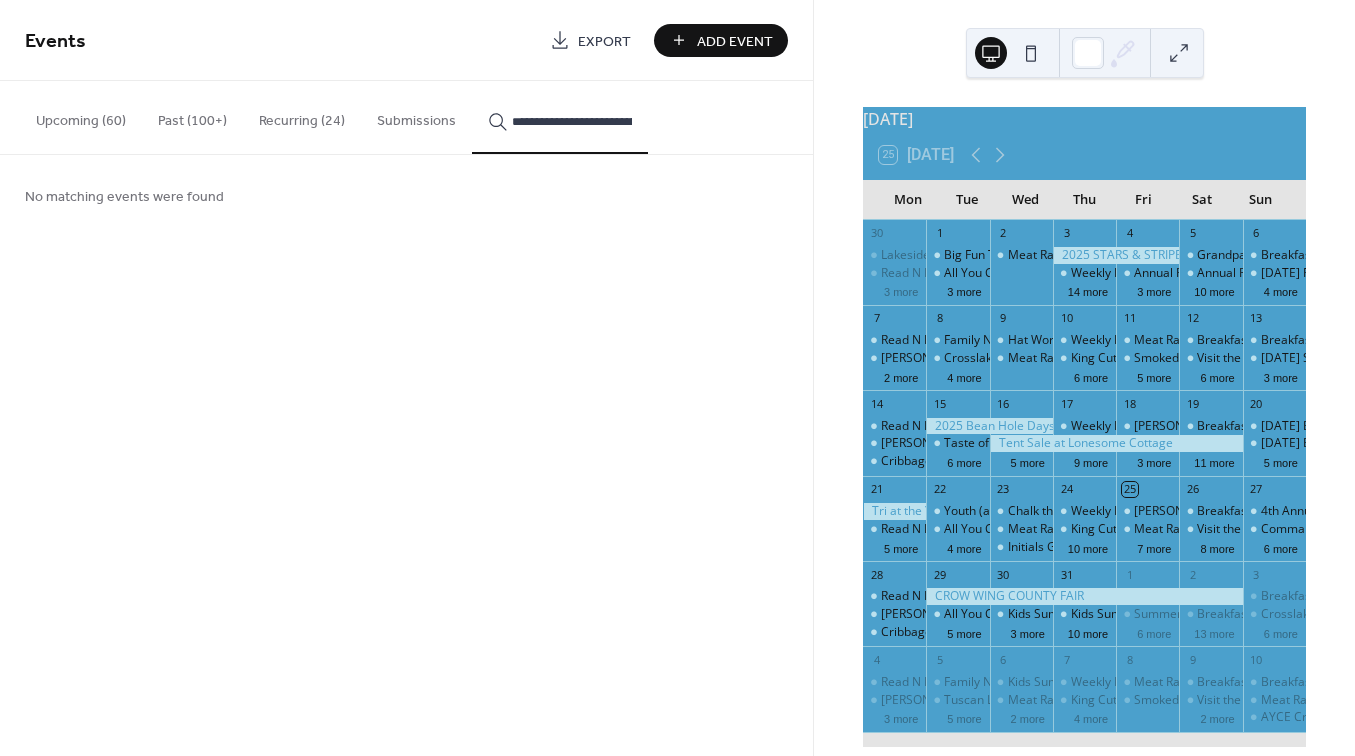 type on "**********" 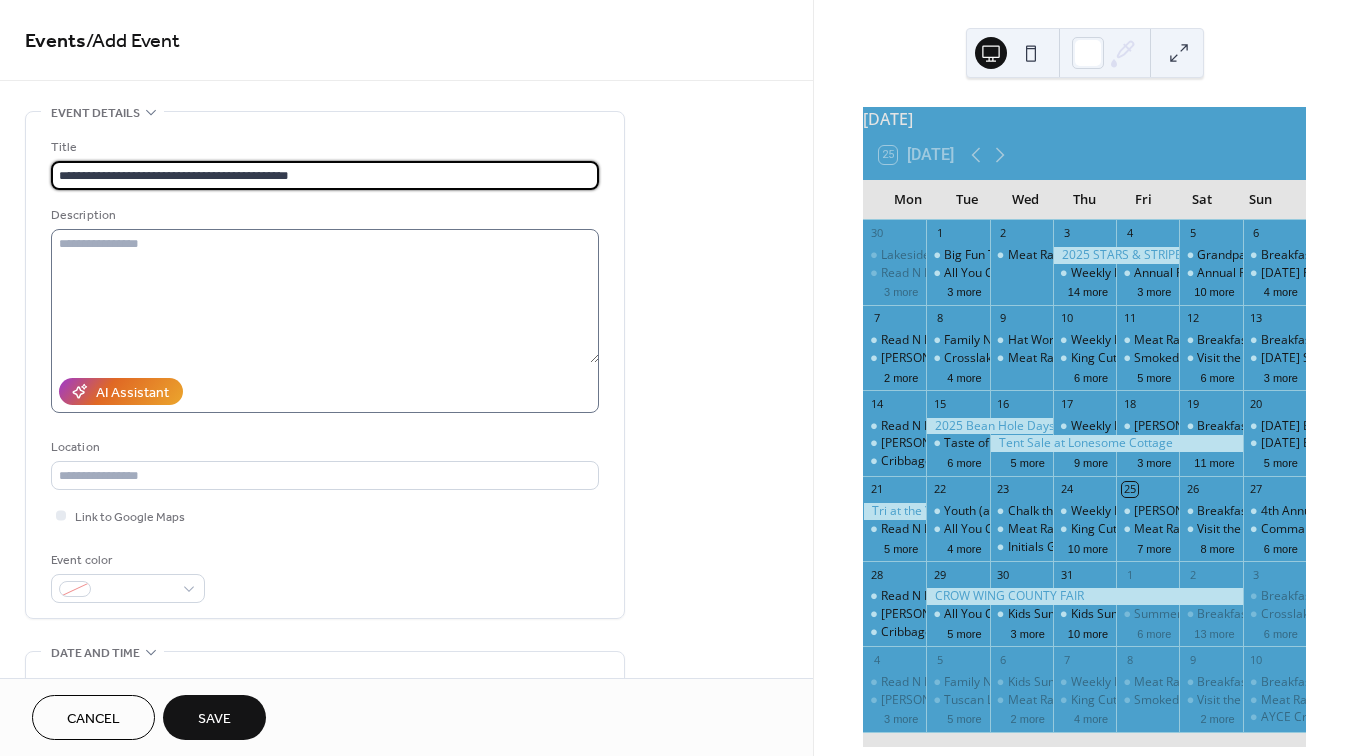 type on "**********" 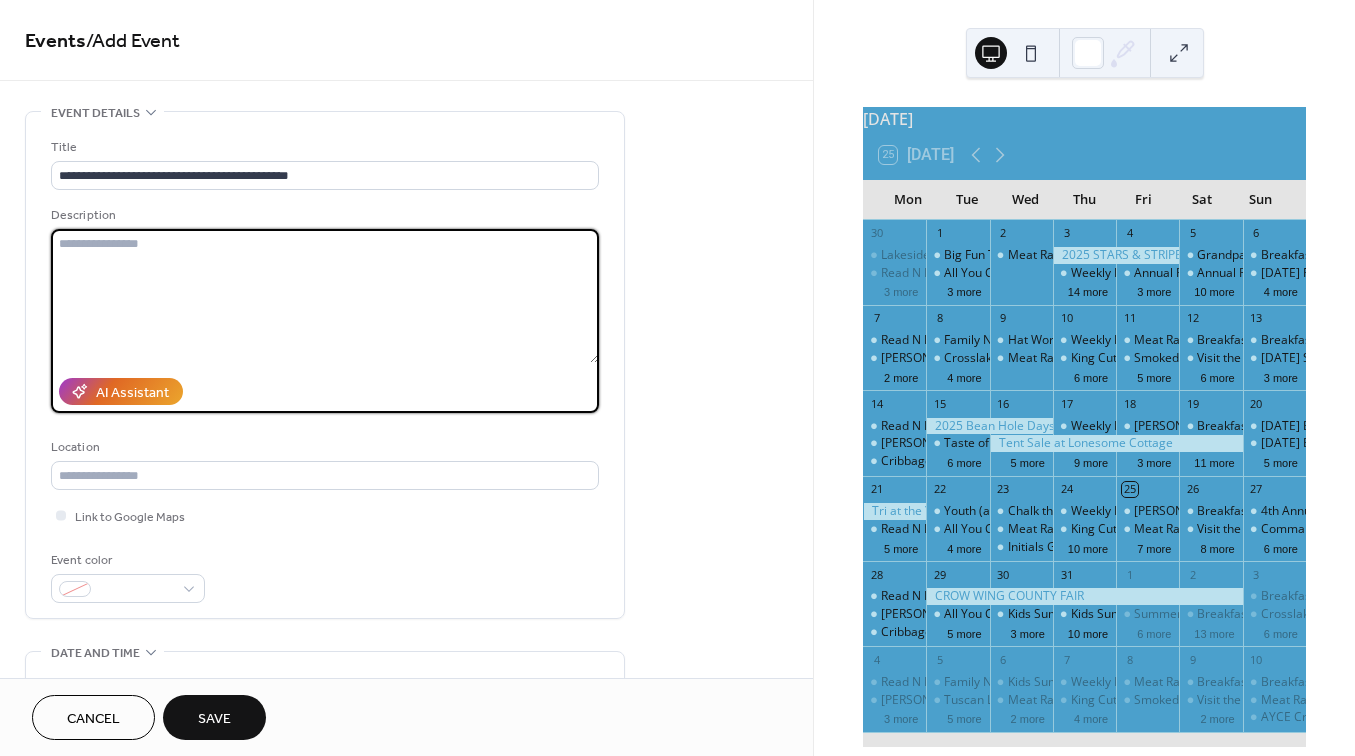 click at bounding box center (325, 296) 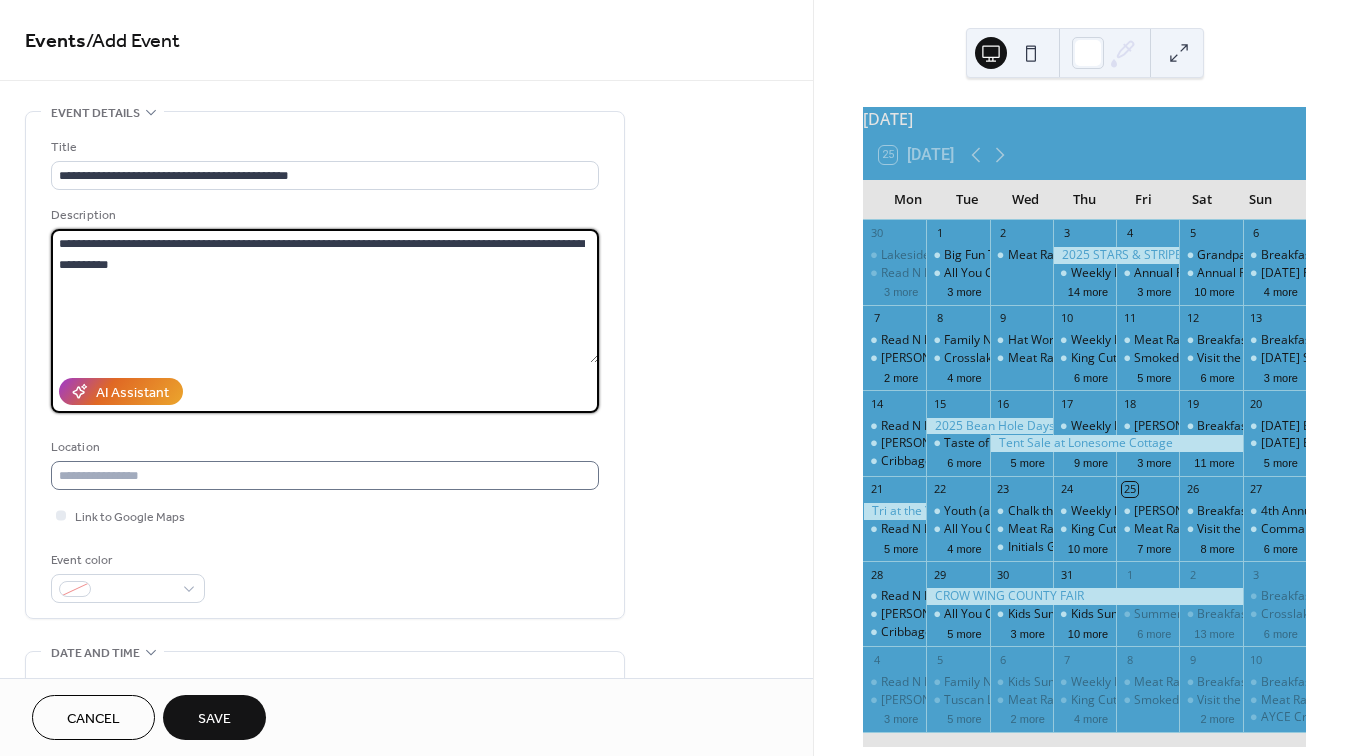 type on "**********" 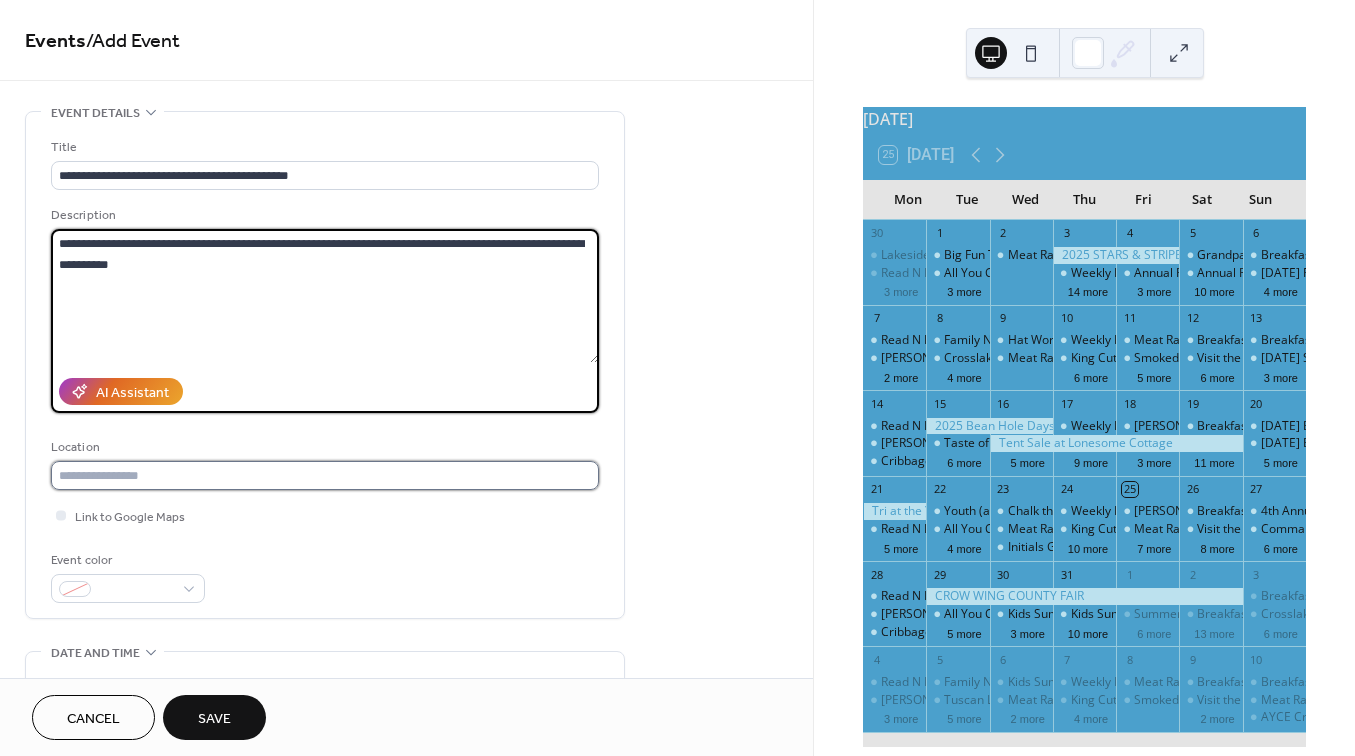 click at bounding box center [325, 475] 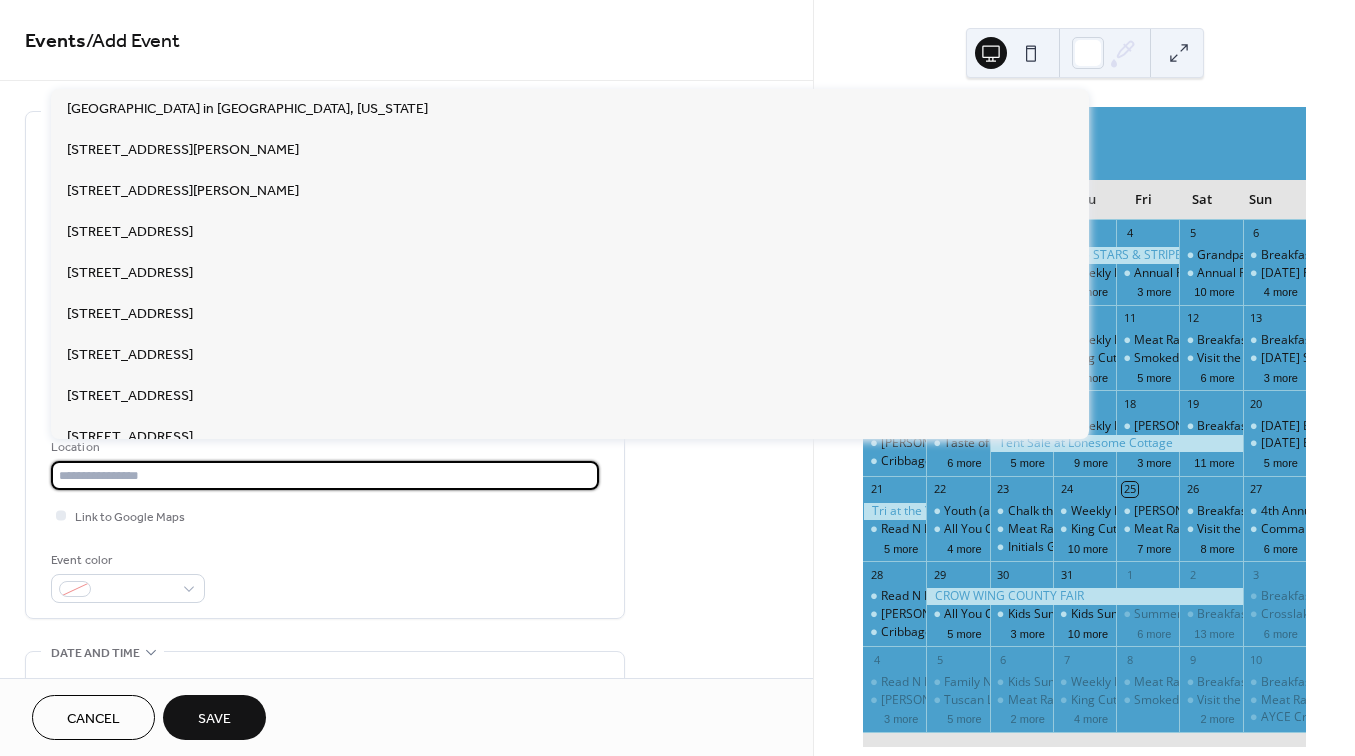 paste on "**********" 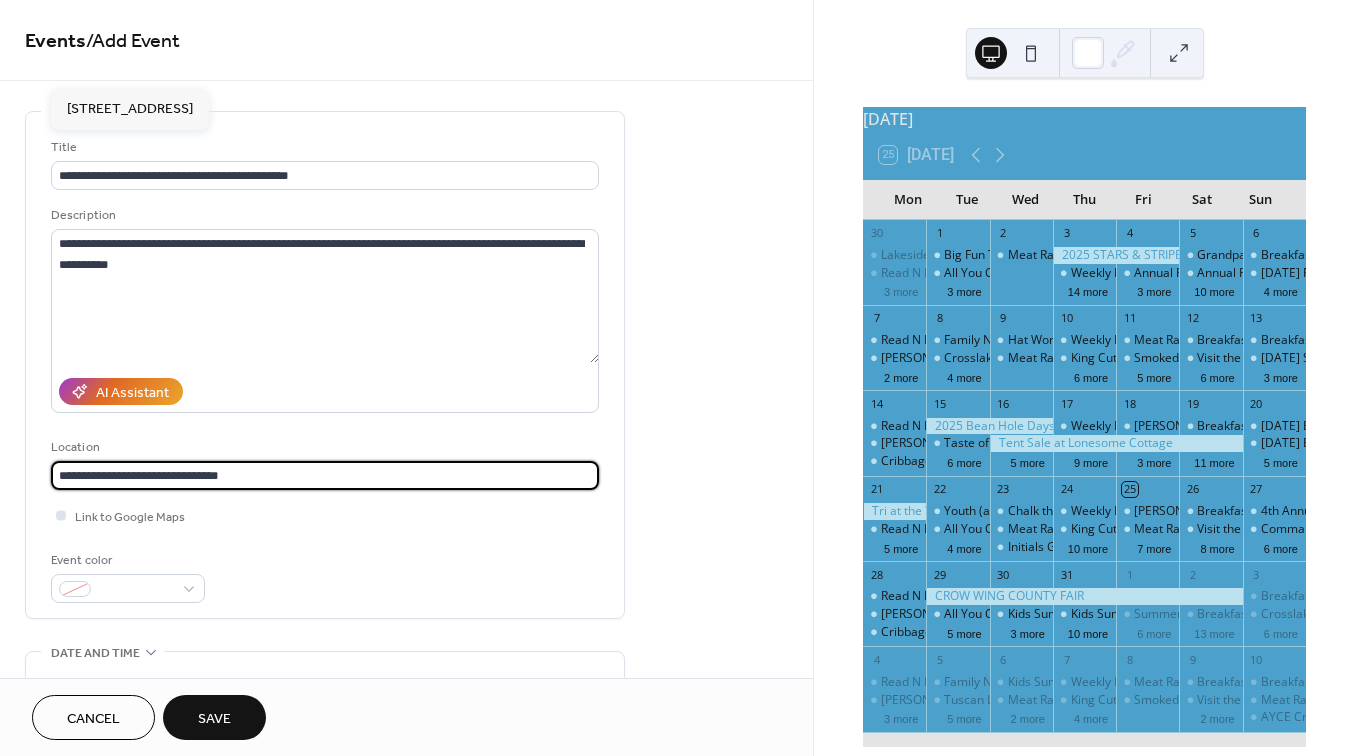 type on "**********" 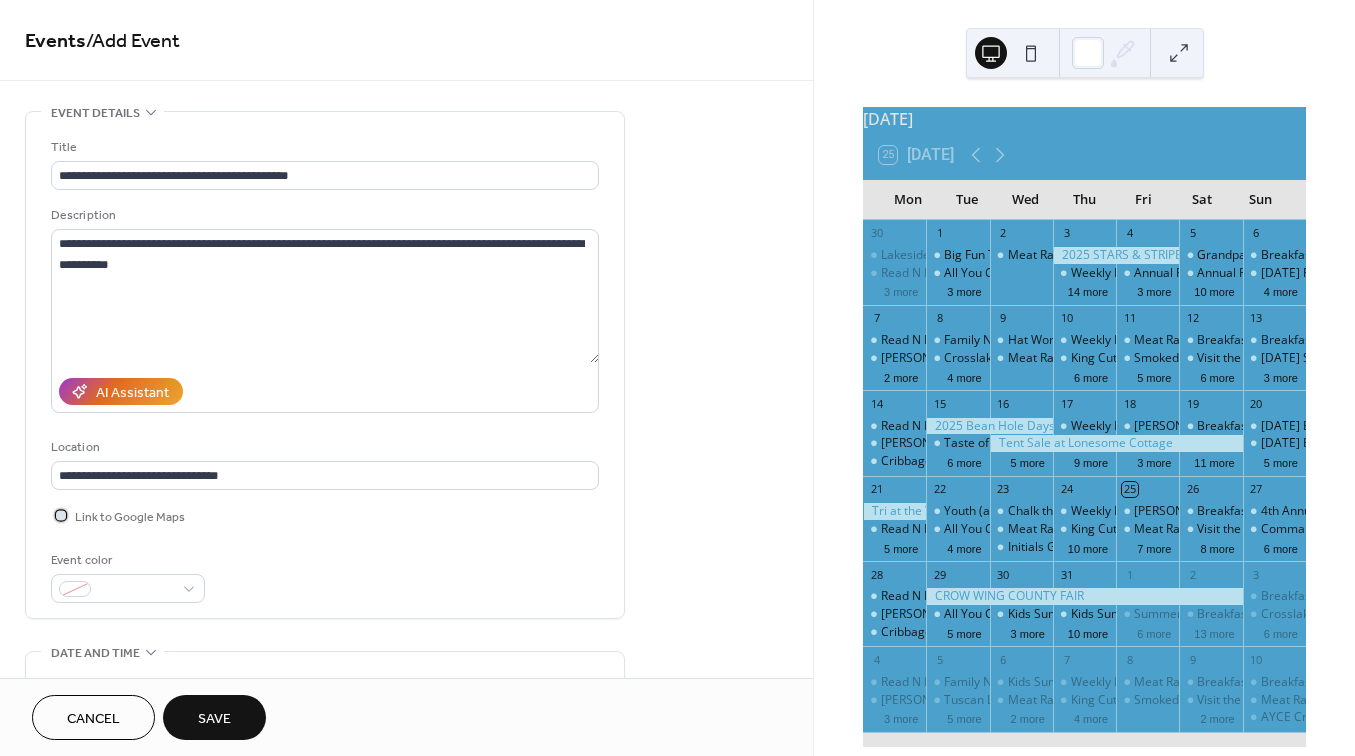 click at bounding box center [61, 515] 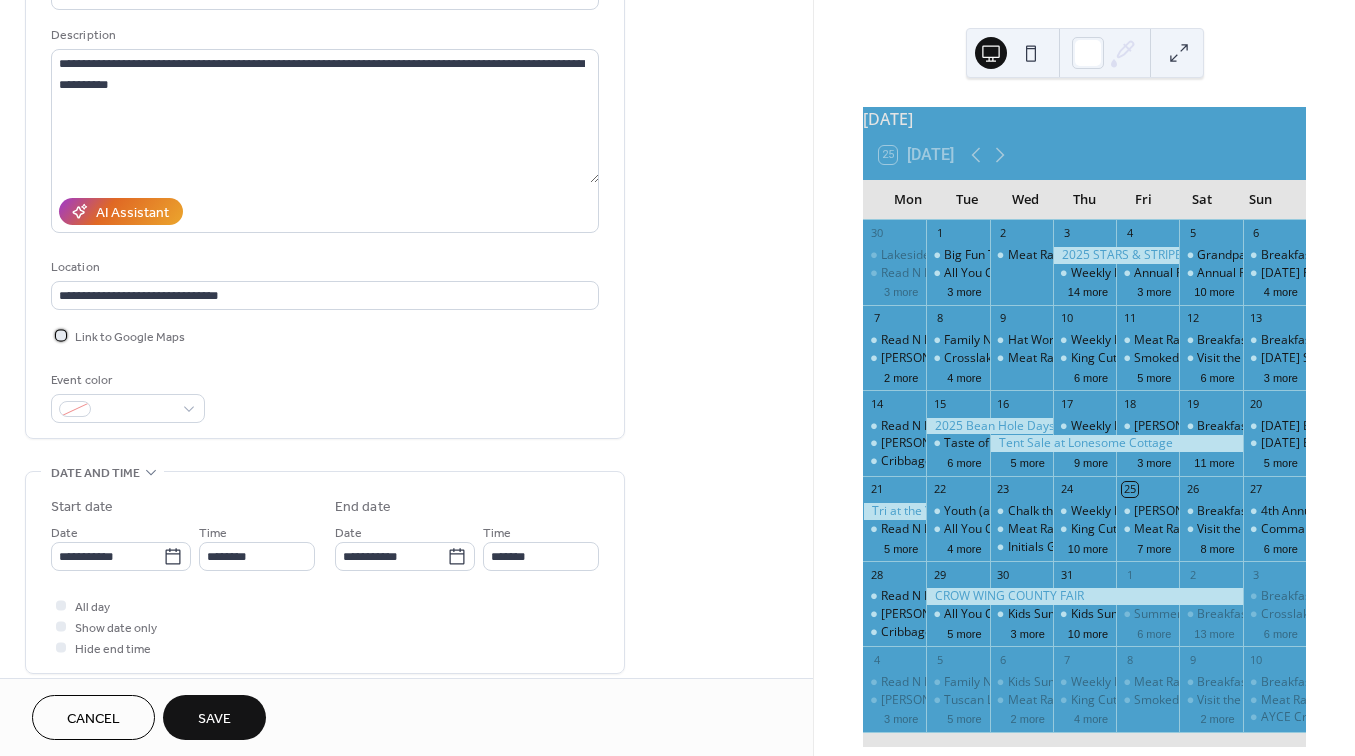 scroll, scrollTop: 181, scrollLeft: 0, axis: vertical 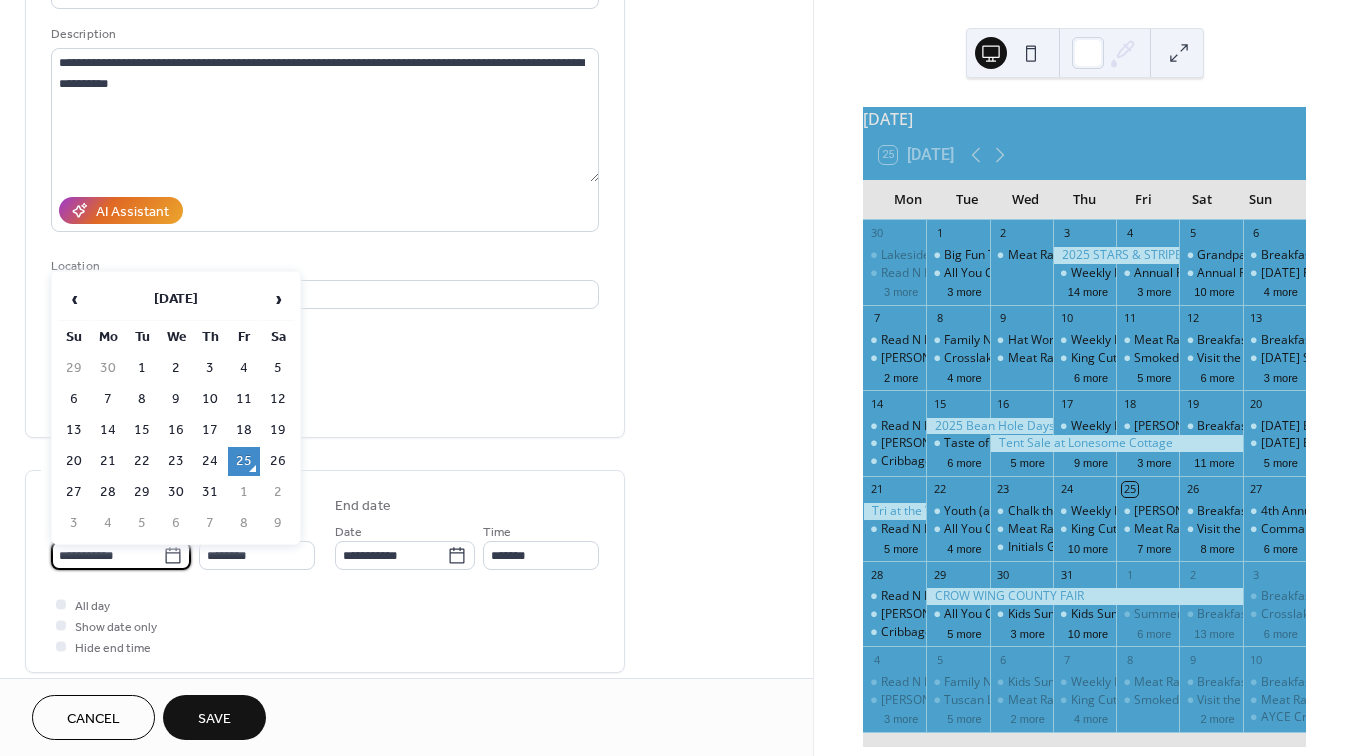 click on "**********" at bounding box center [107, 555] 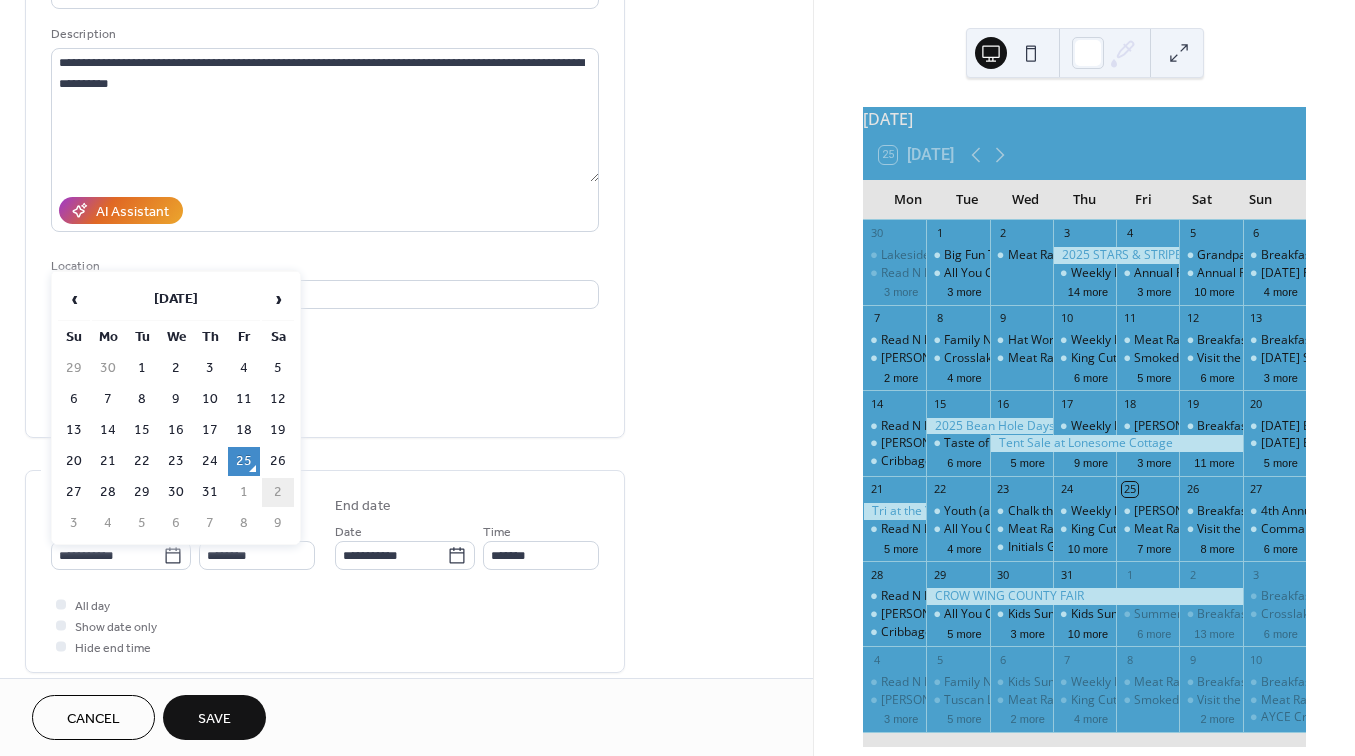 click on "2" at bounding box center (278, 492) 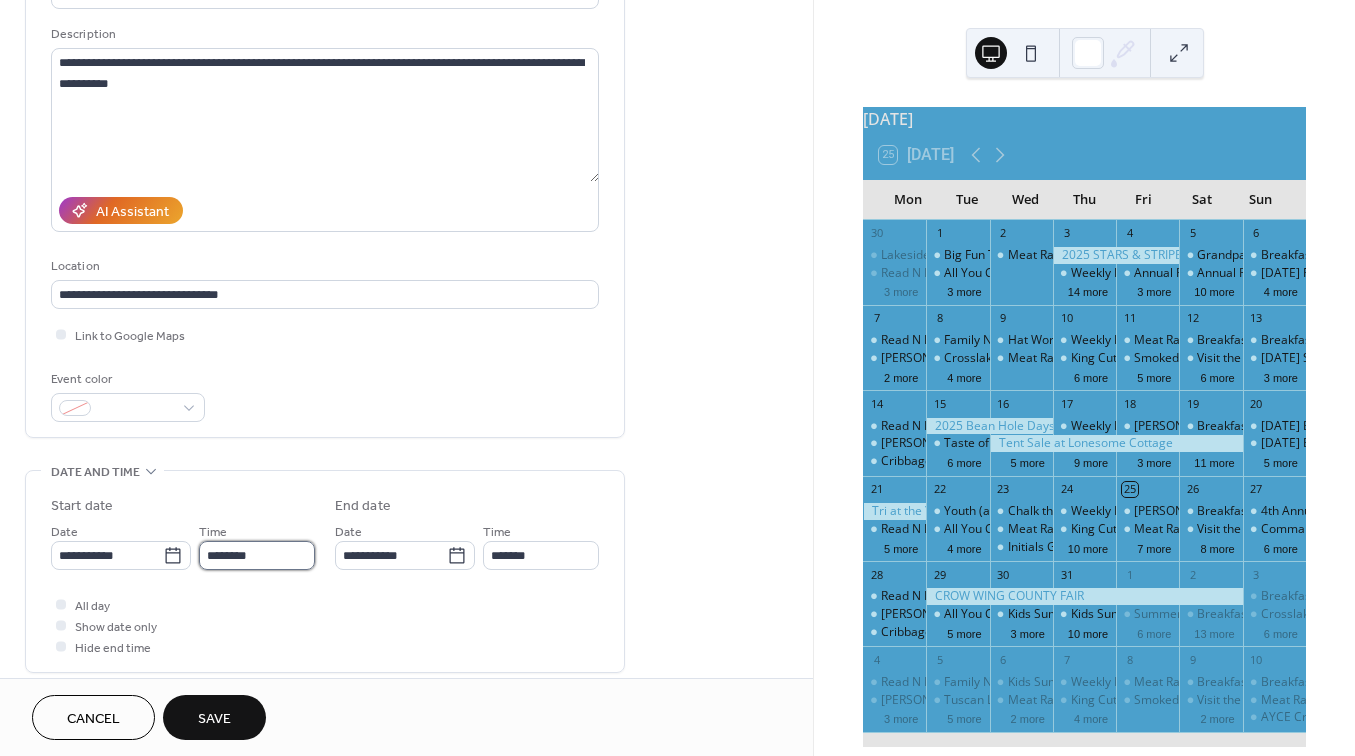 click on "********" at bounding box center (257, 555) 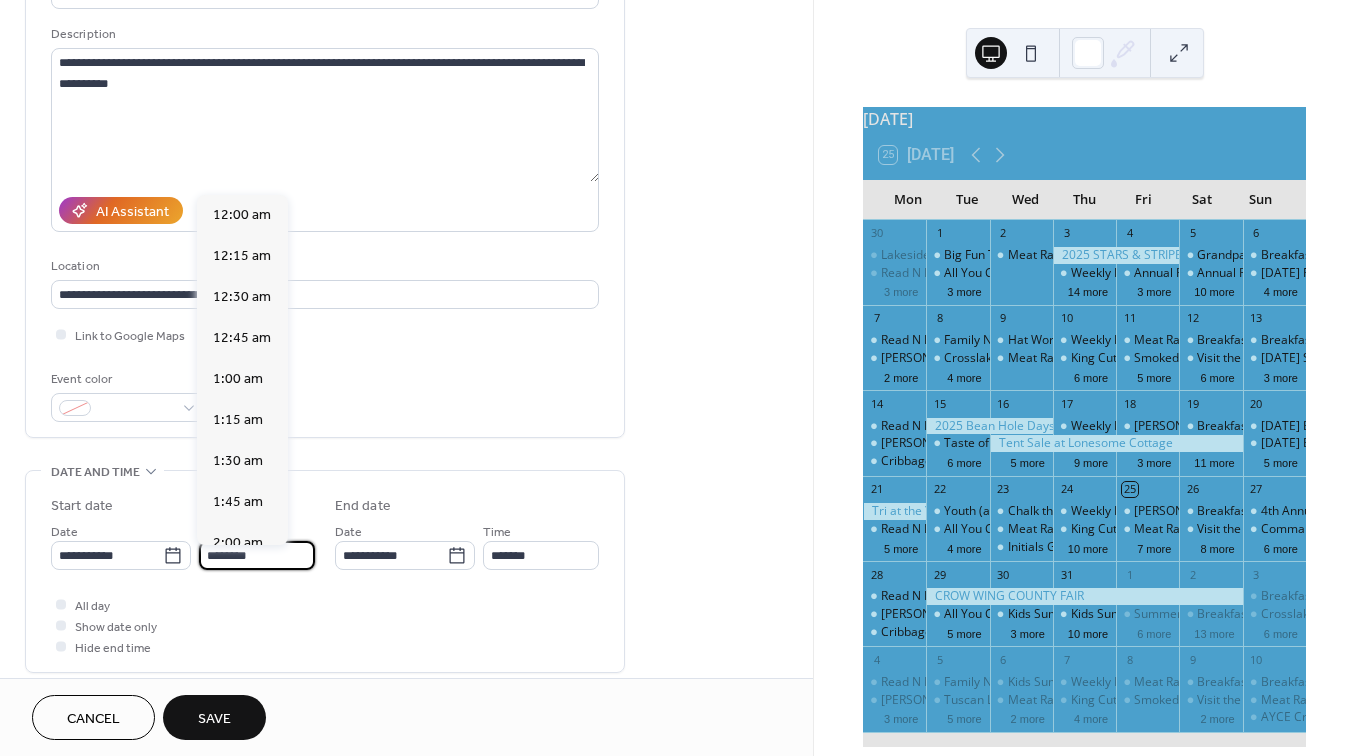 scroll, scrollTop: 1968, scrollLeft: 0, axis: vertical 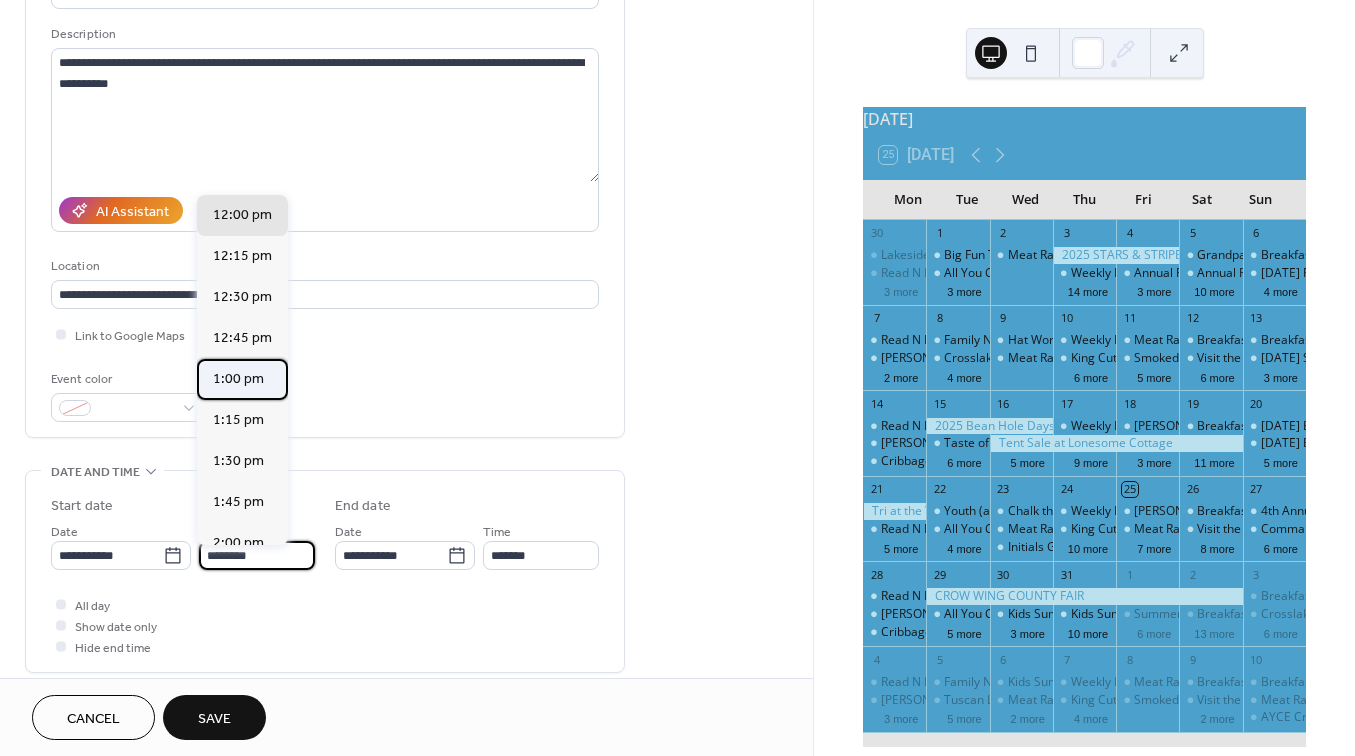 click on "1:00 pm" at bounding box center (238, 379) 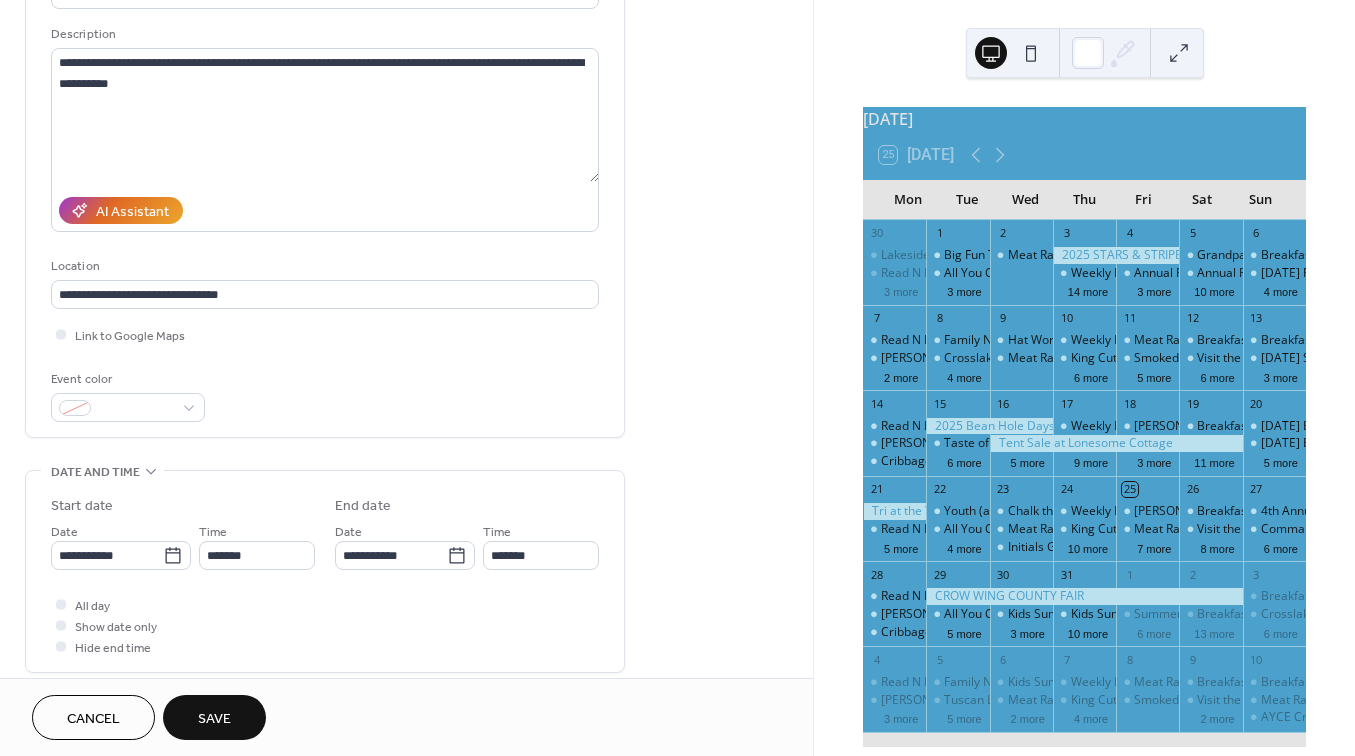 type on "*******" 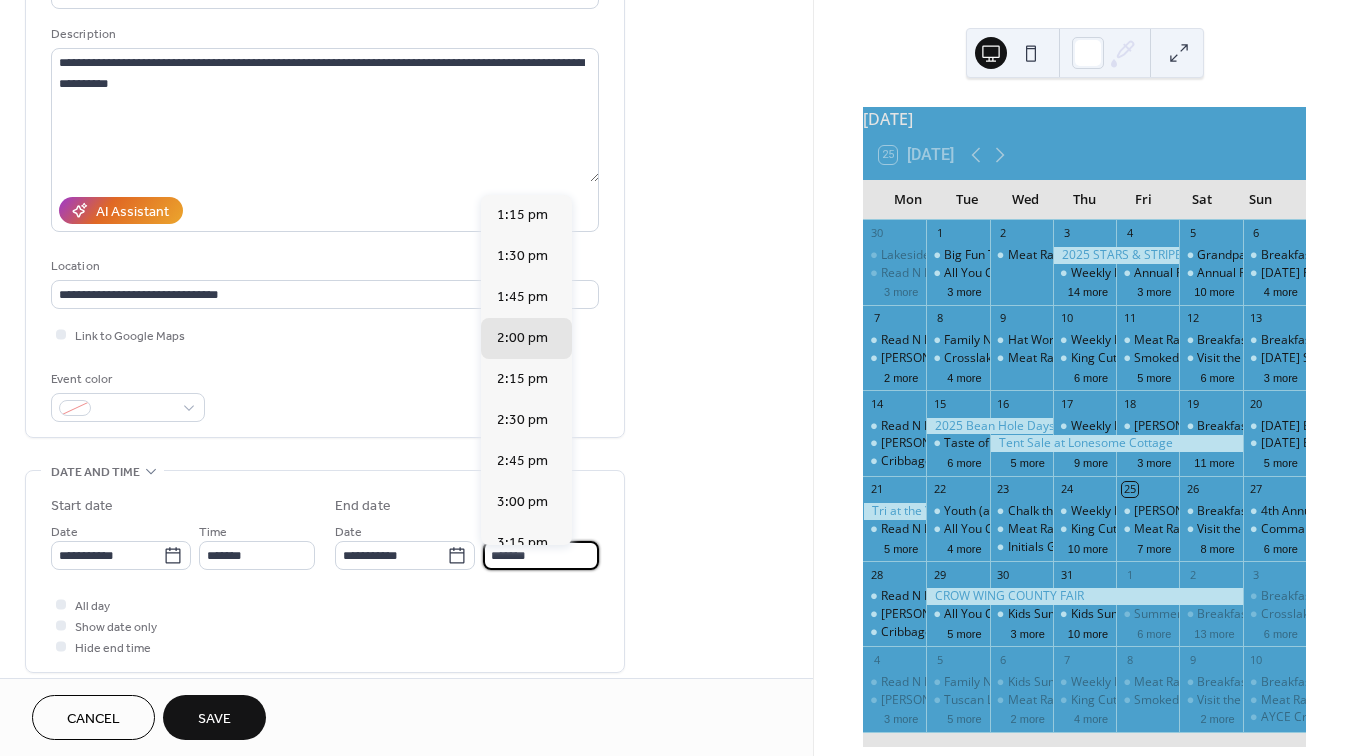 click on "*******" at bounding box center [541, 555] 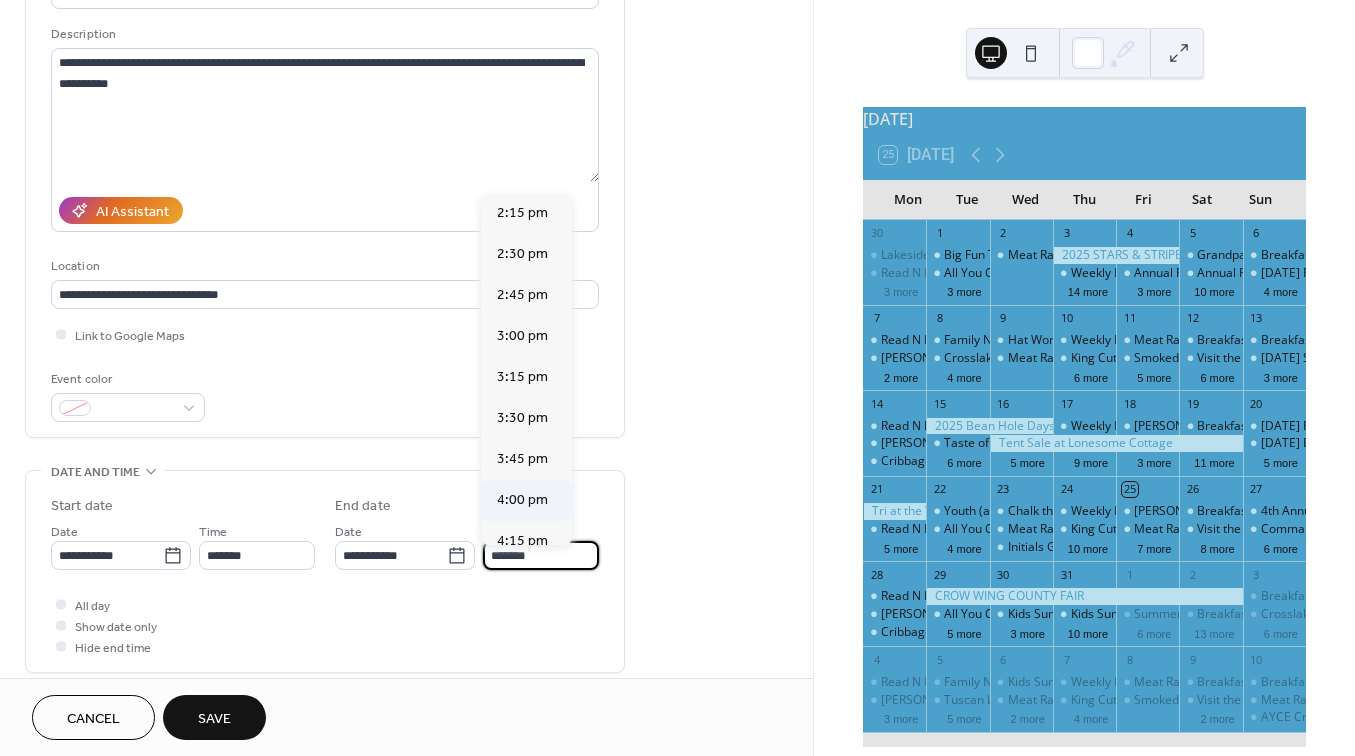 scroll, scrollTop: 167, scrollLeft: 0, axis: vertical 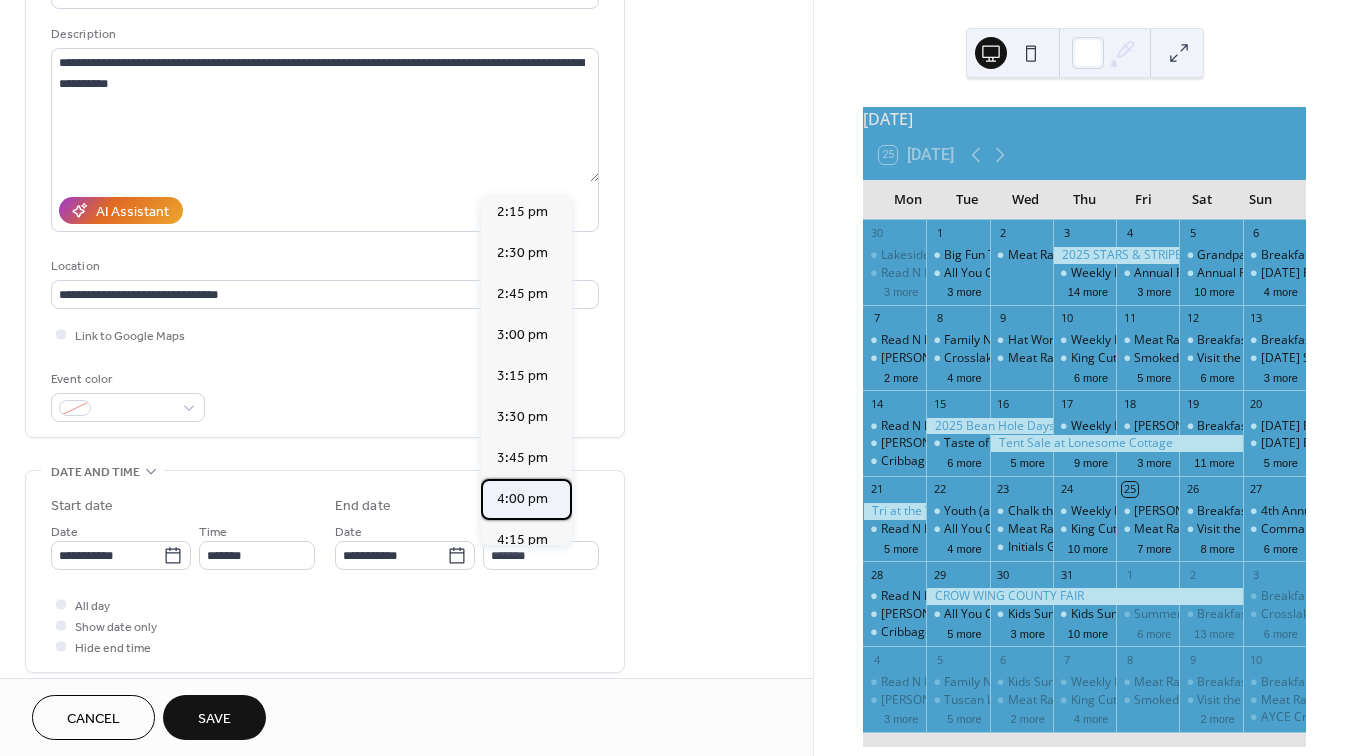 click on "4:00 pm" at bounding box center (522, 499) 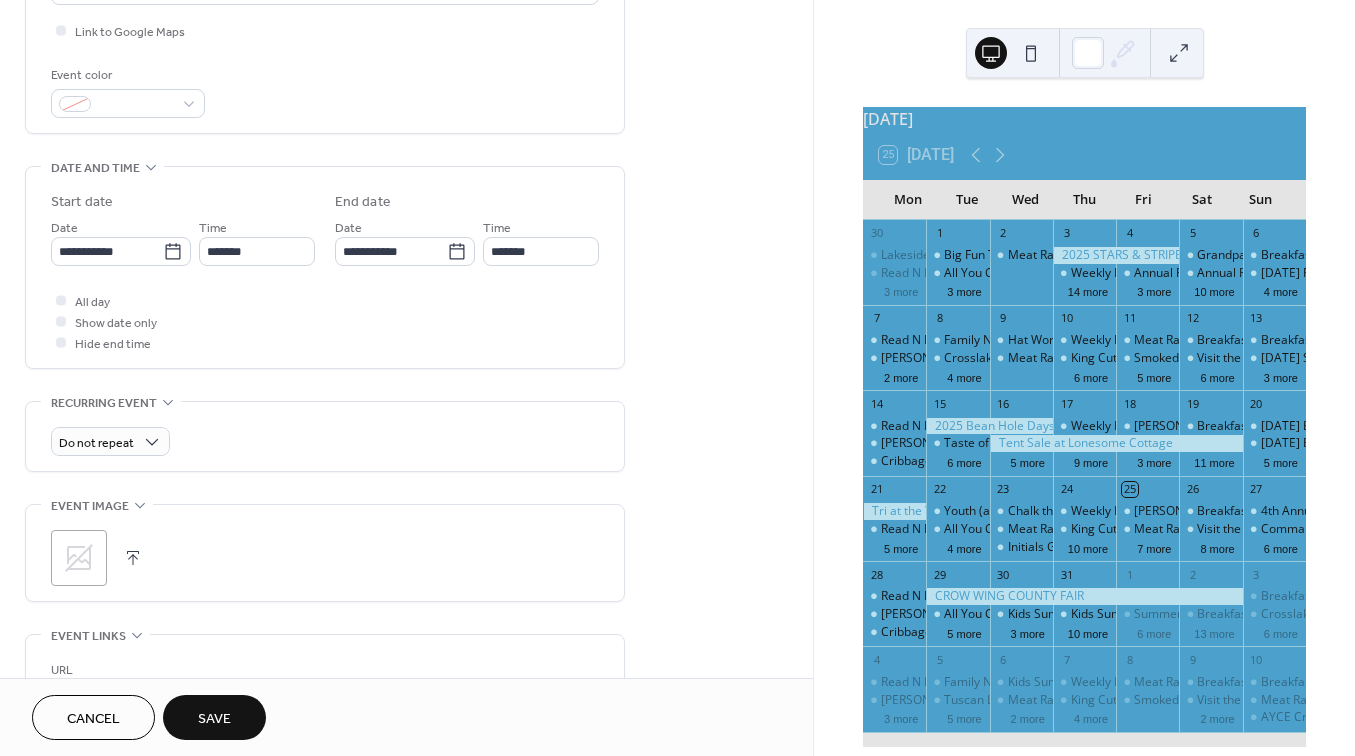scroll, scrollTop: 501, scrollLeft: 0, axis: vertical 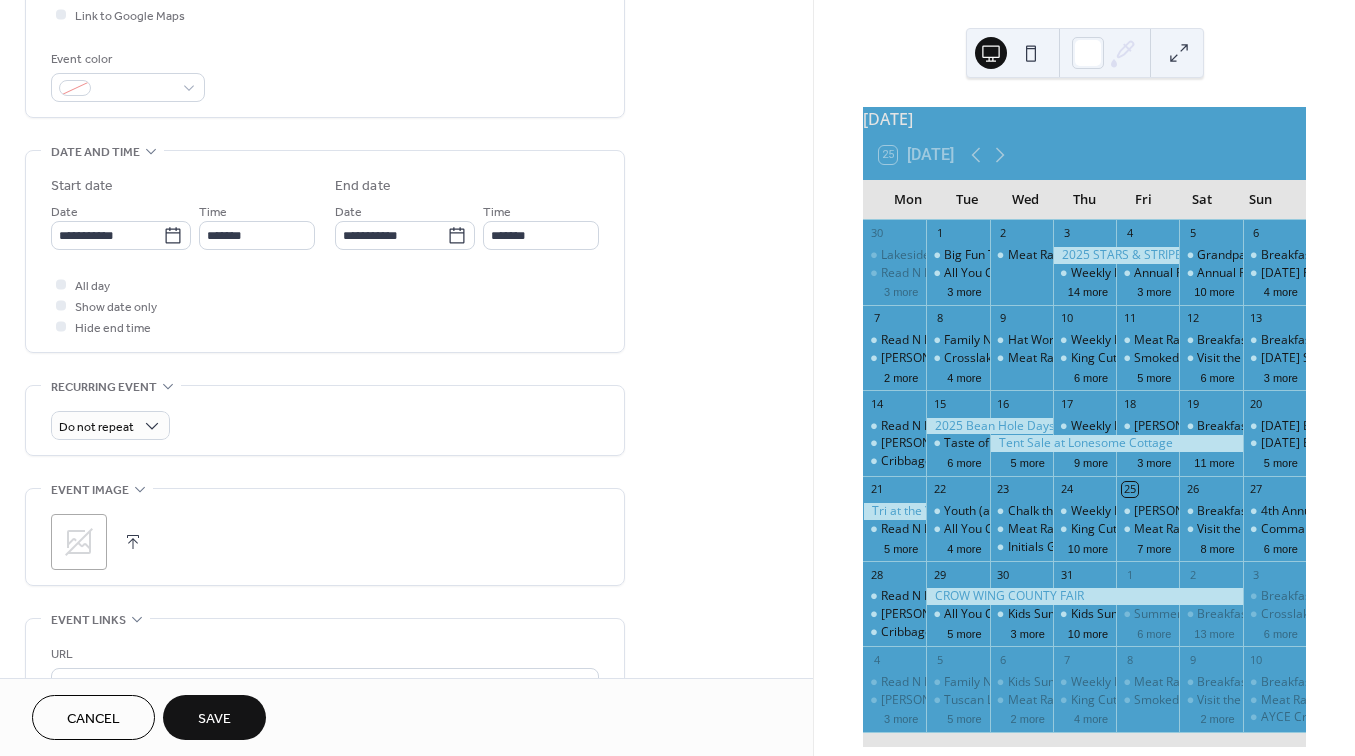 click at bounding box center [133, 542] 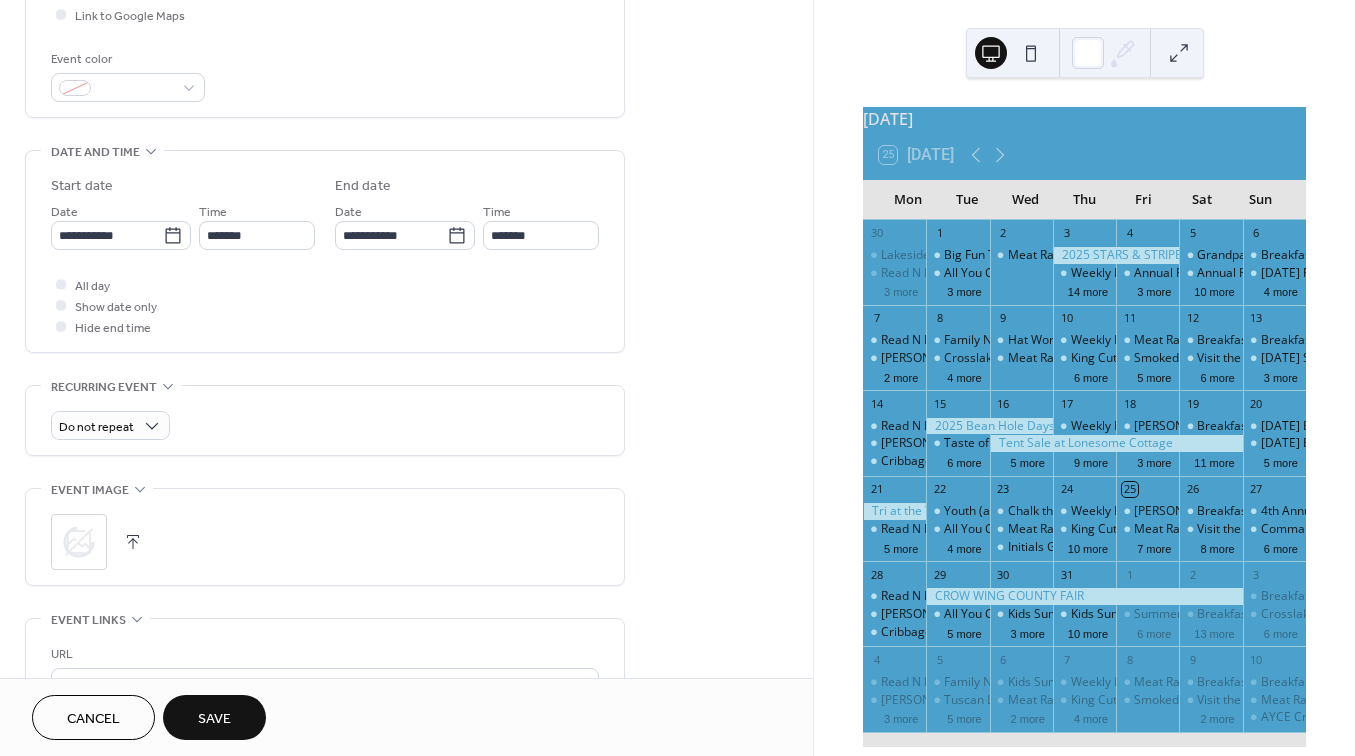 click on "AYCE Crab Legs at Freddy's" at bounding box center [1274, 717] 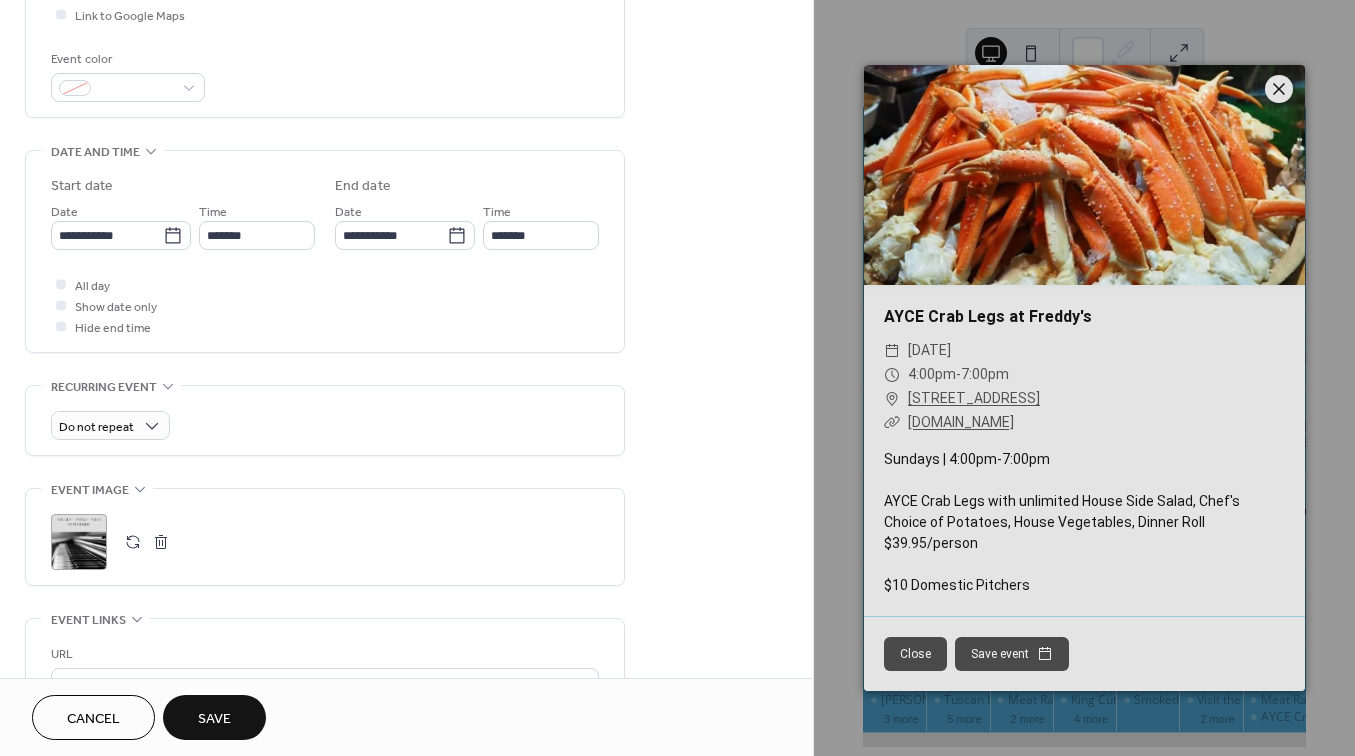 click 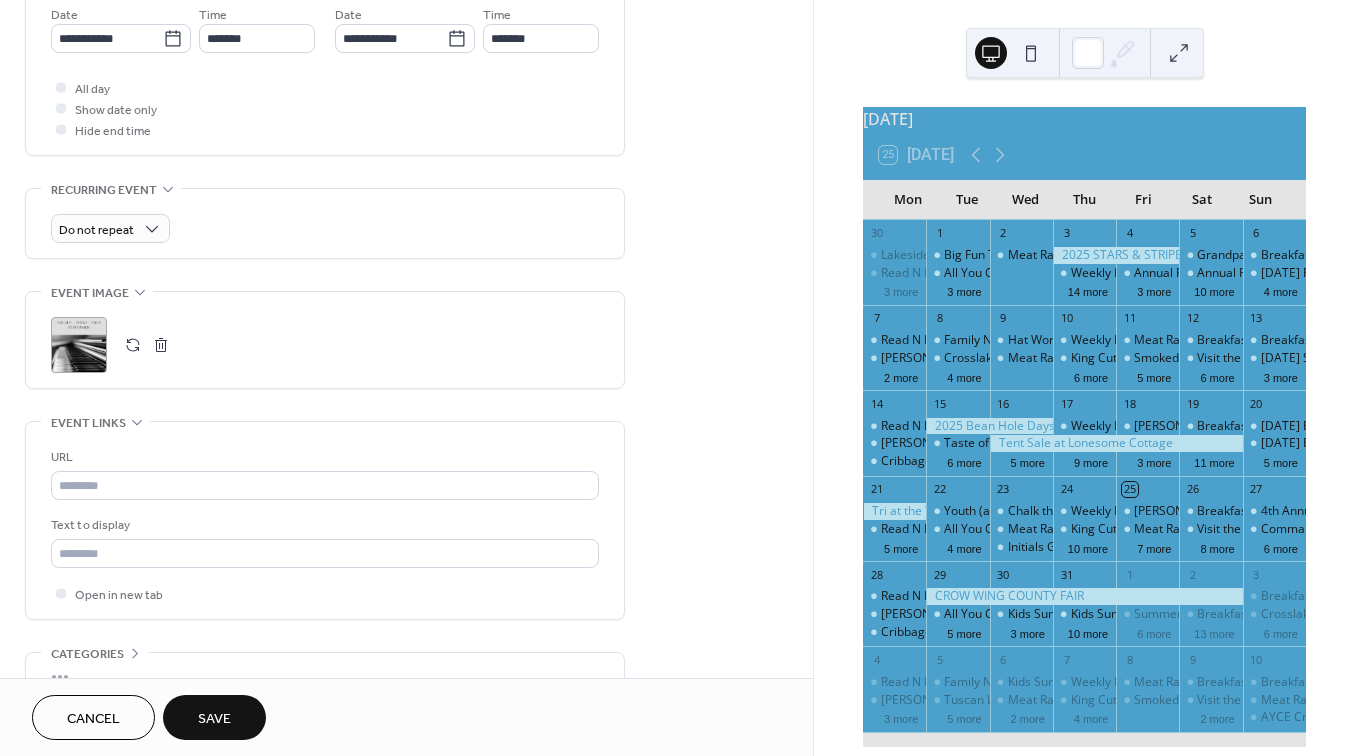 scroll, scrollTop: 701, scrollLeft: 0, axis: vertical 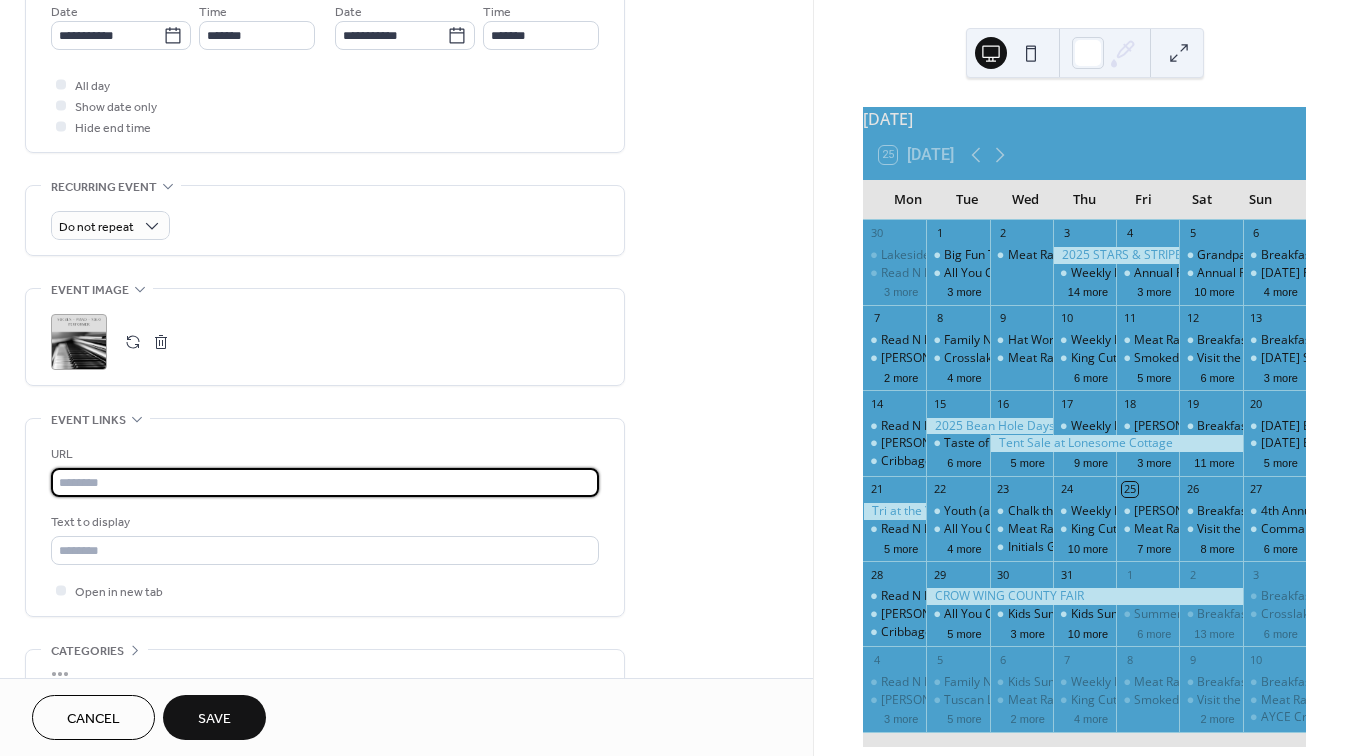 click at bounding box center [325, 482] 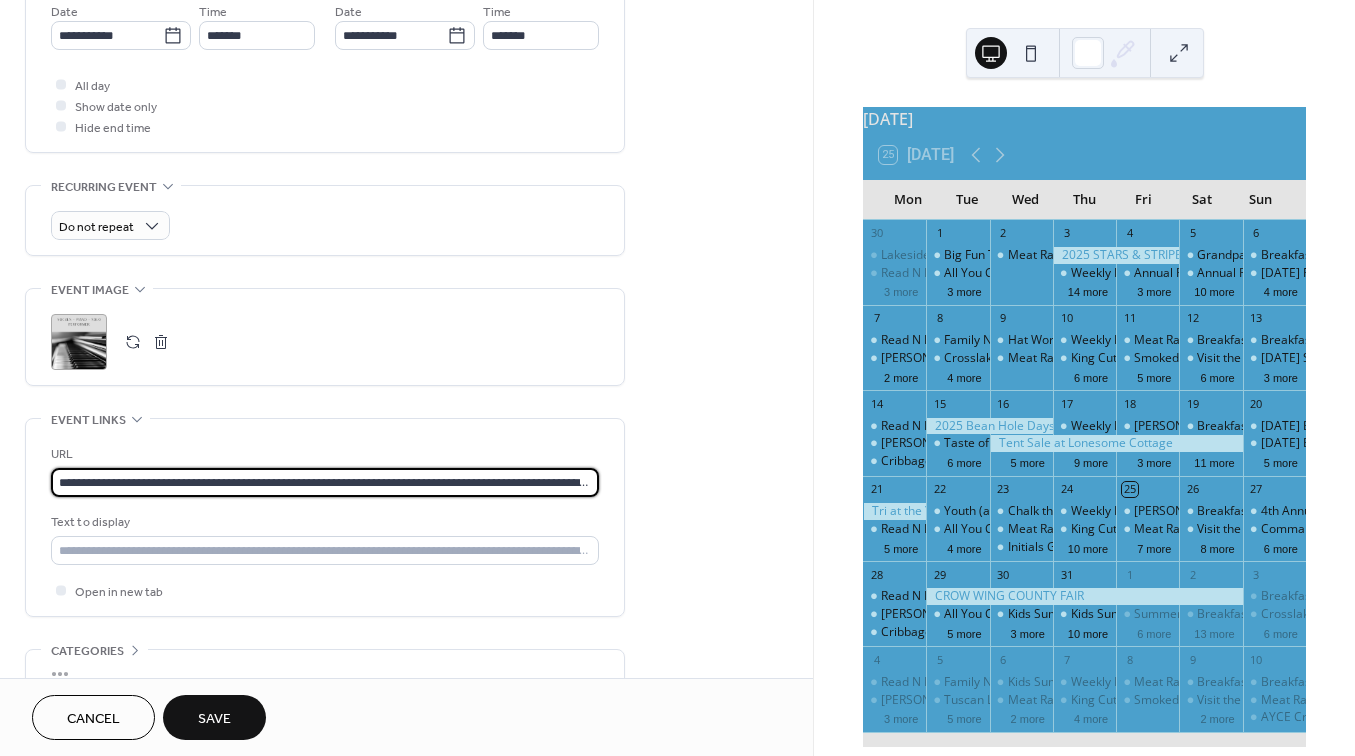 type on "**********" 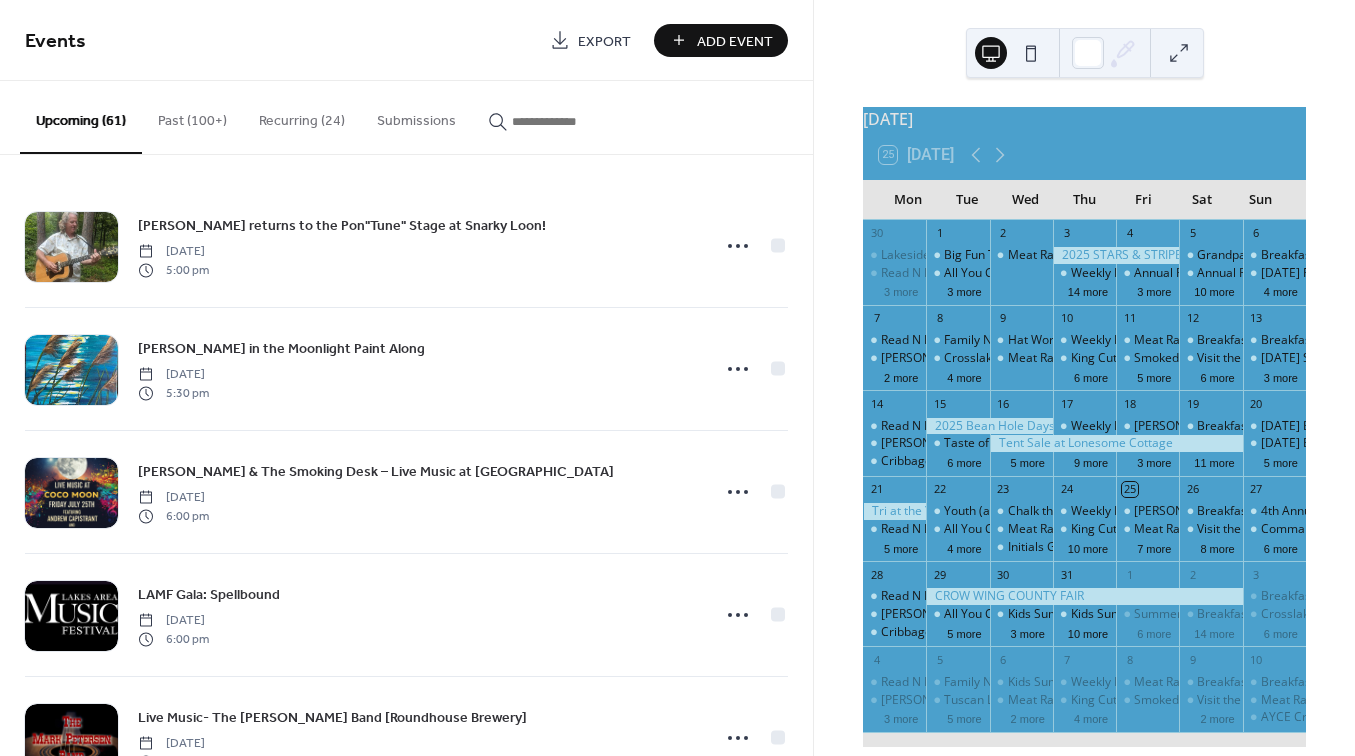 click at bounding box center (572, 121) 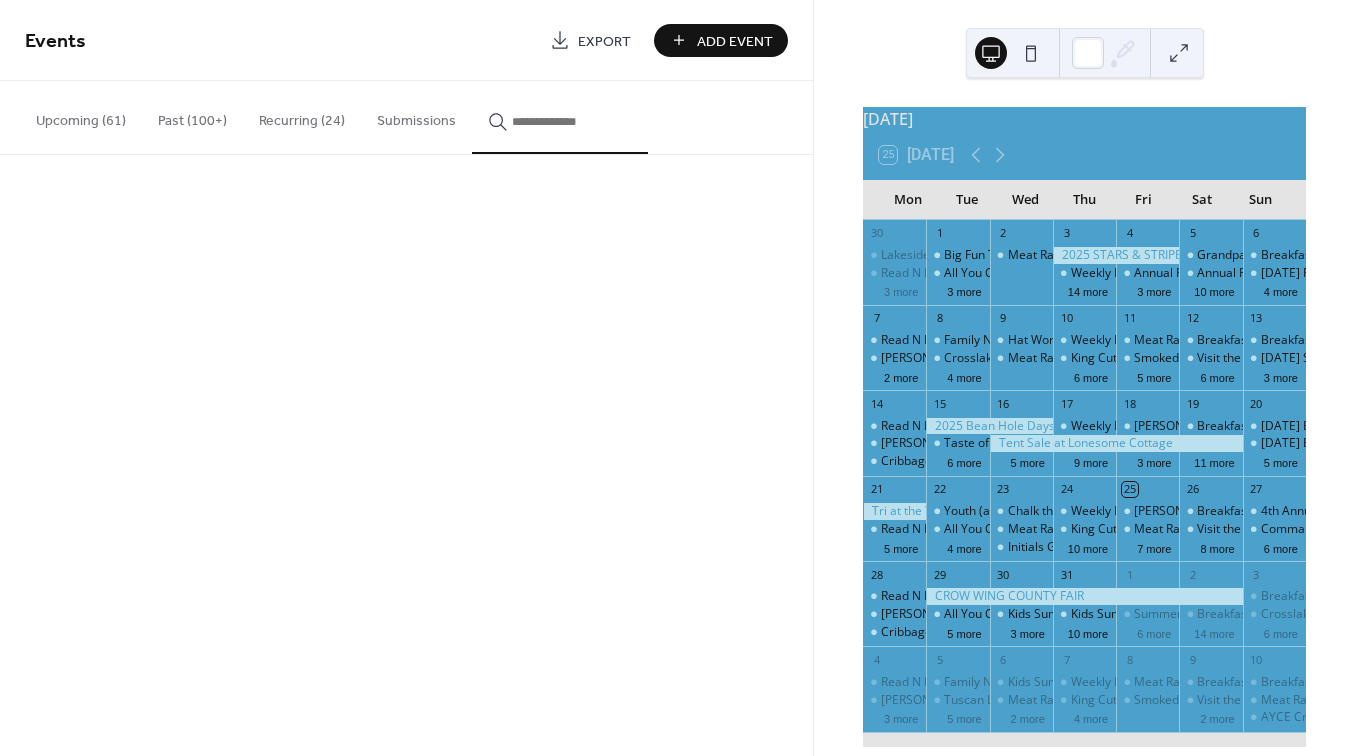 type on "**********" 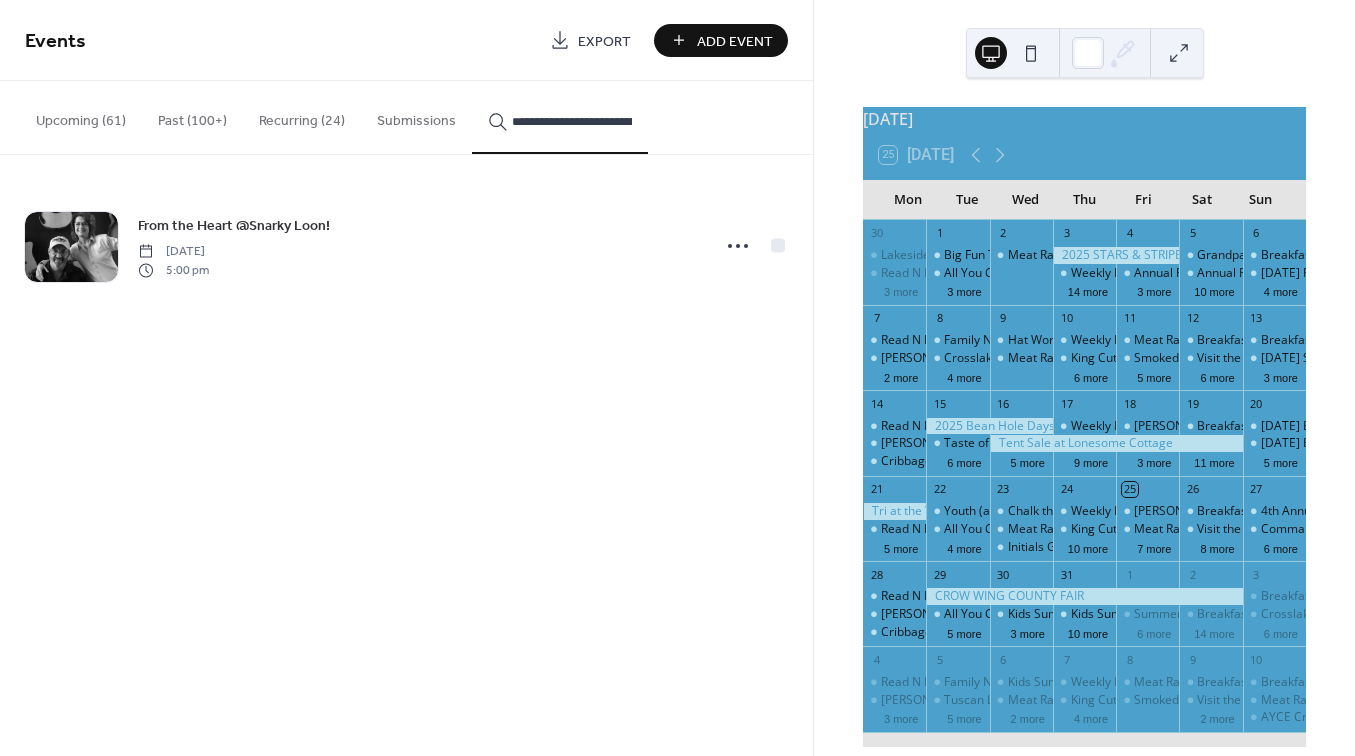 click on "**********" at bounding box center [572, 121] 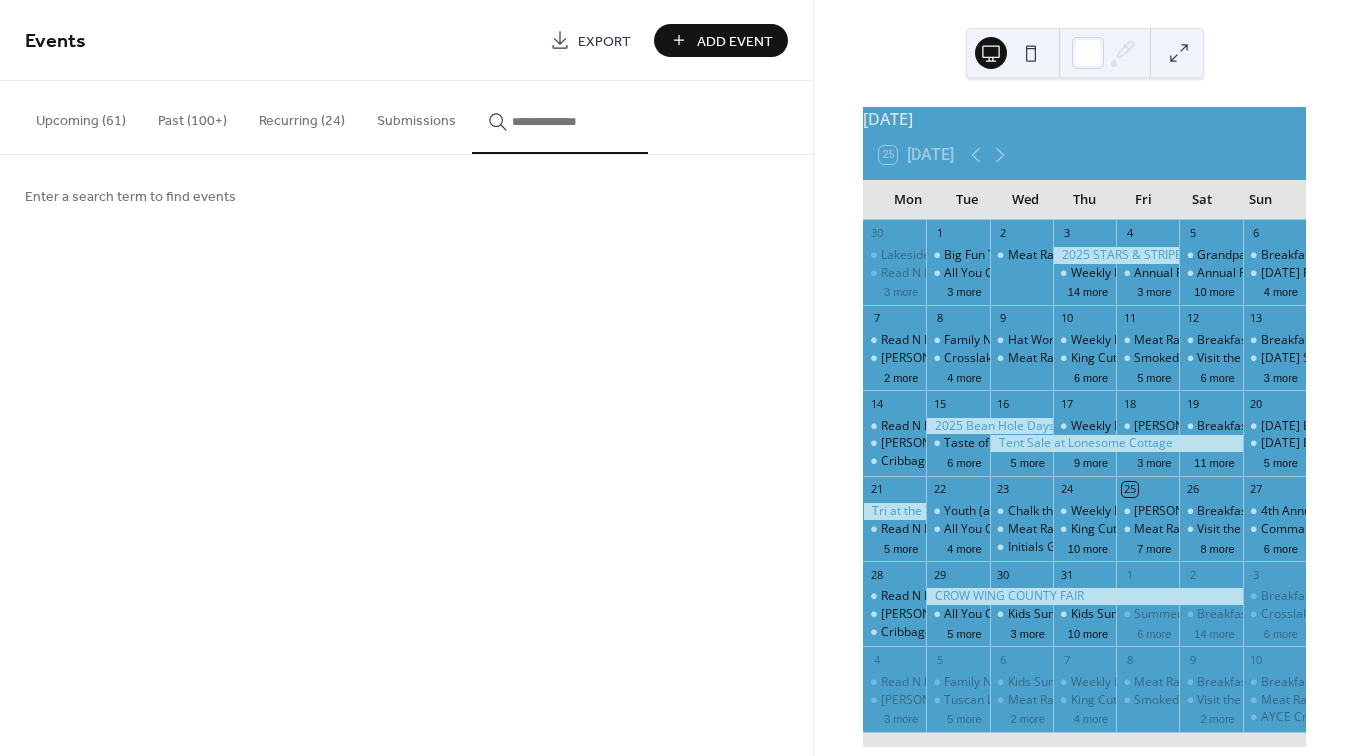 click on "Upcoming (61)" at bounding box center [81, 116] 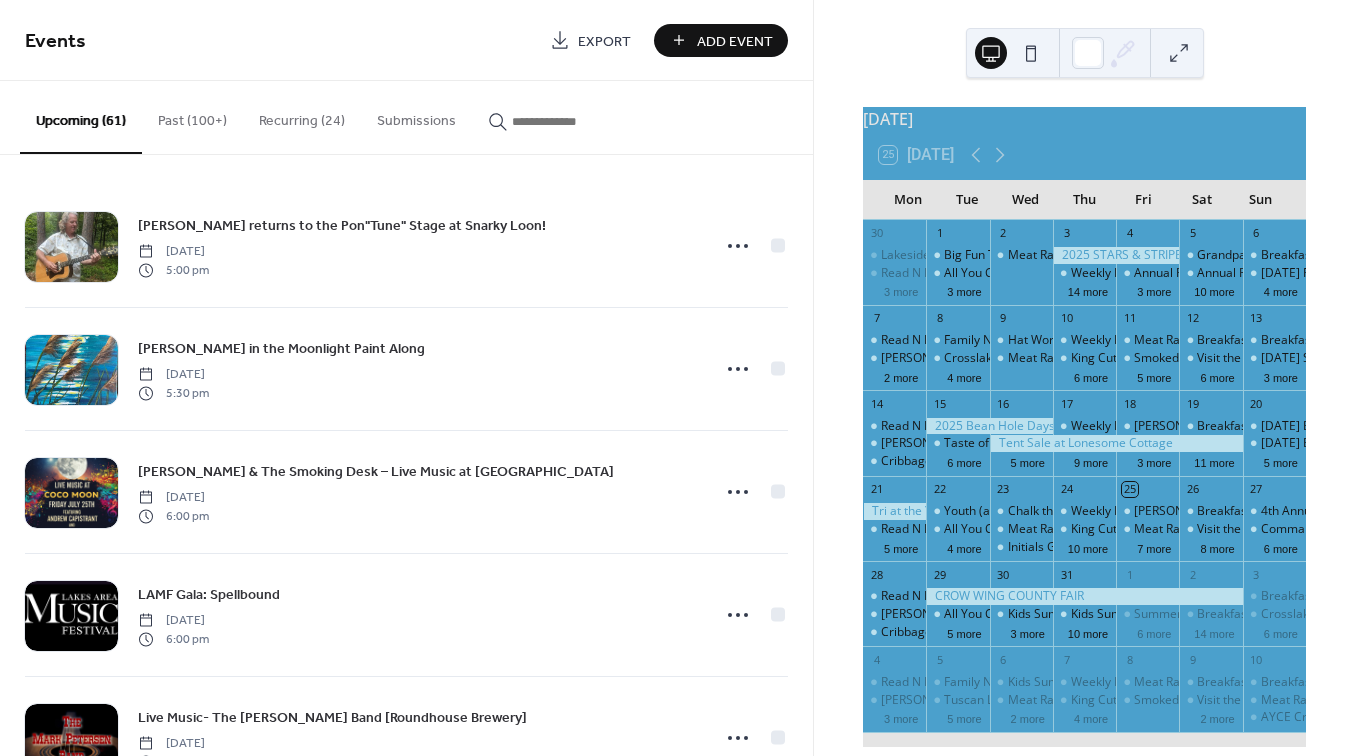 click at bounding box center [572, 121] 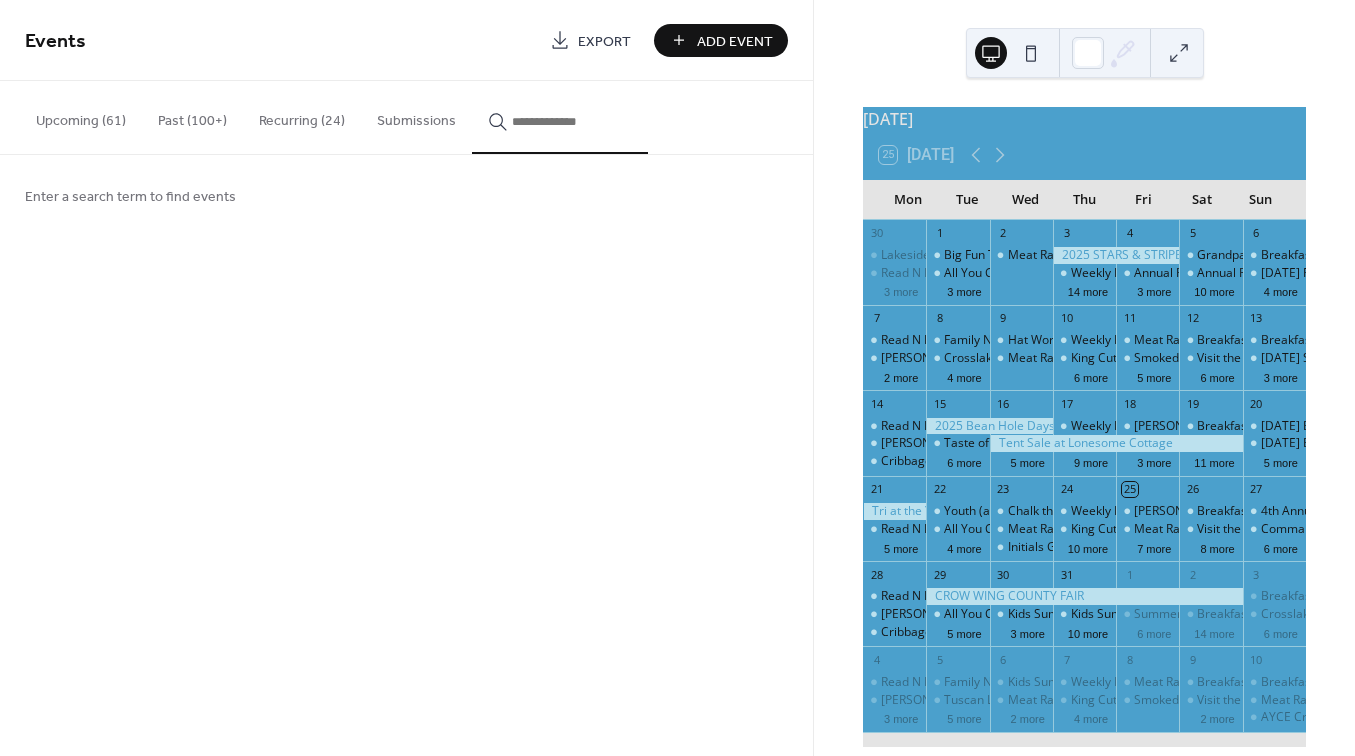 type on "**********" 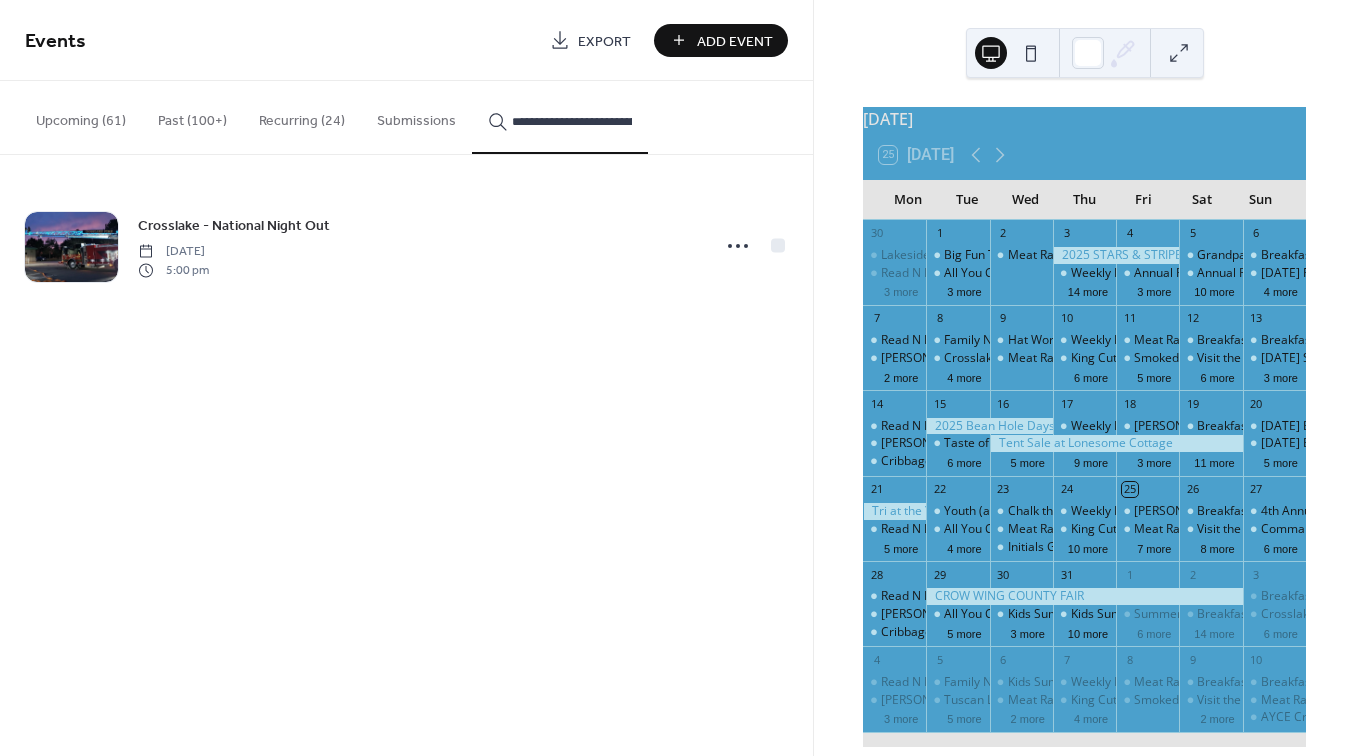 click on "**********" at bounding box center (572, 121) 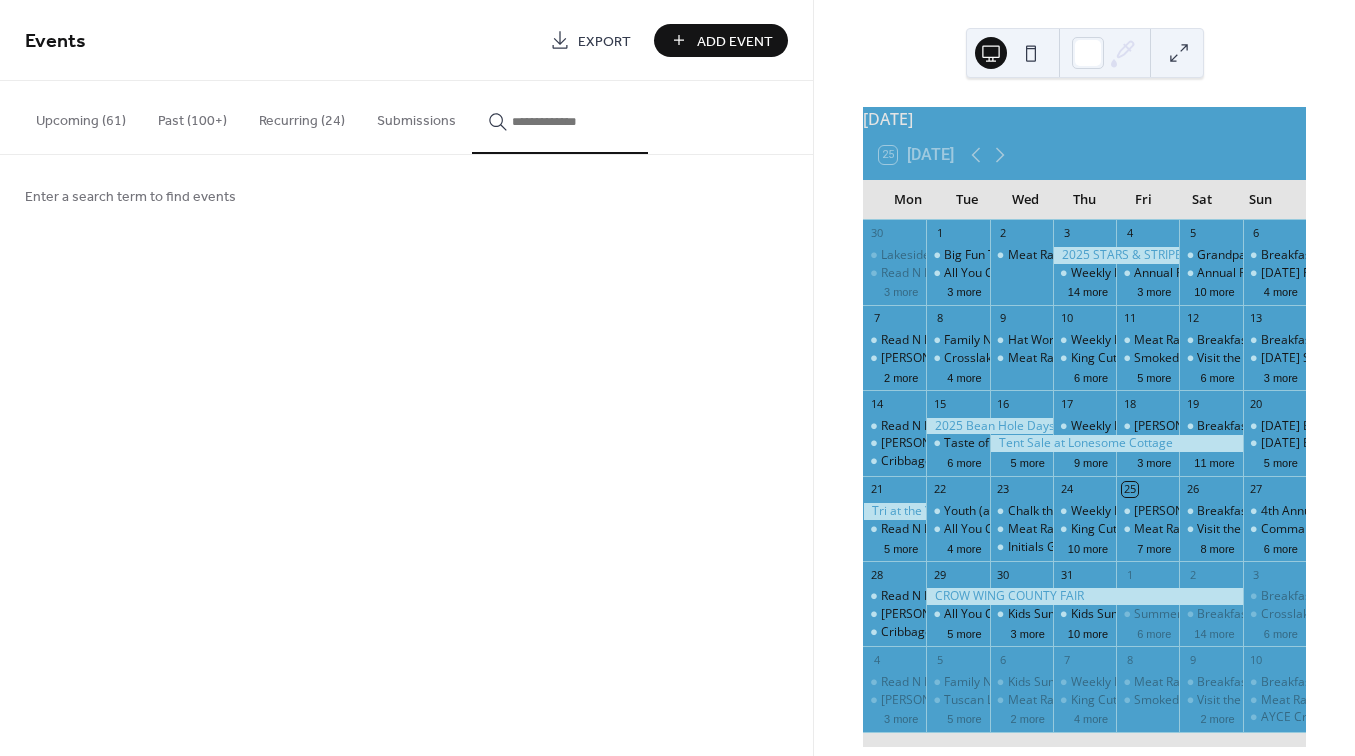 click on "Upcoming (61)" at bounding box center (81, 116) 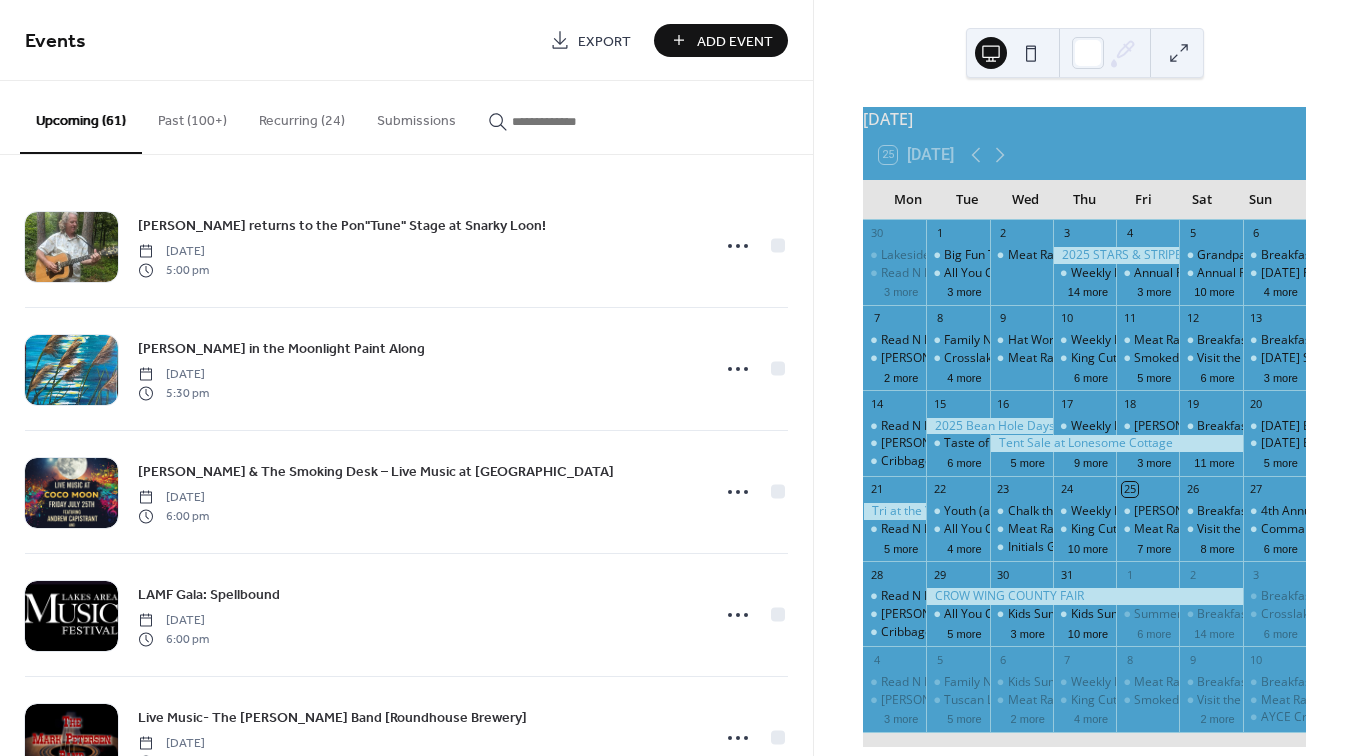click at bounding box center [572, 121] 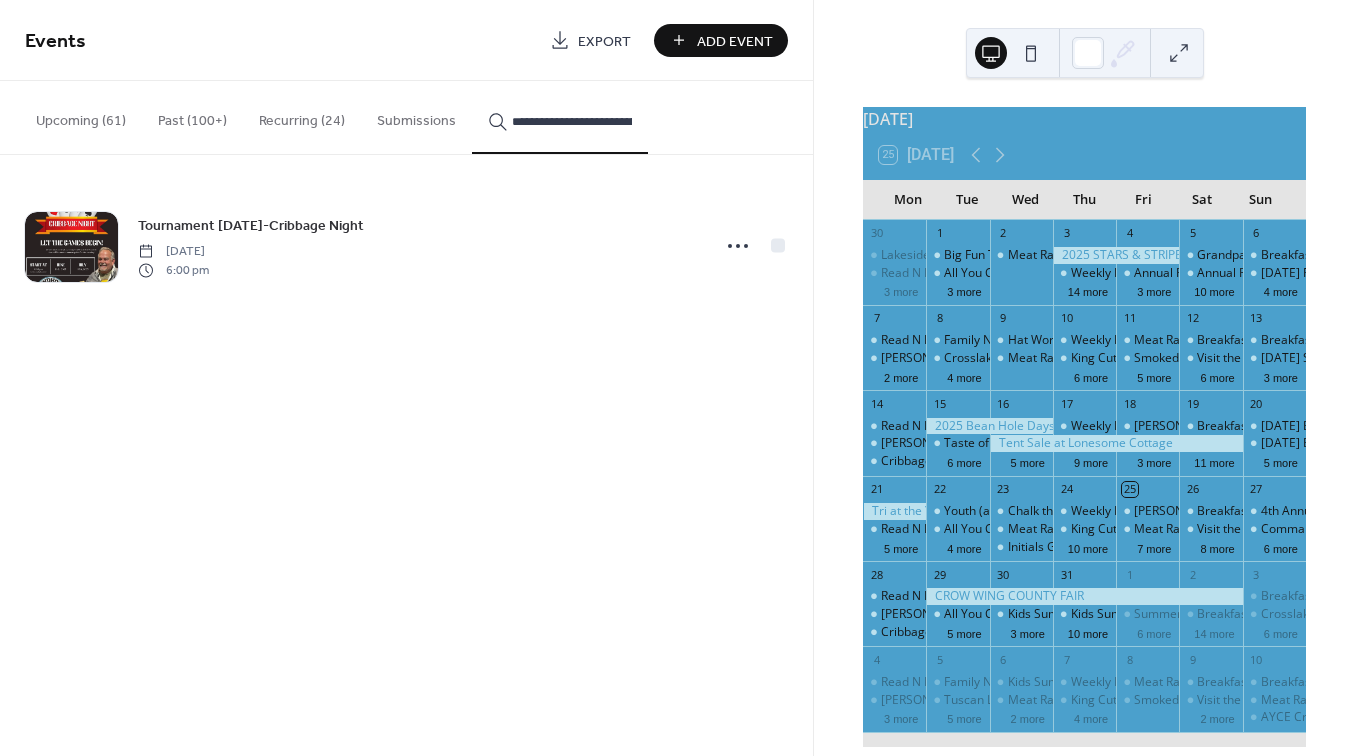 type on "**********" 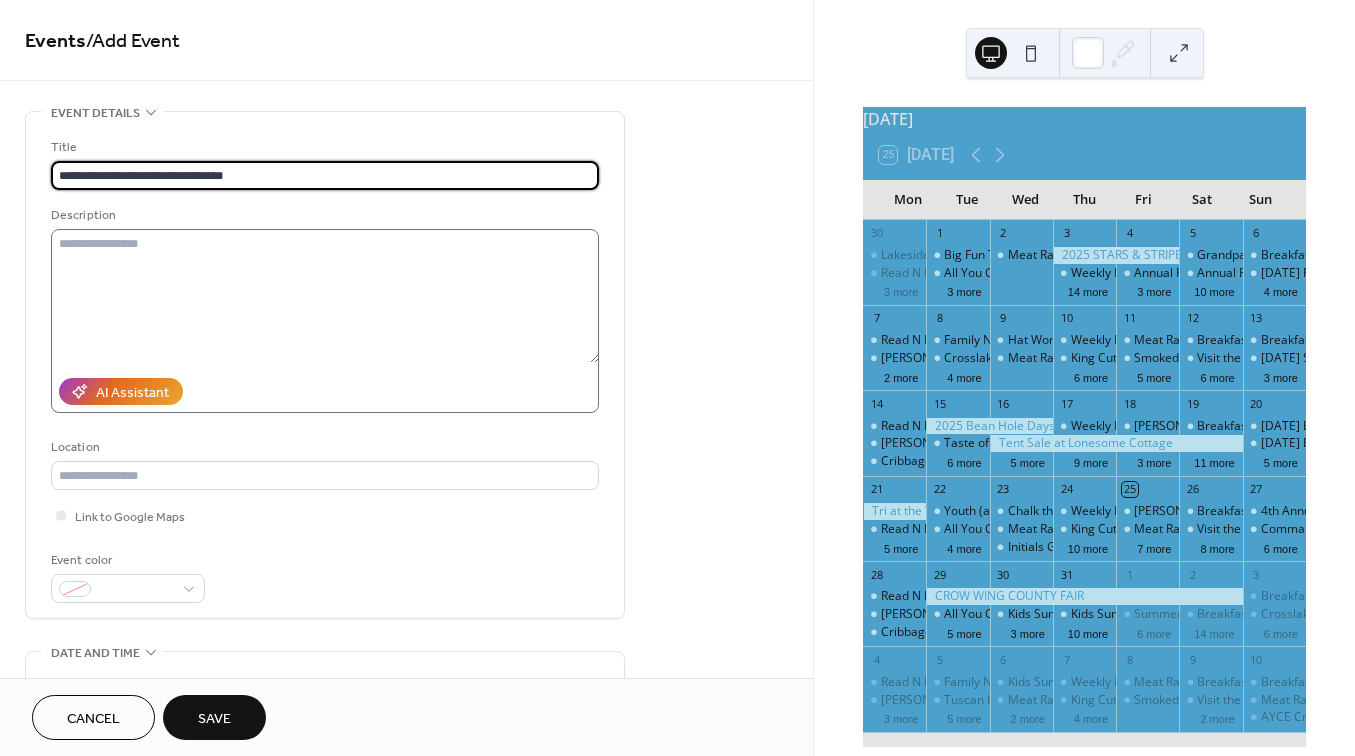 type on "**********" 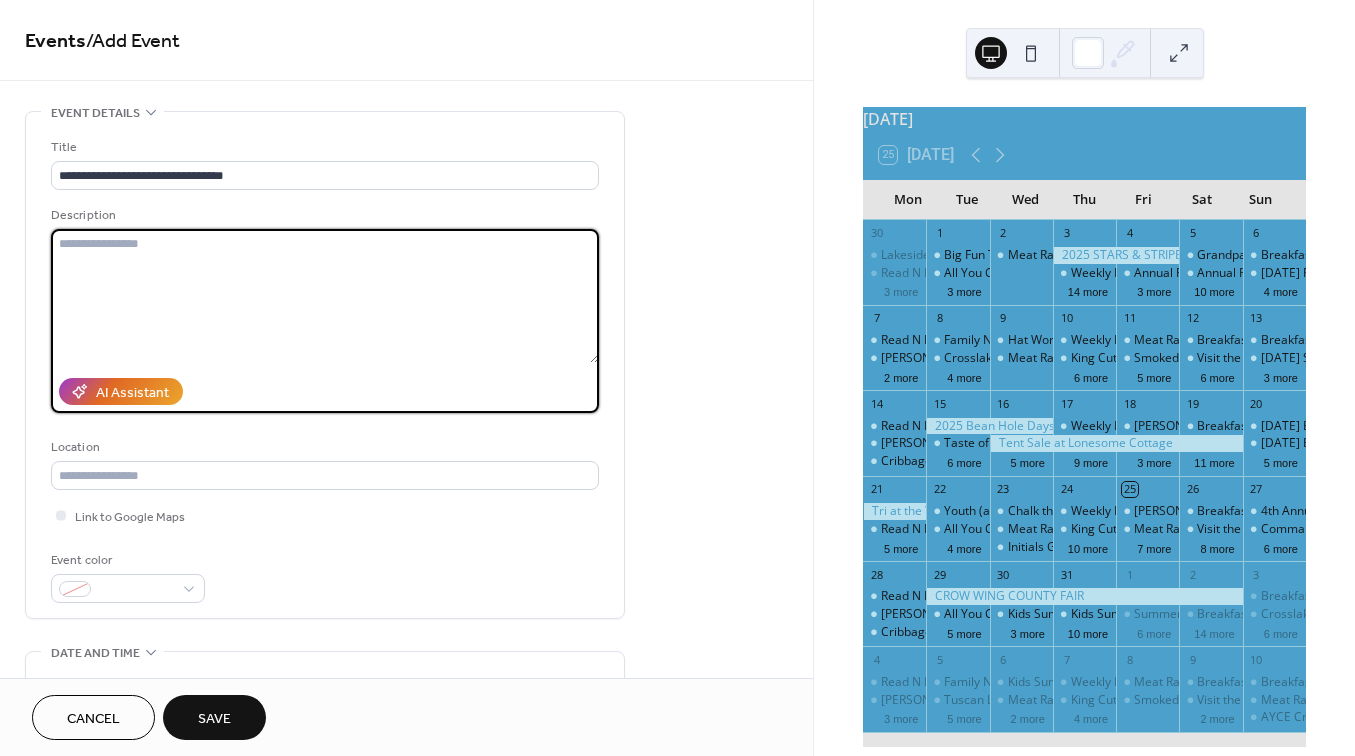 click at bounding box center [325, 296] 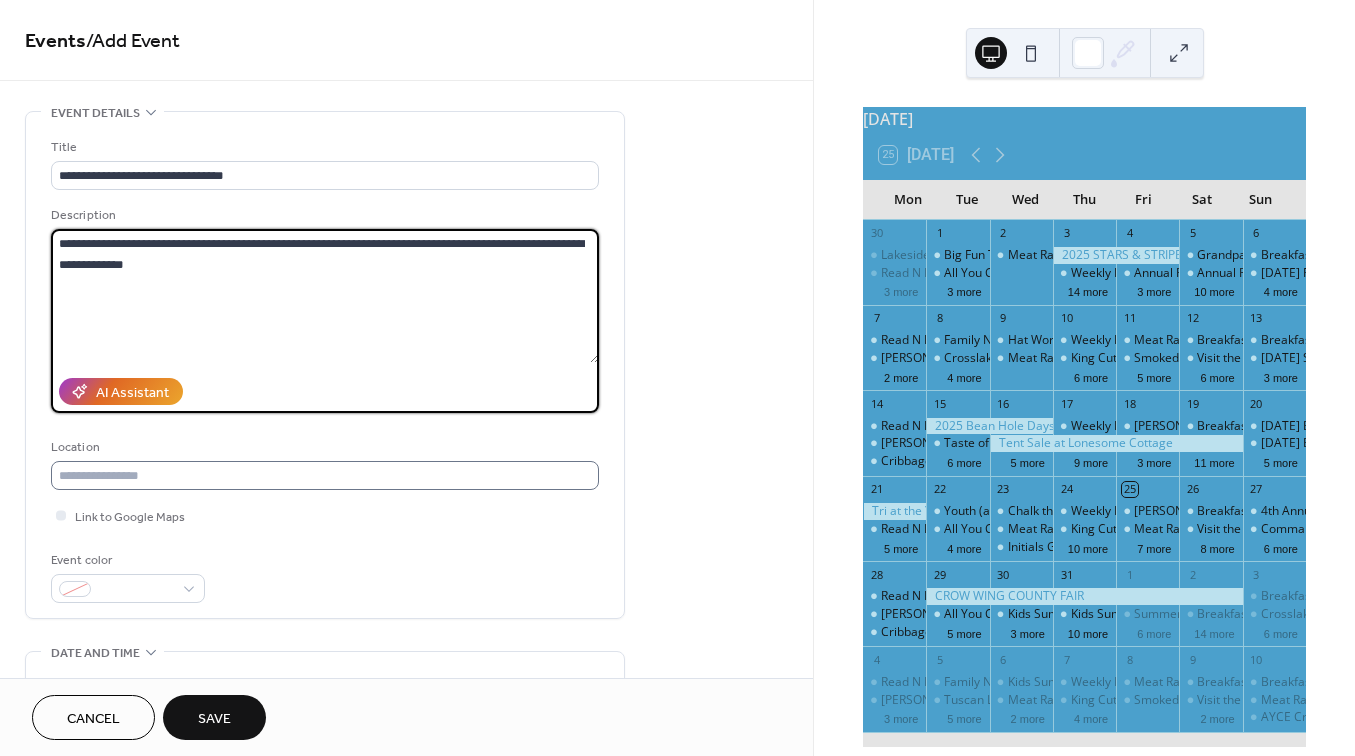 type on "**********" 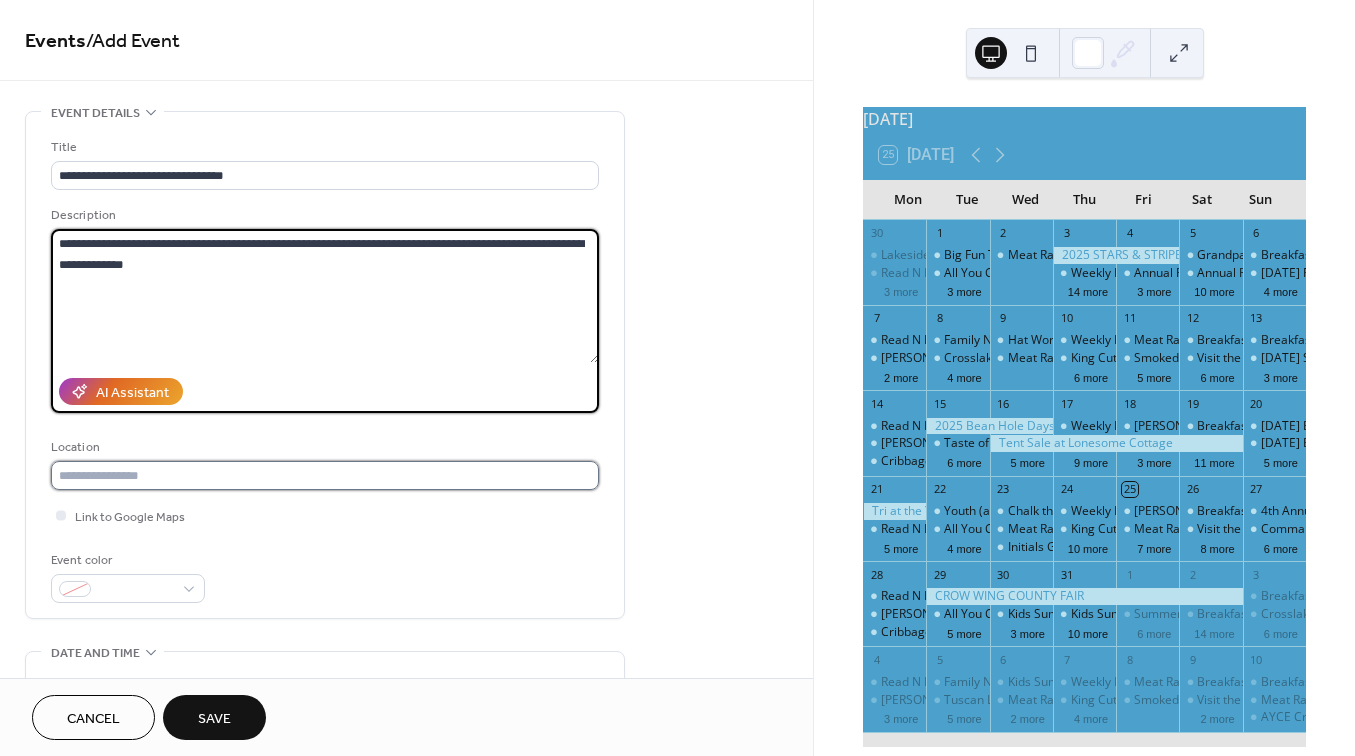 click at bounding box center [325, 475] 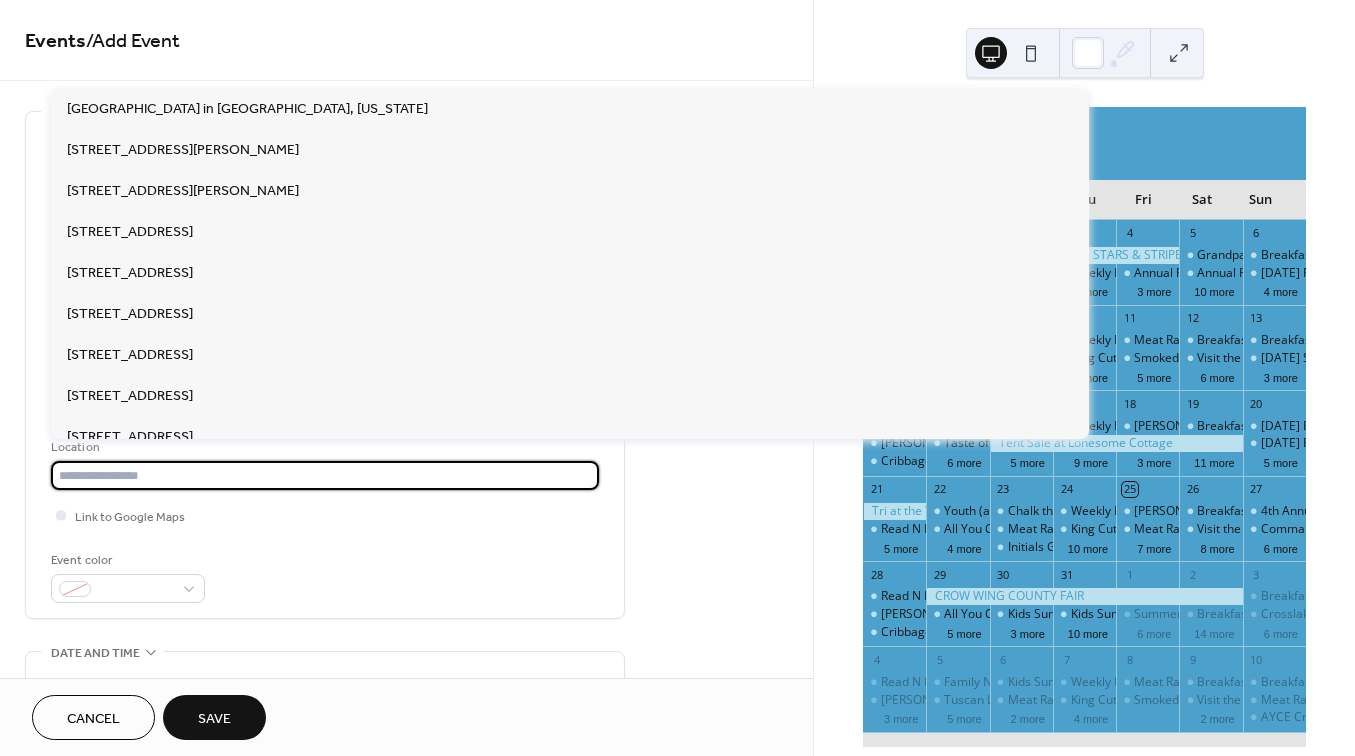paste on "**********" 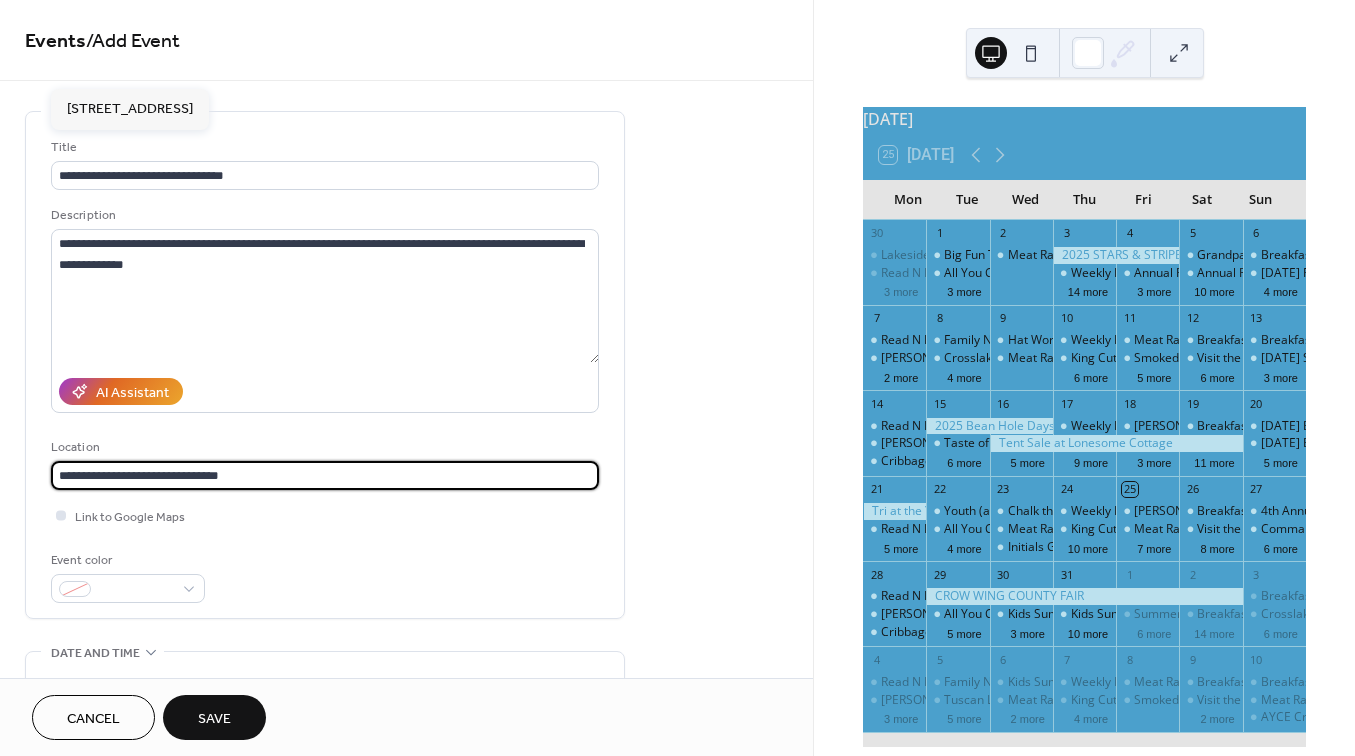 type on "**********" 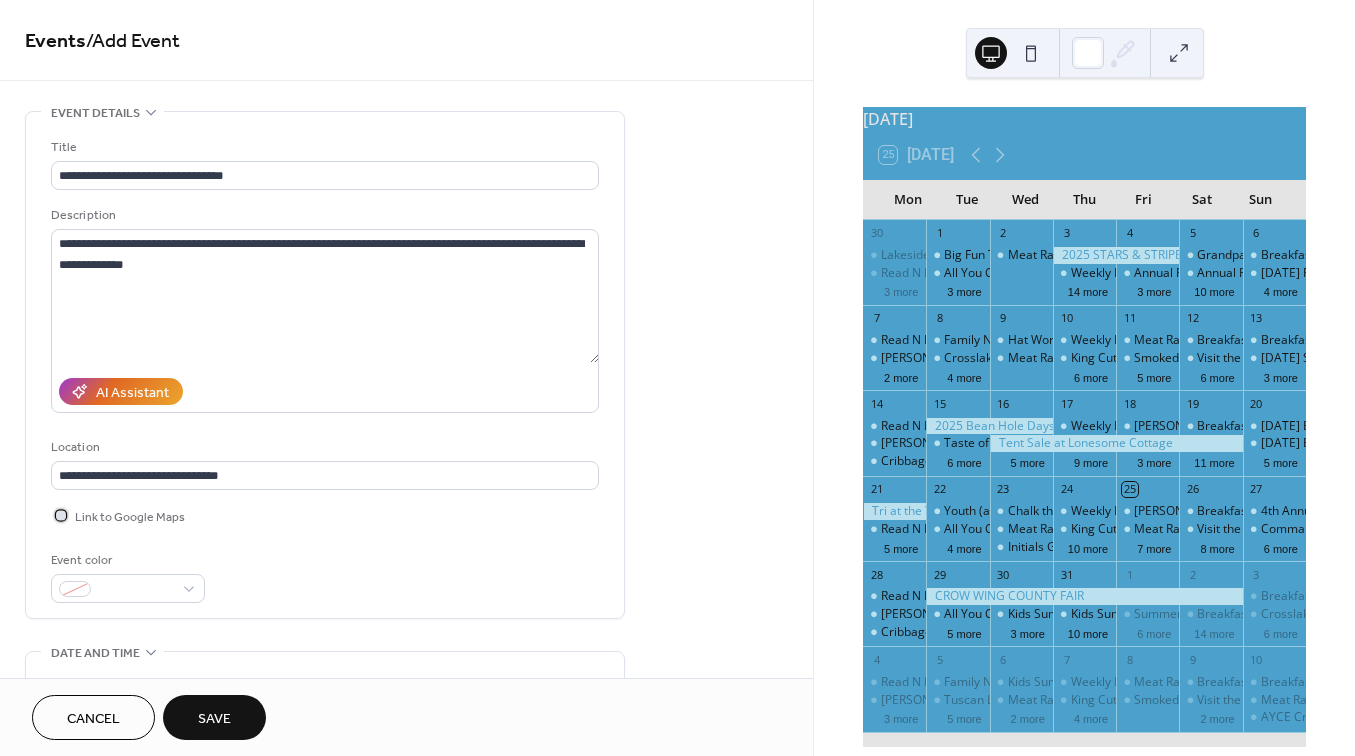 click at bounding box center [61, 515] 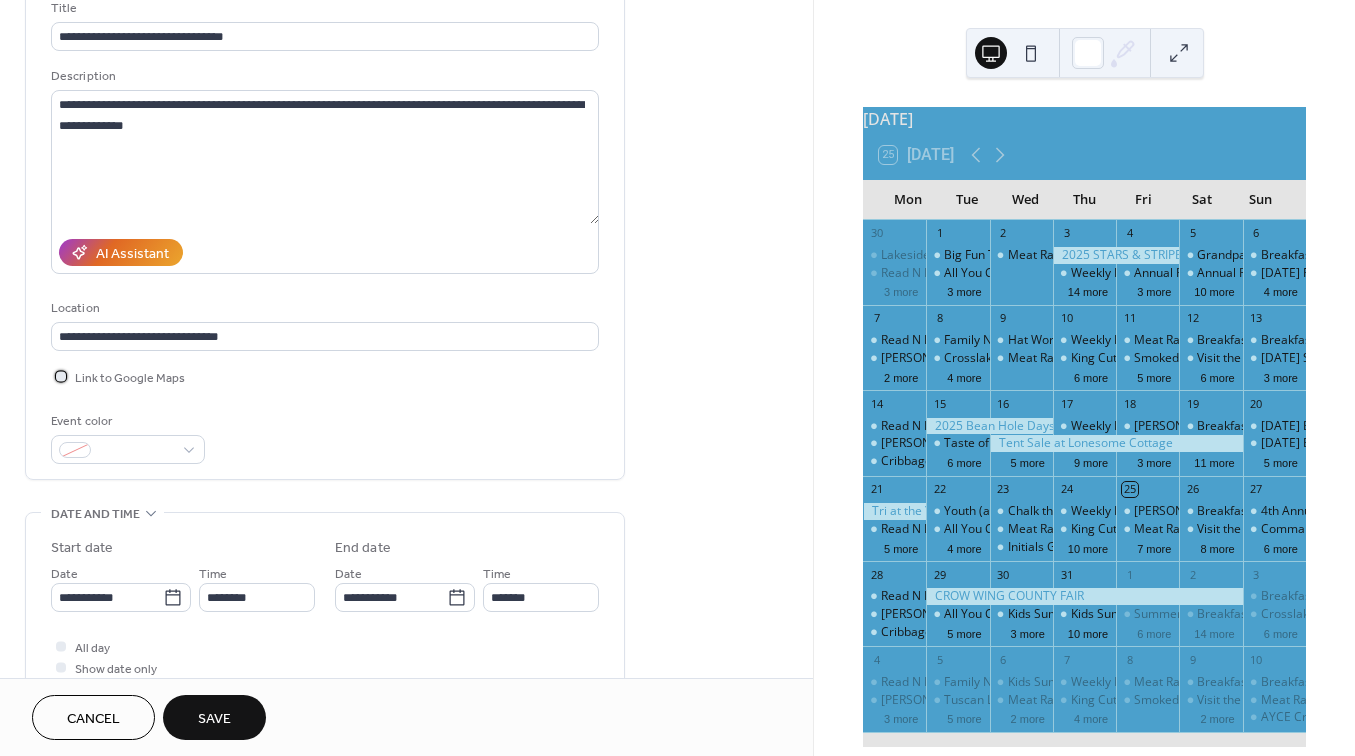 scroll, scrollTop: 192, scrollLeft: 0, axis: vertical 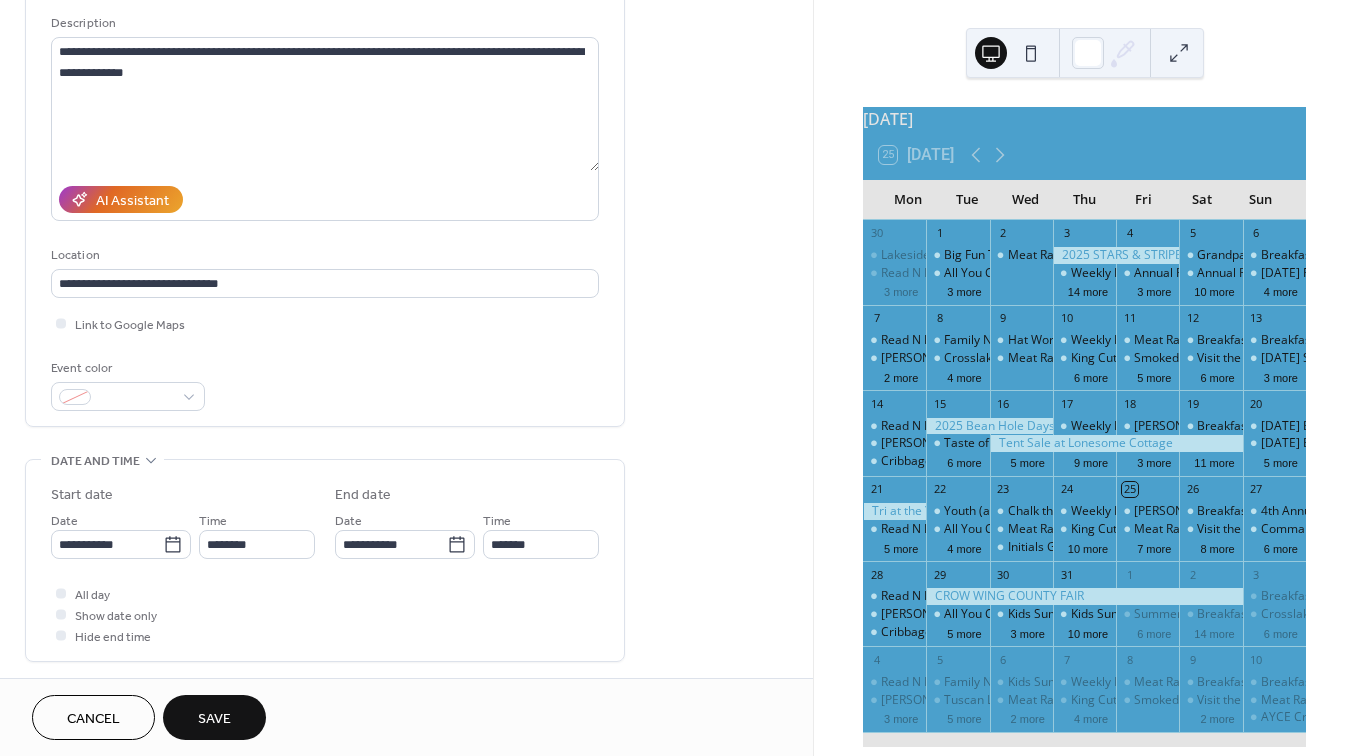 click on "**********" at bounding box center (325, 565) 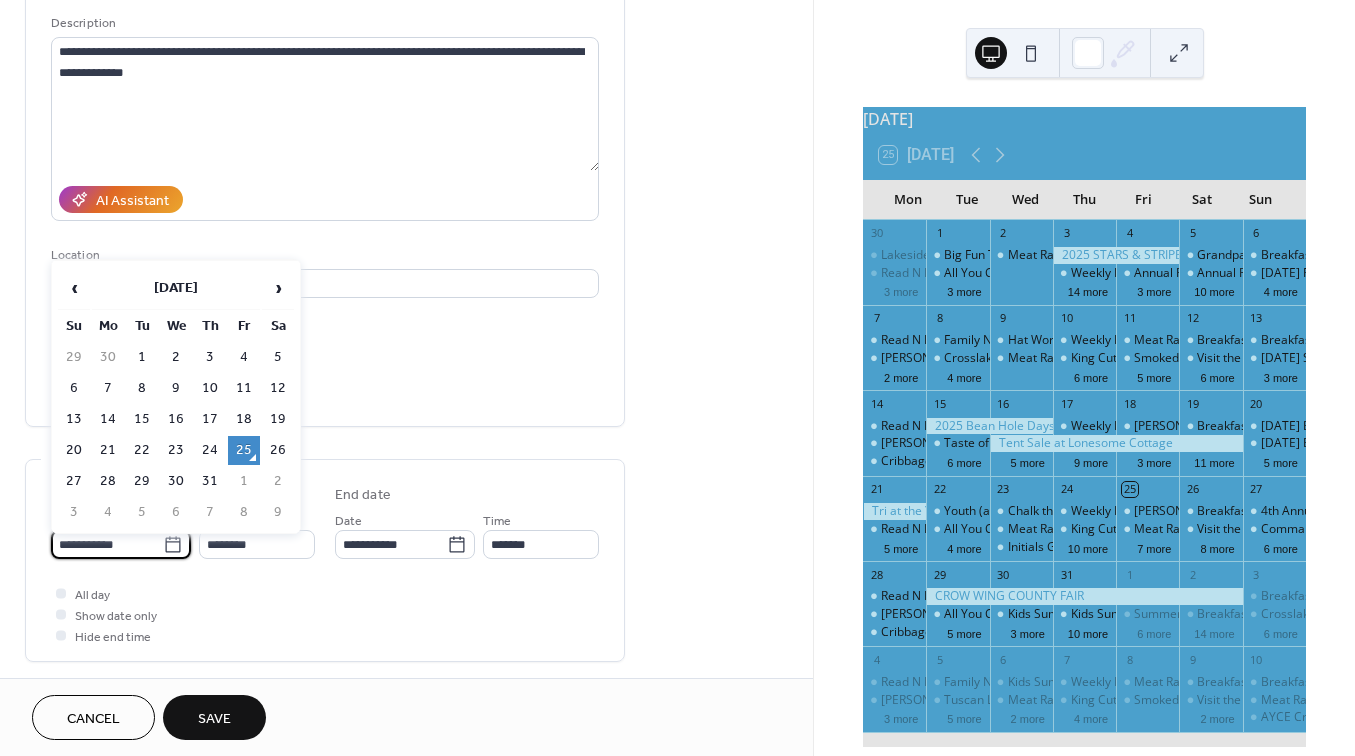 click on "**********" at bounding box center [107, 544] 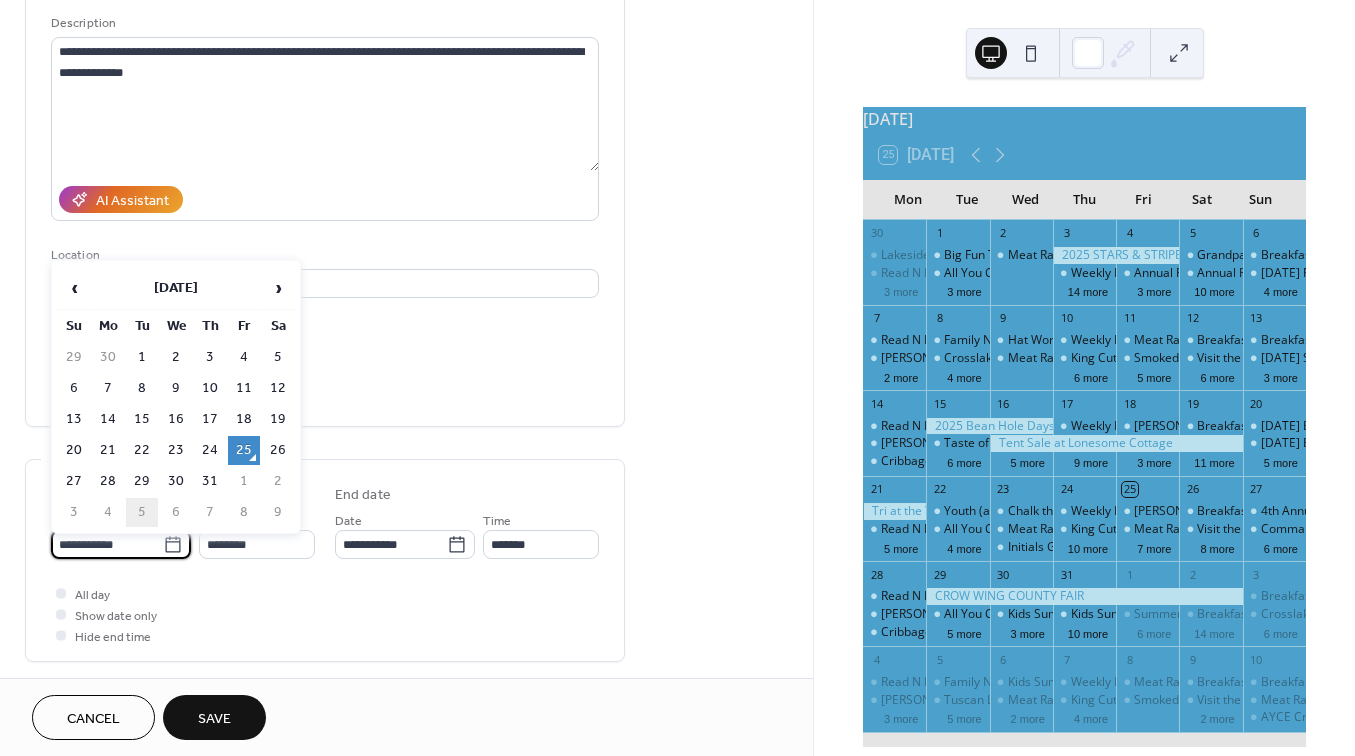 click on "5" at bounding box center [142, 512] 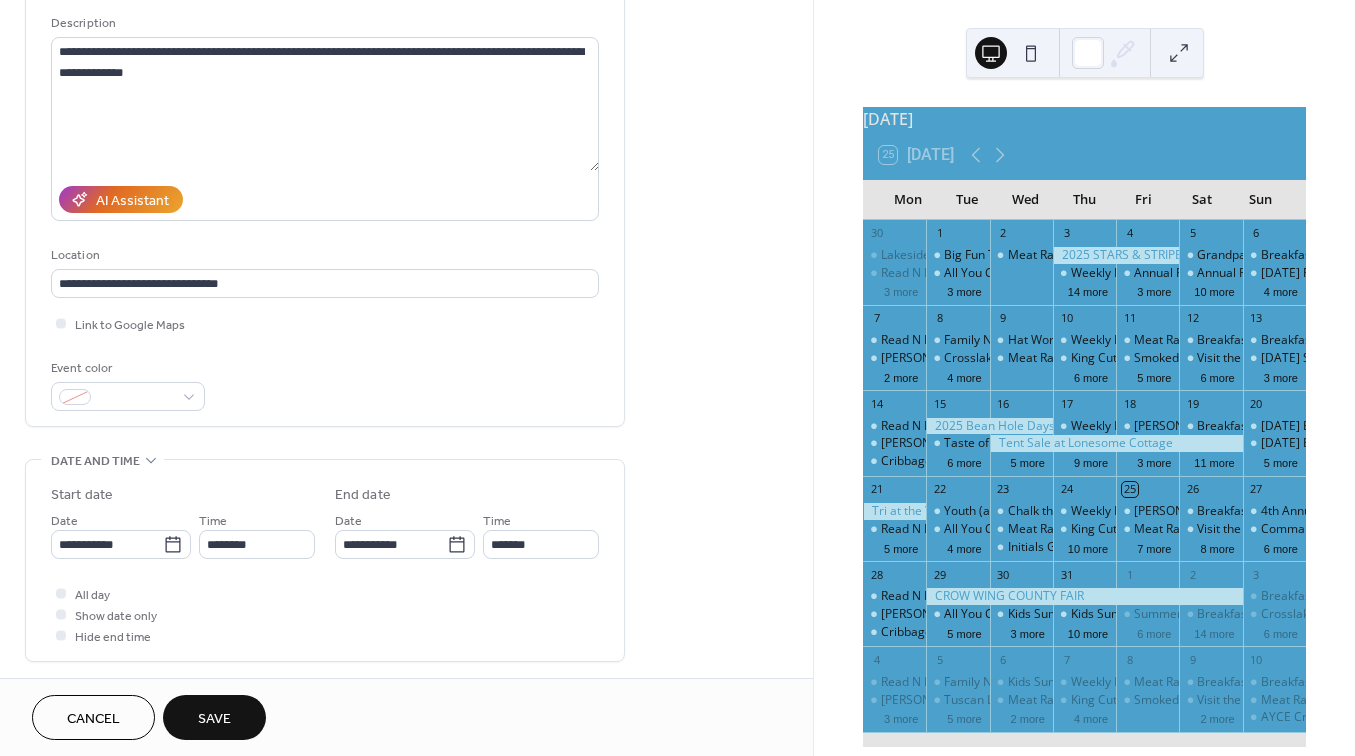 type on "**********" 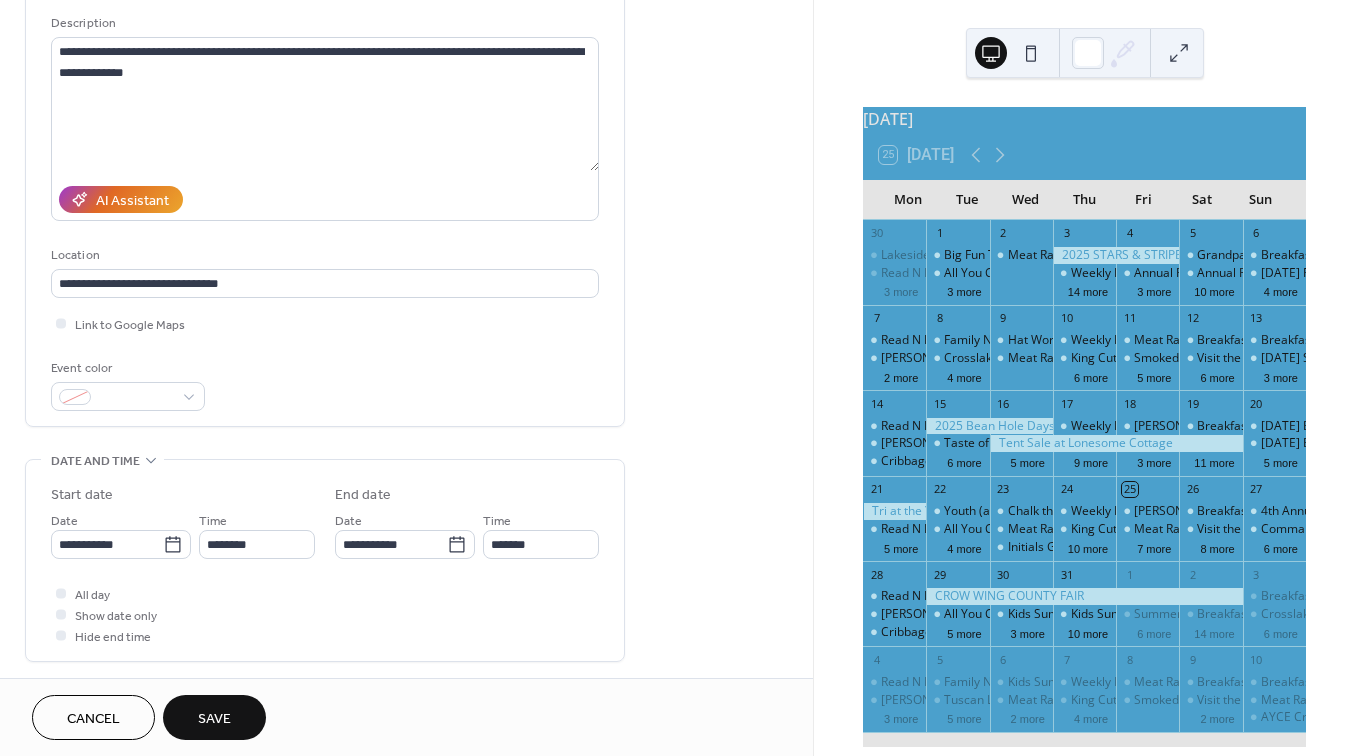 type on "**********" 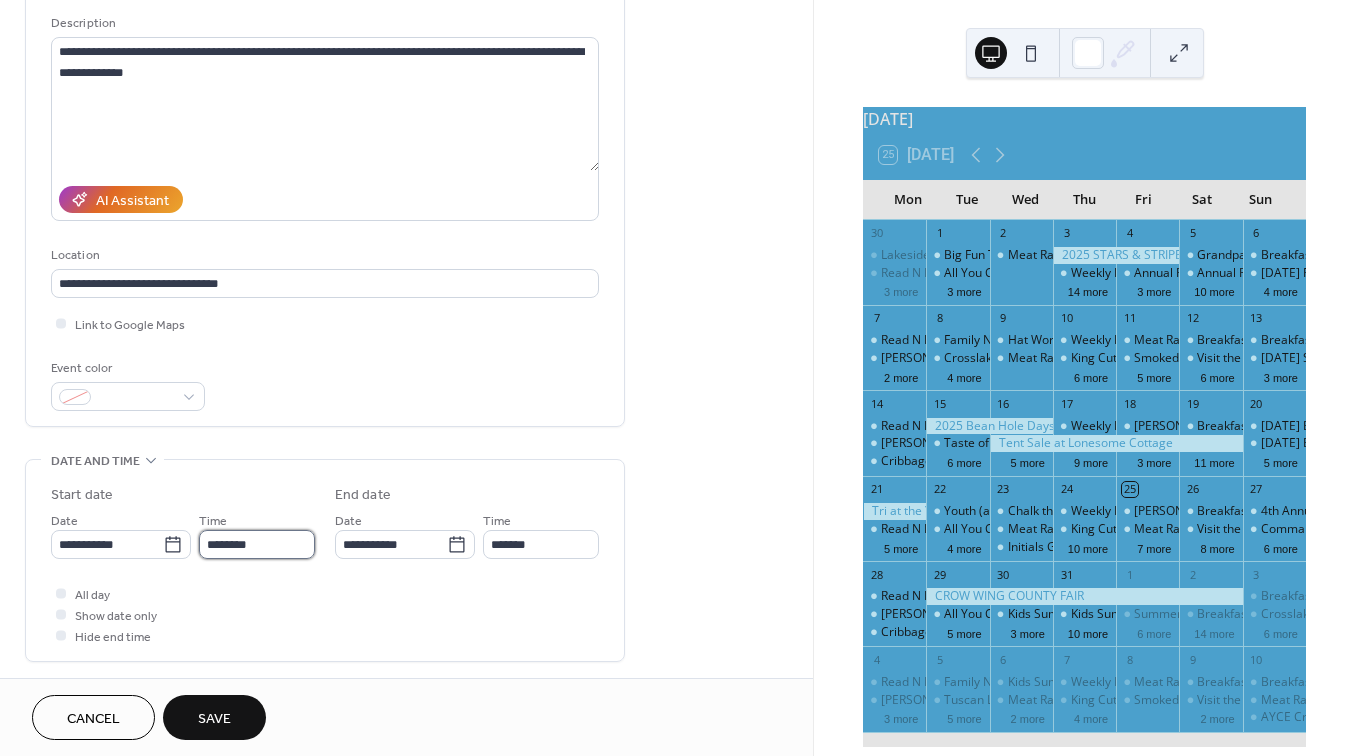 click on "********" at bounding box center (257, 544) 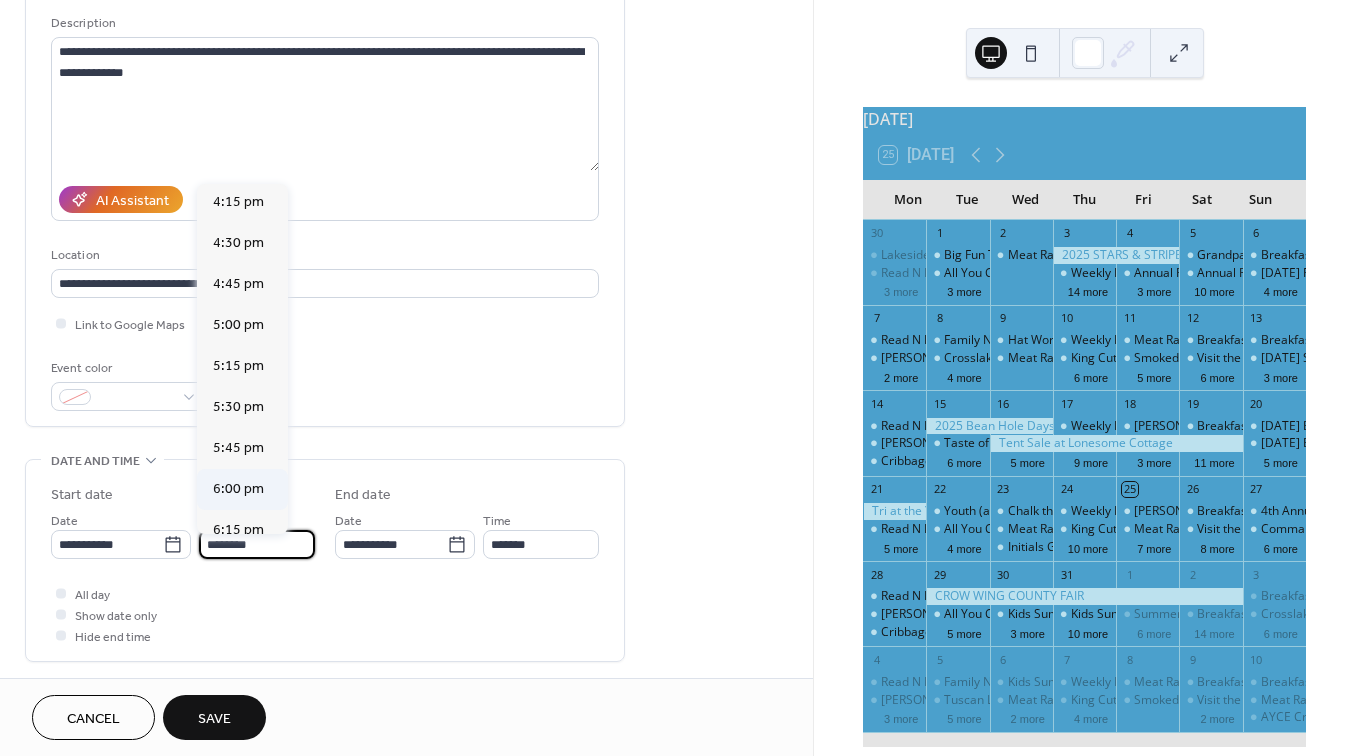 scroll, scrollTop: 2668, scrollLeft: 0, axis: vertical 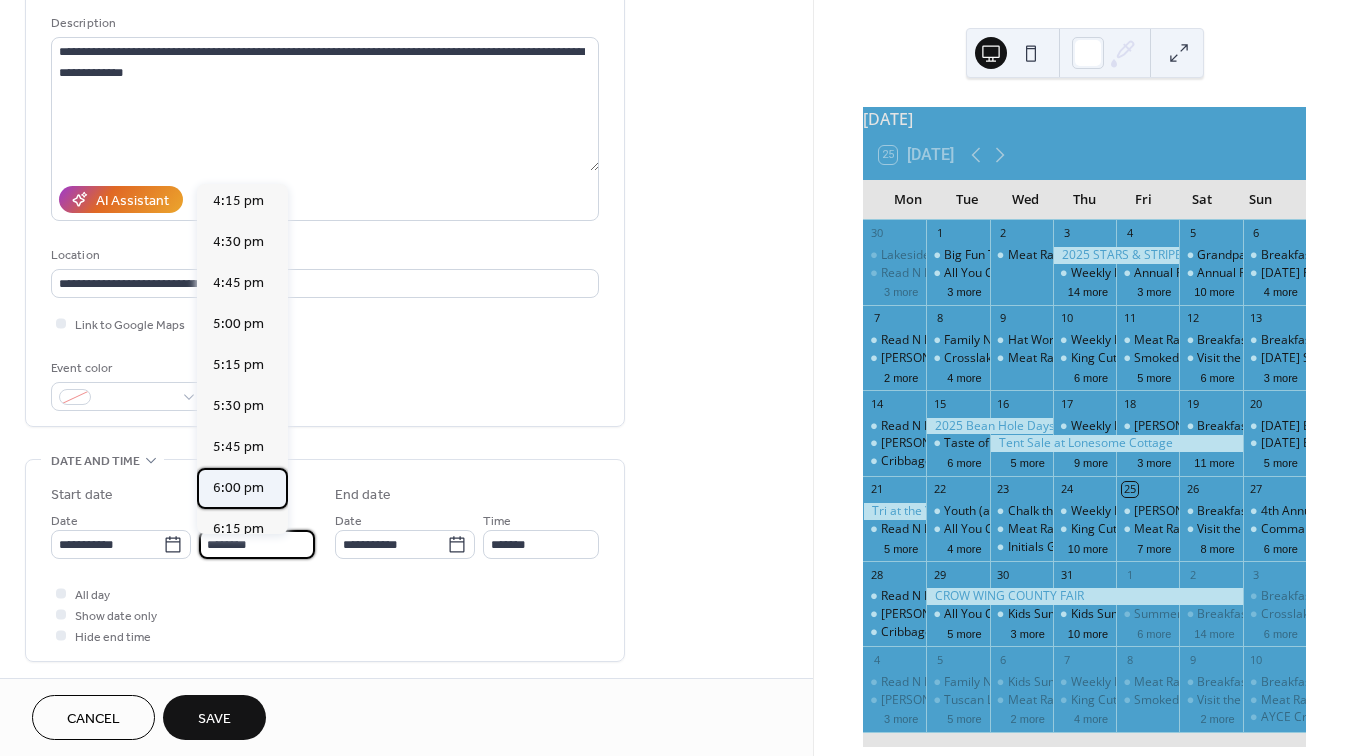 click on "6:00 pm" at bounding box center [238, 488] 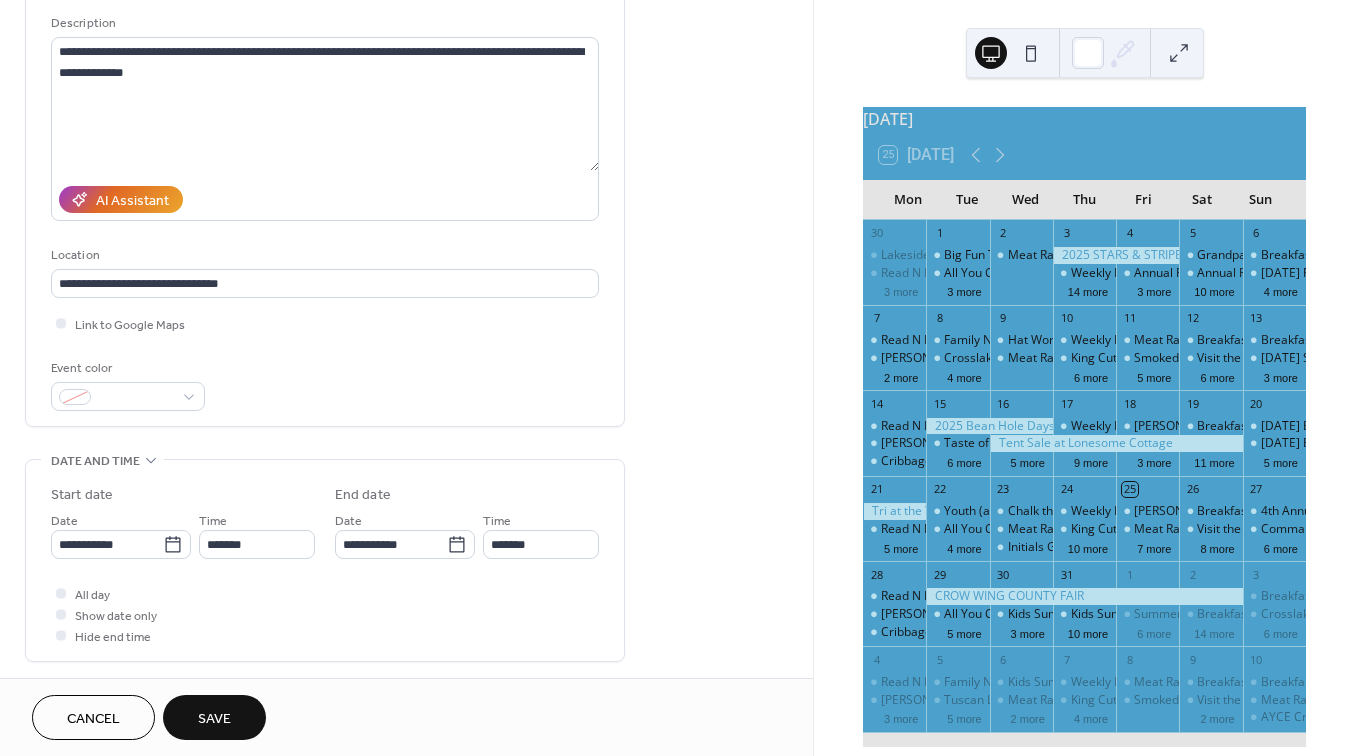 type on "*******" 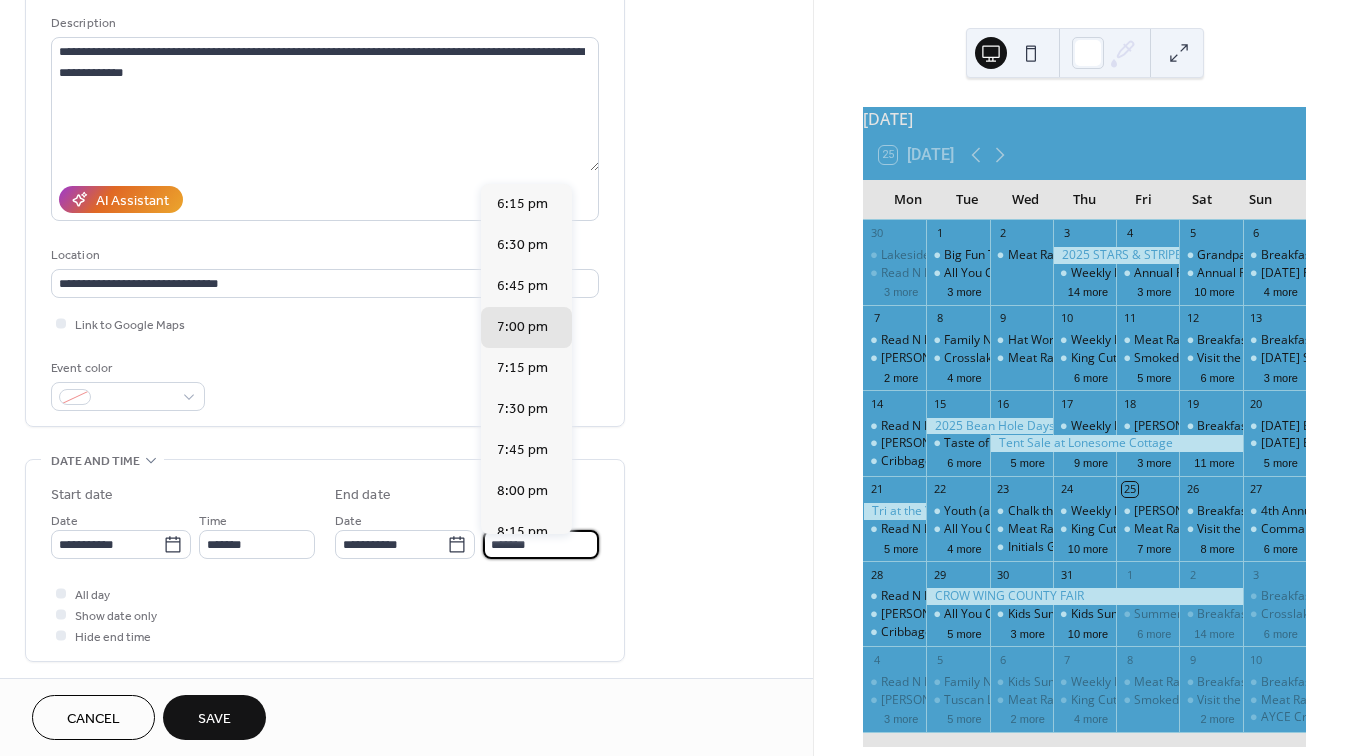 click on "*******" at bounding box center (541, 544) 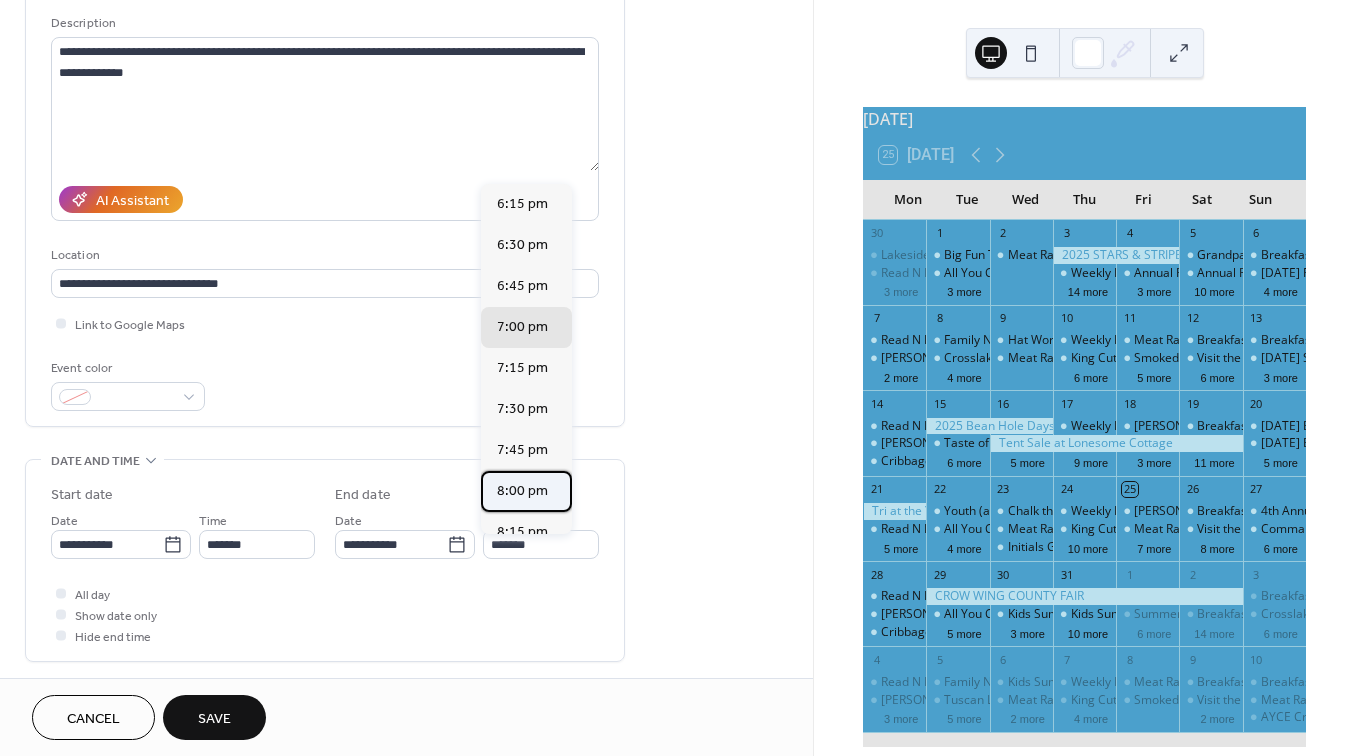 click on "8:00 pm" at bounding box center (522, 491) 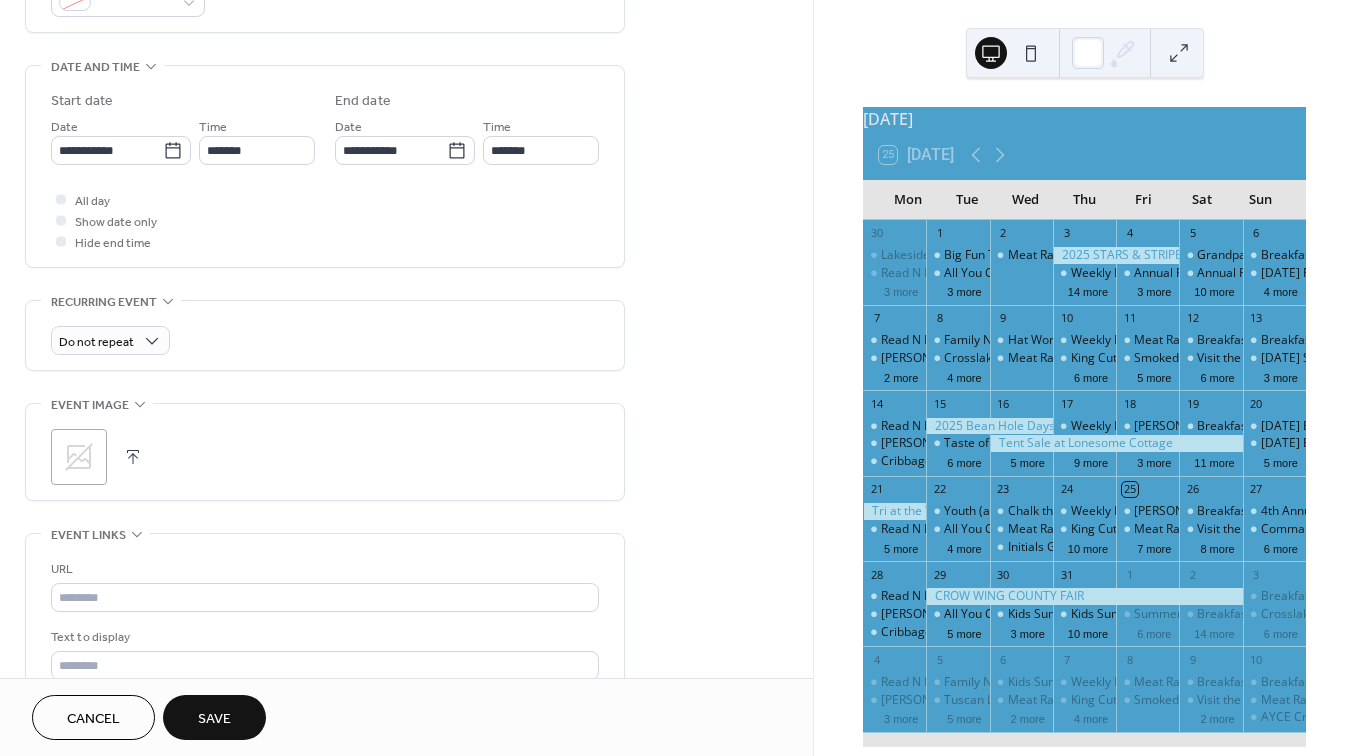 scroll, scrollTop: 592, scrollLeft: 0, axis: vertical 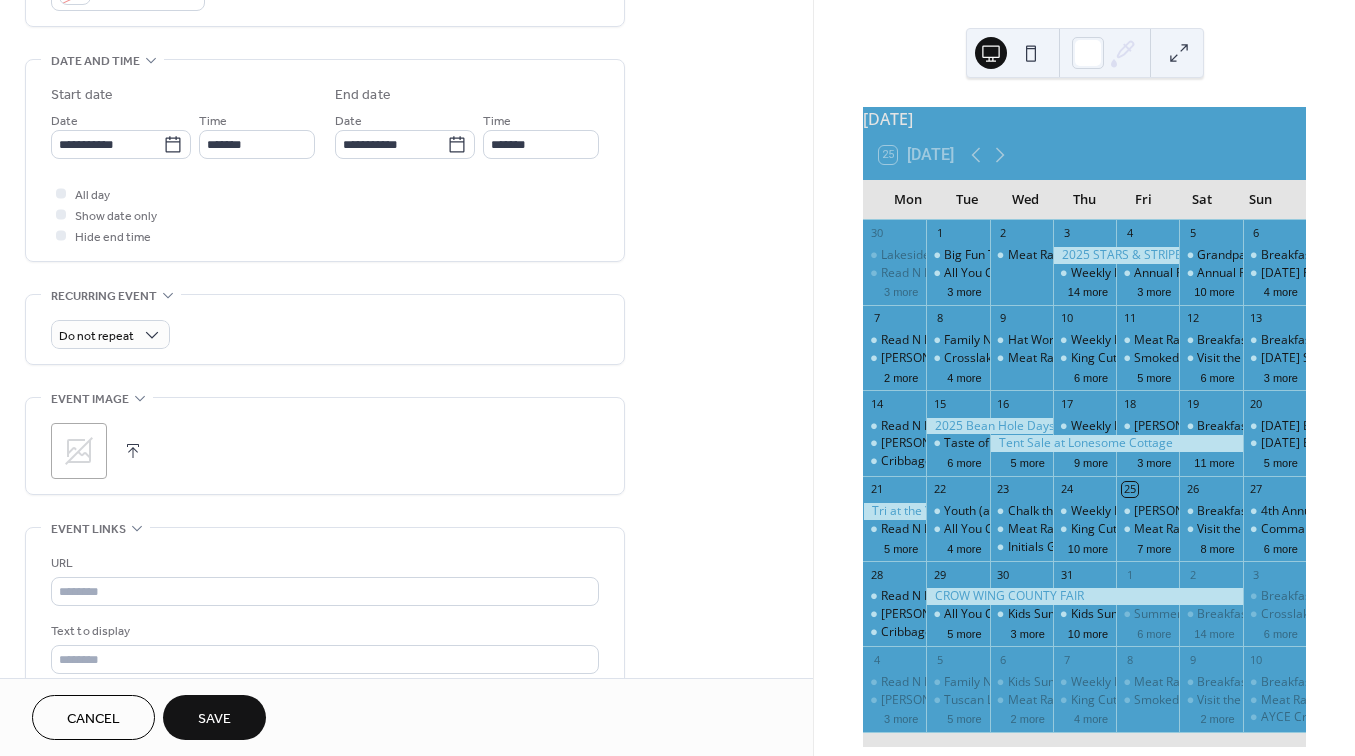 click at bounding box center (133, 451) 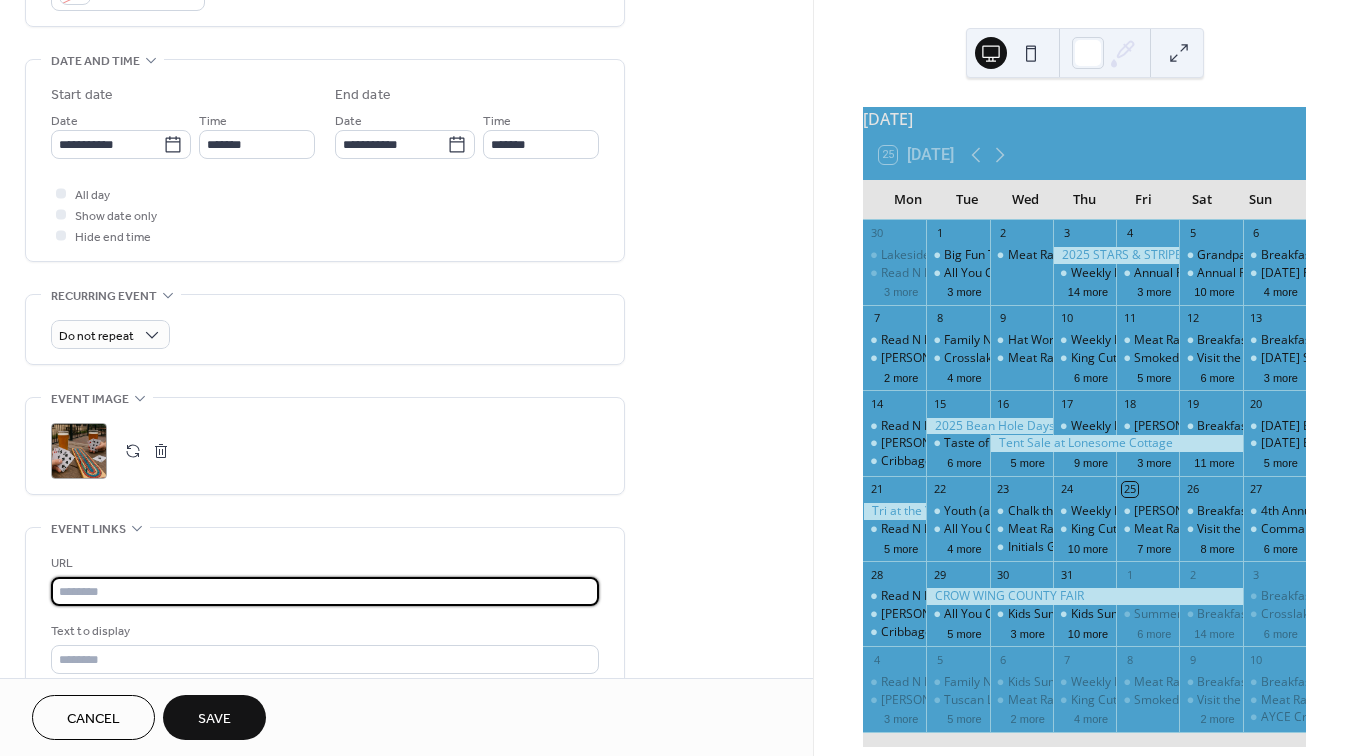 click at bounding box center (325, 591) 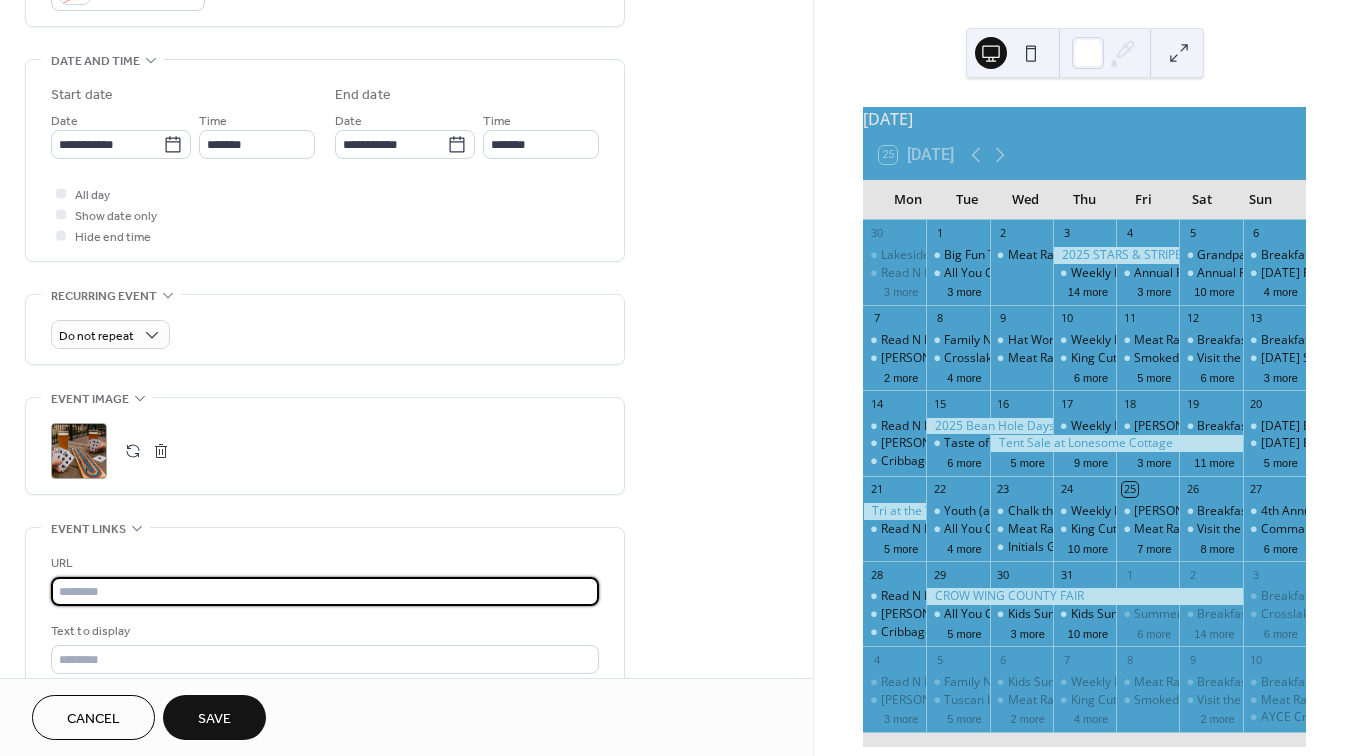 paste on "**********" 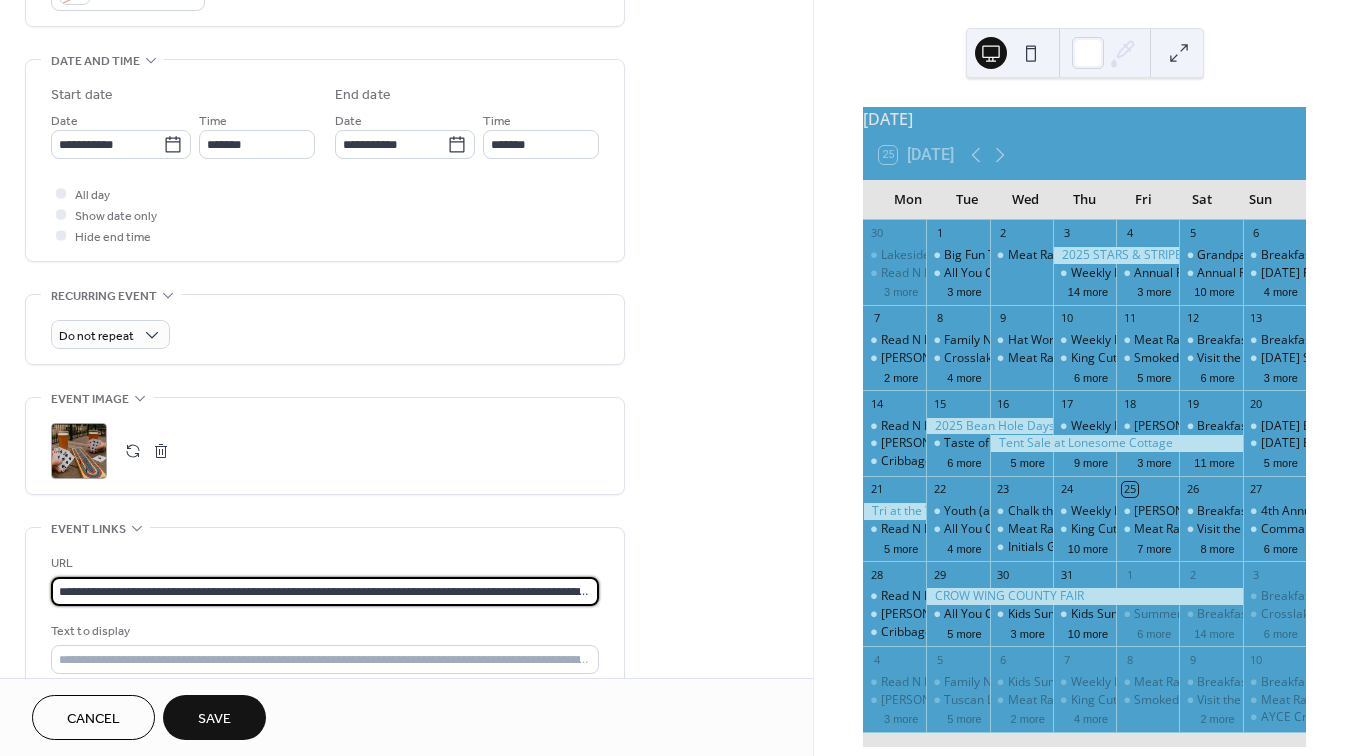 type on "**********" 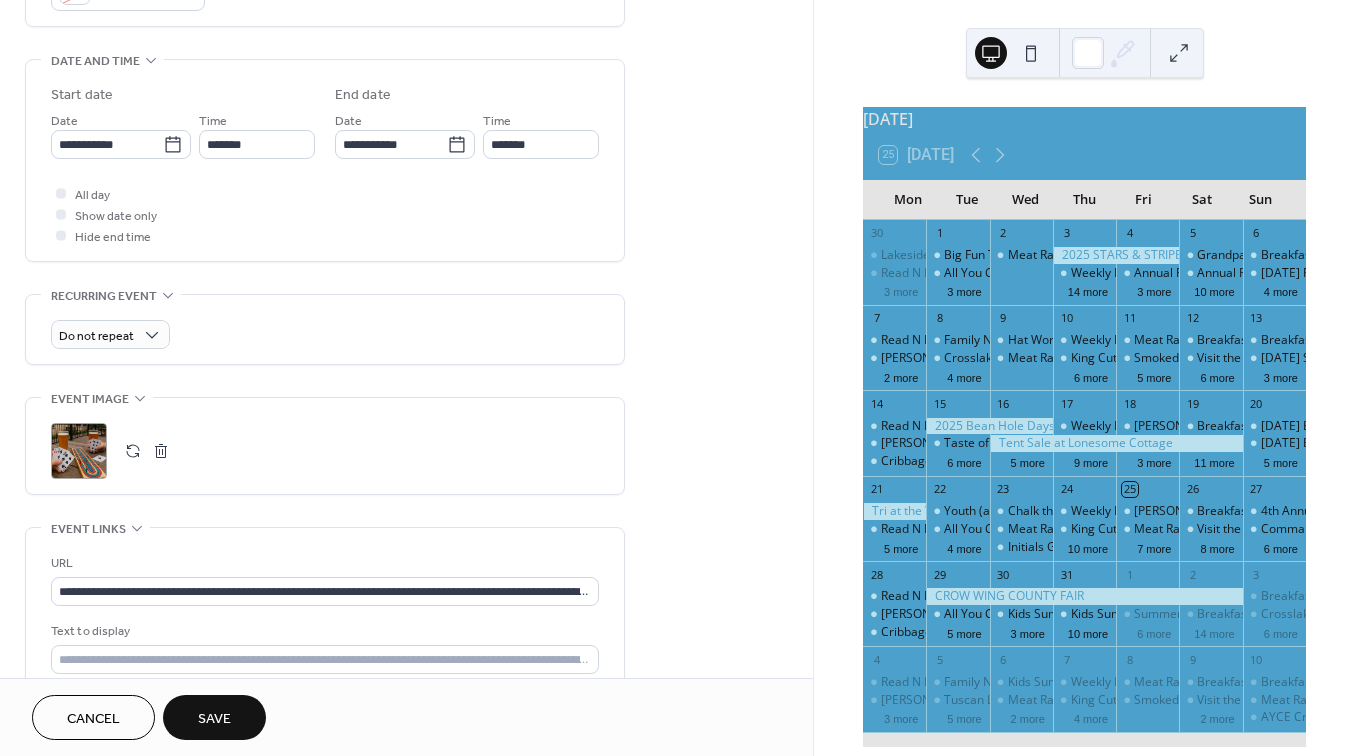 click on "Save" at bounding box center [214, 719] 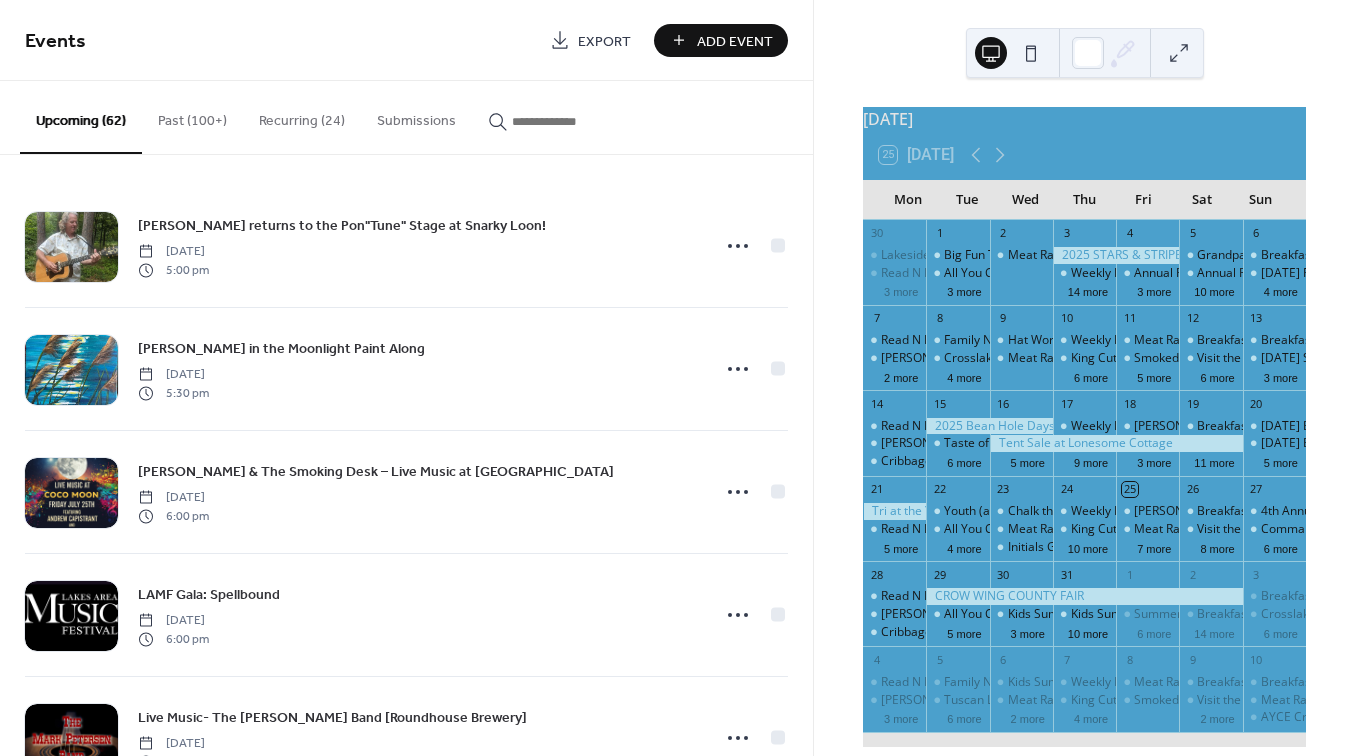 click at bounding box center (572, 121) 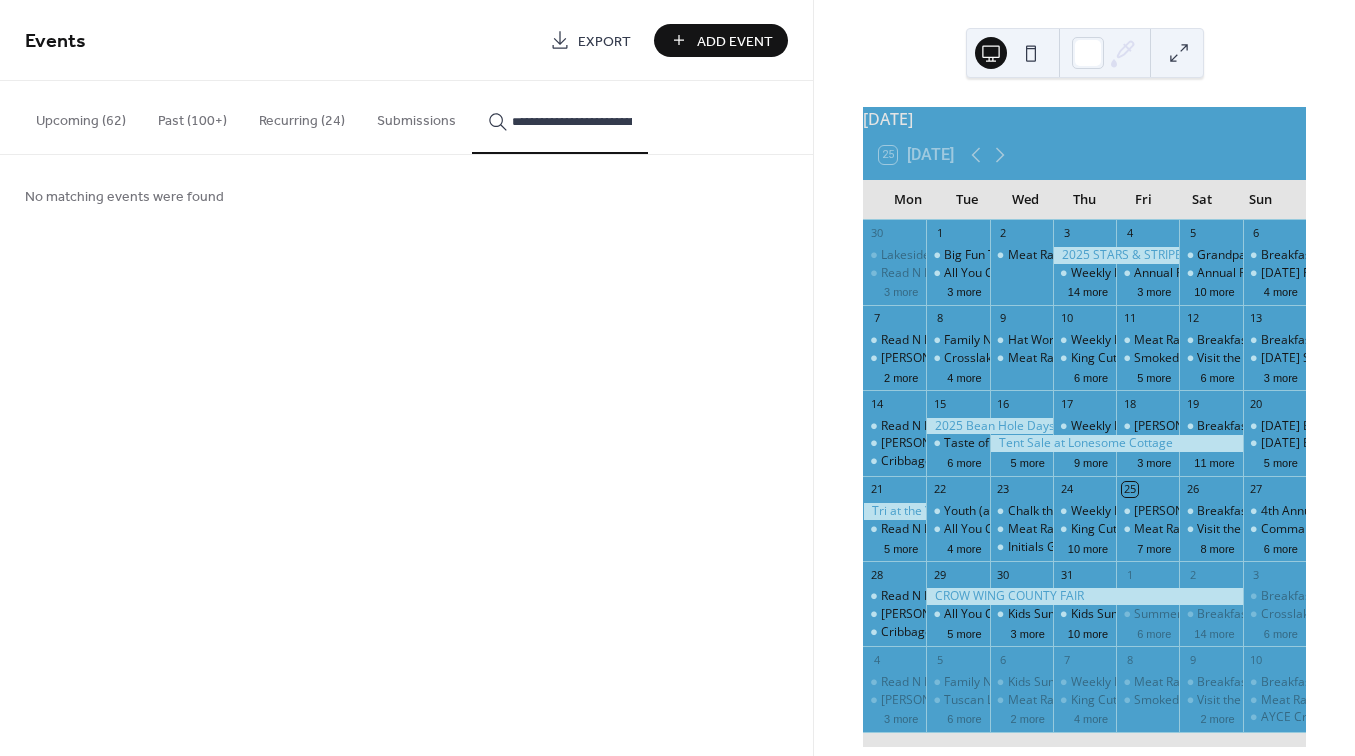 type on "**********" 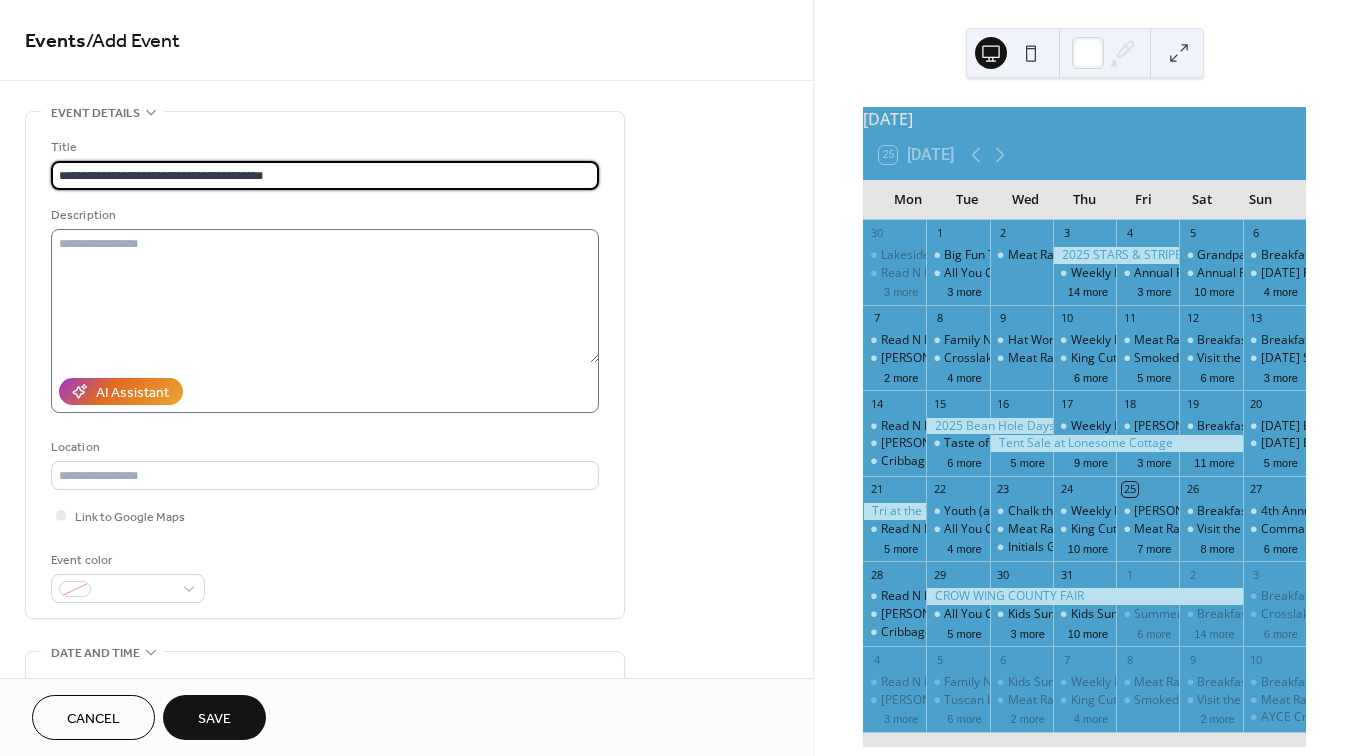 type on "**********" 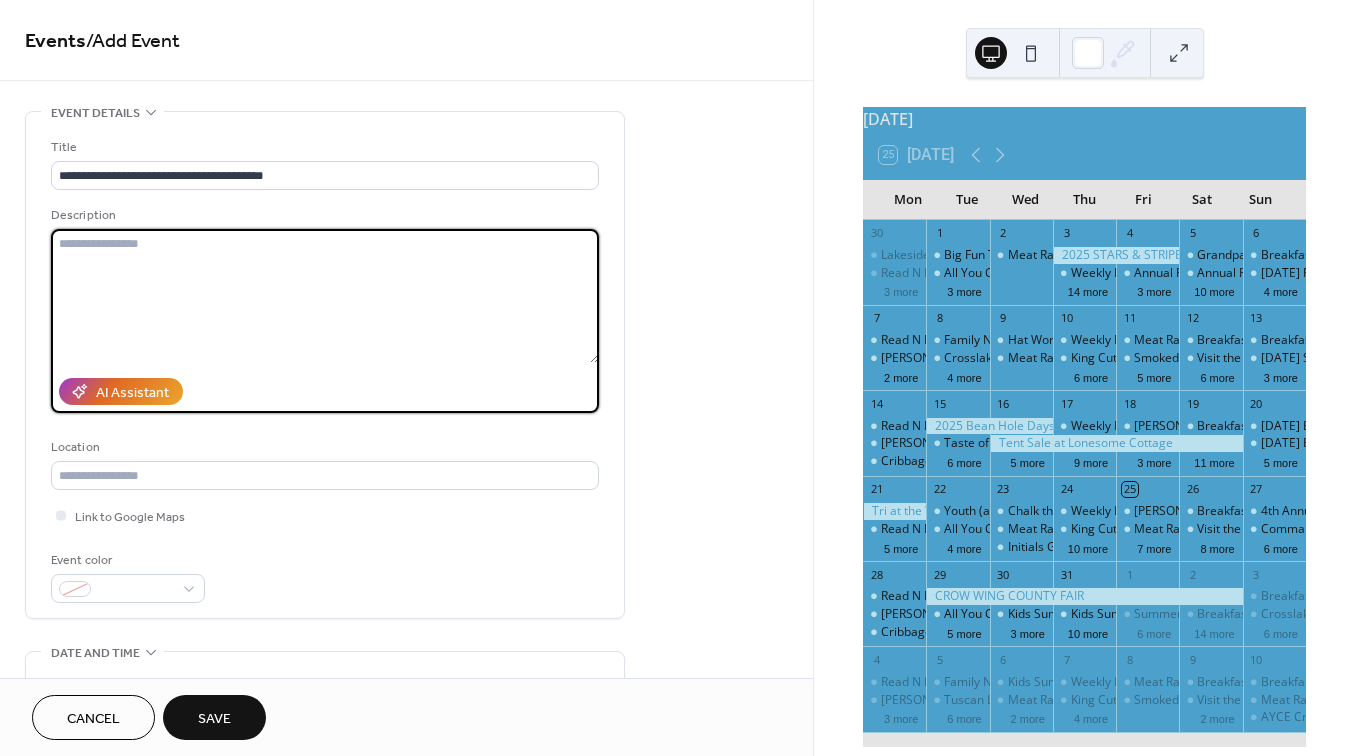 click at bounding box center [325, 296] 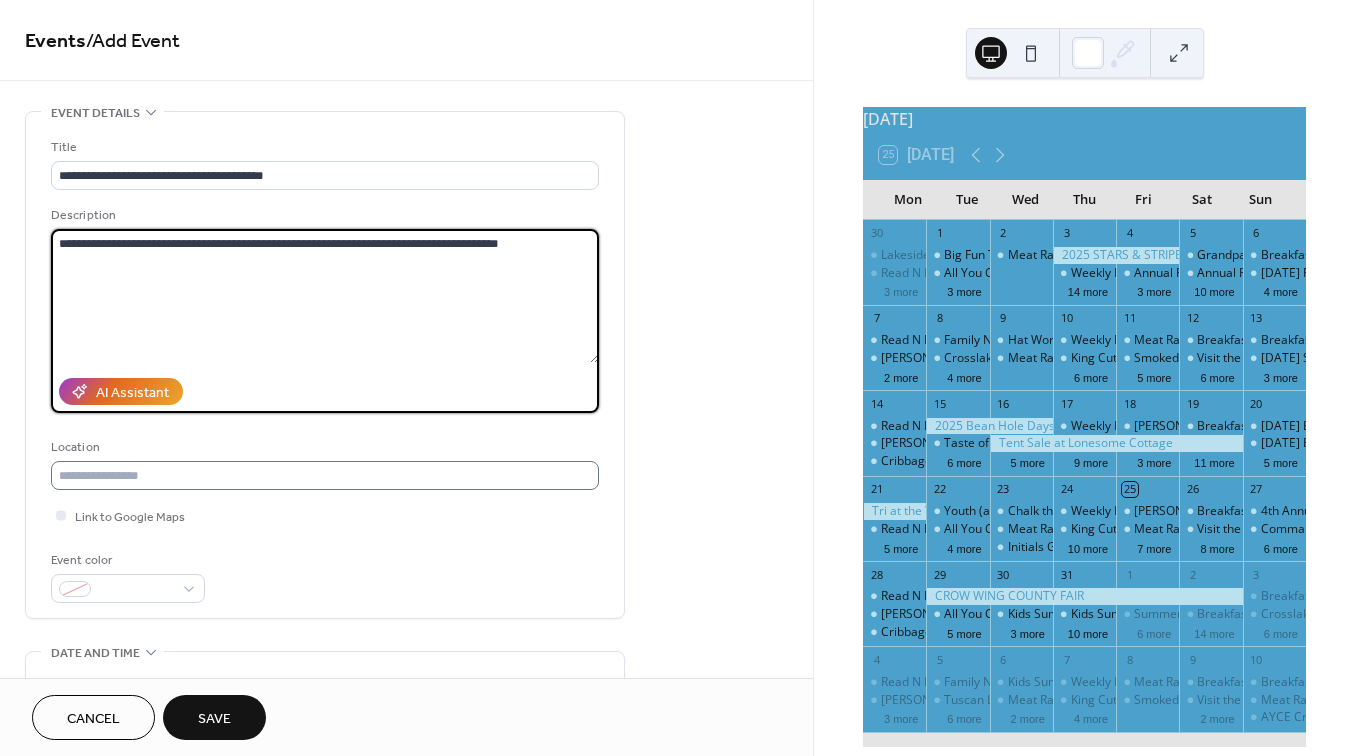 type on "**********" 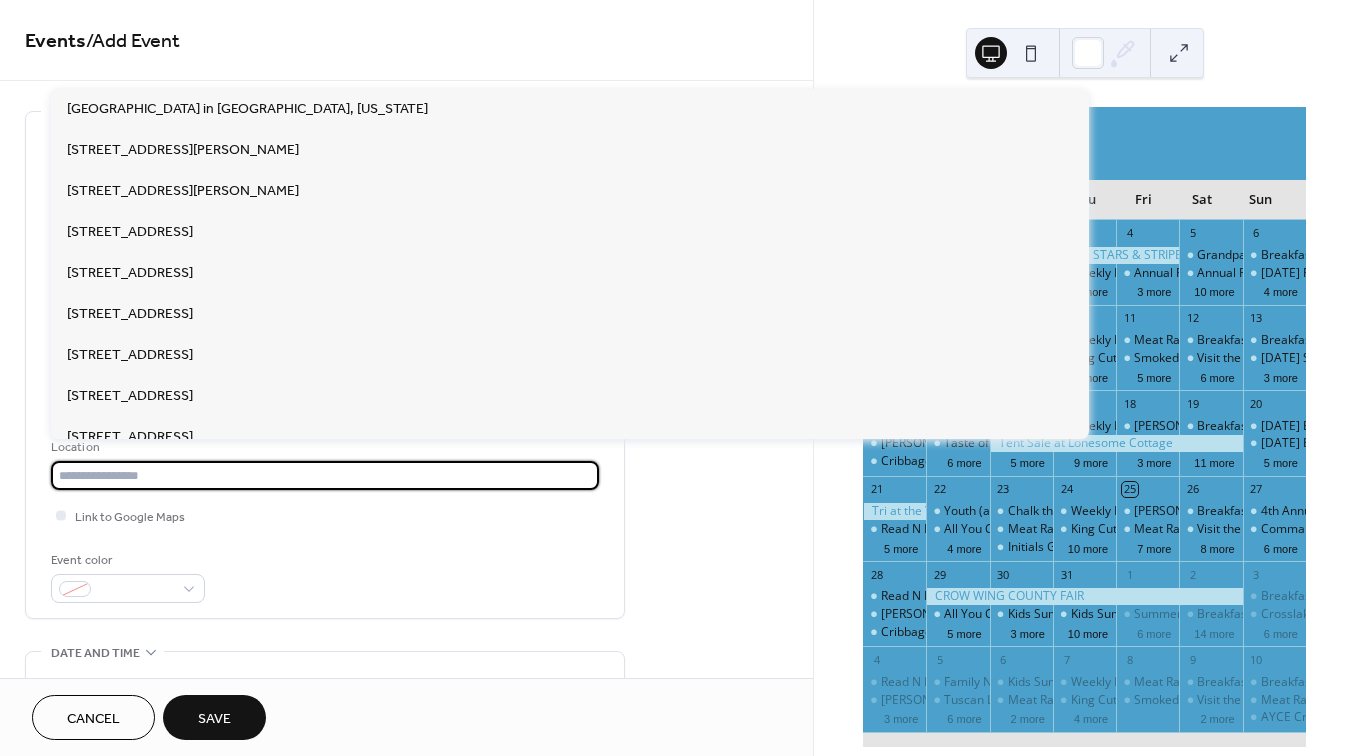 click at bounding box center (325, 475) 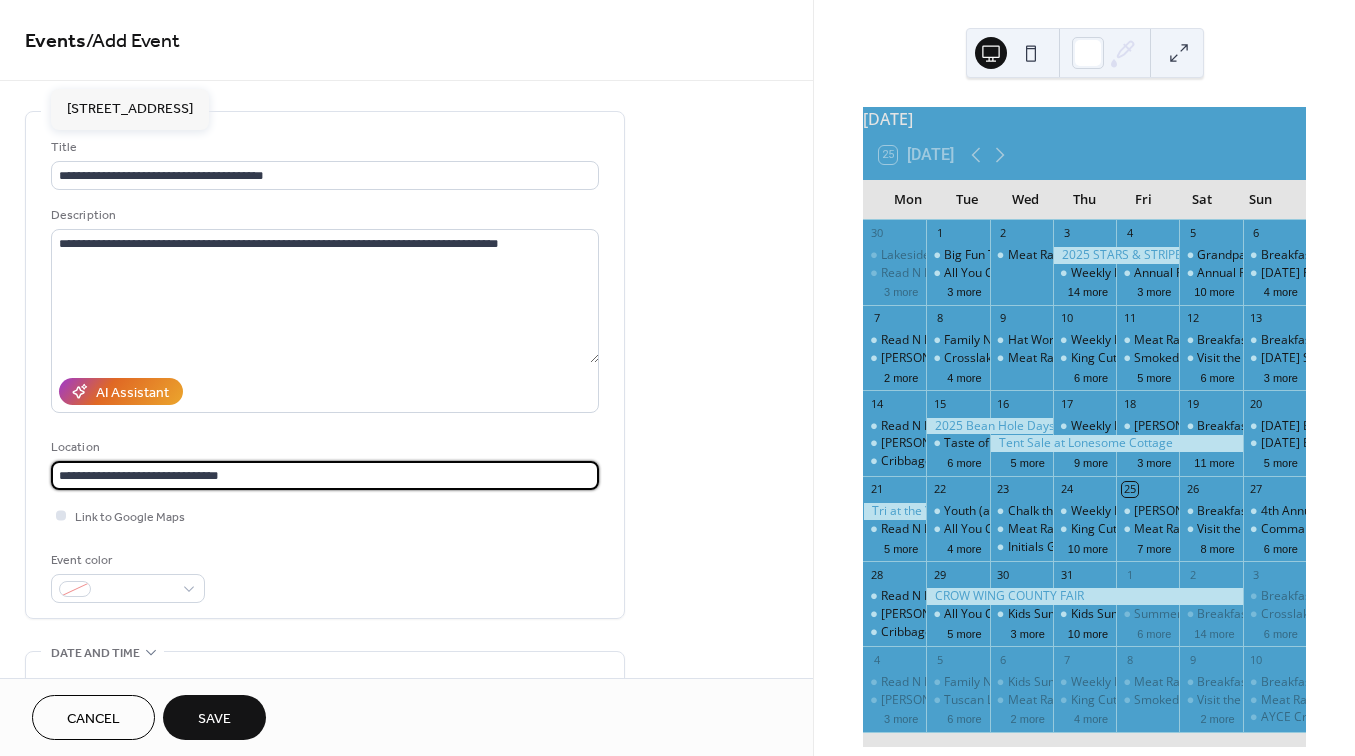 type on "**********" 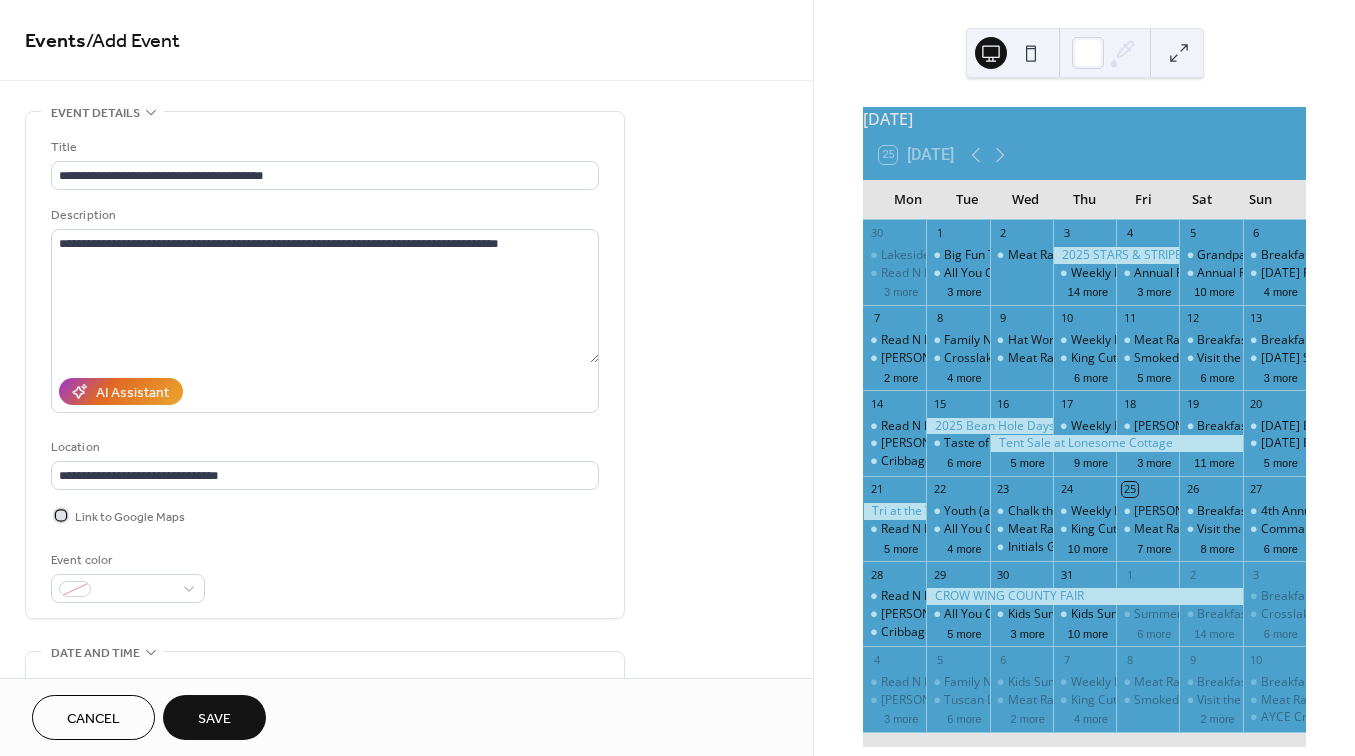 click at bounding box center [61, 515] 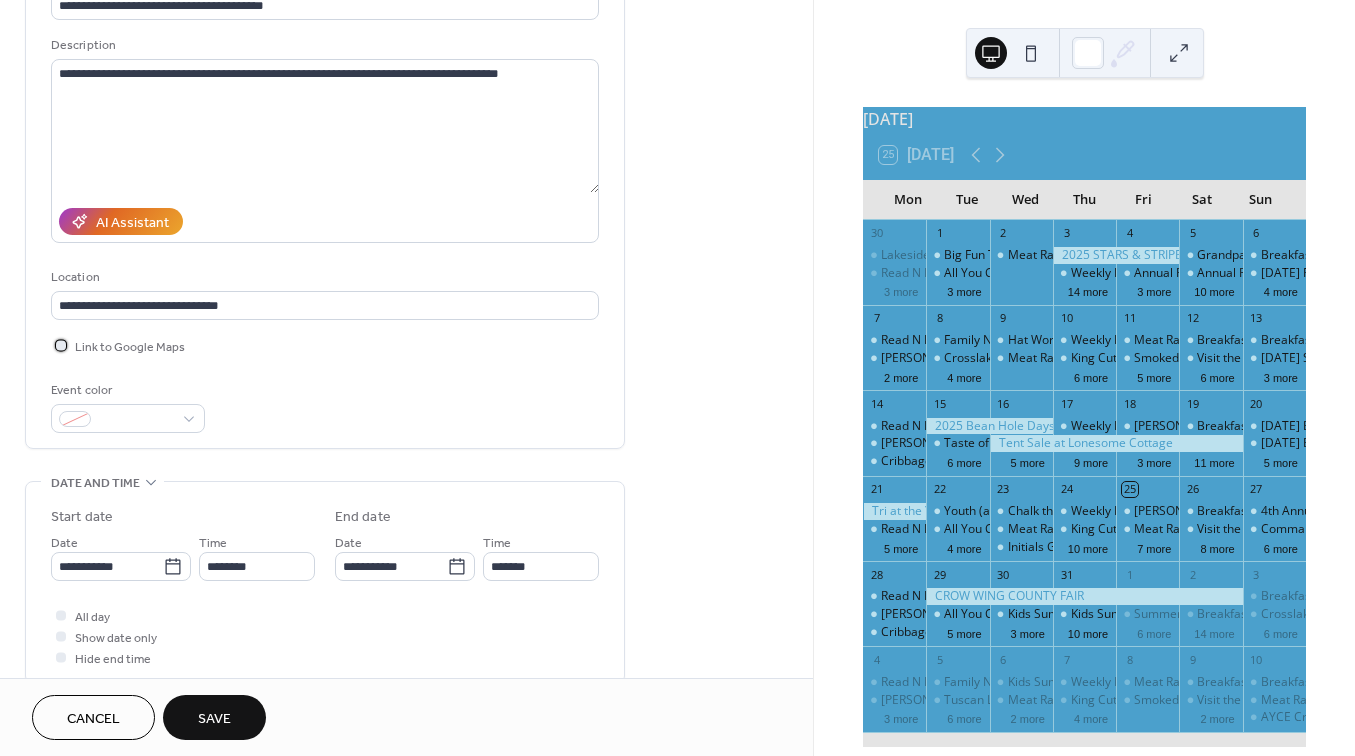 scroll, scrollTop: 174, scrollLeft: 0, axis: vertical 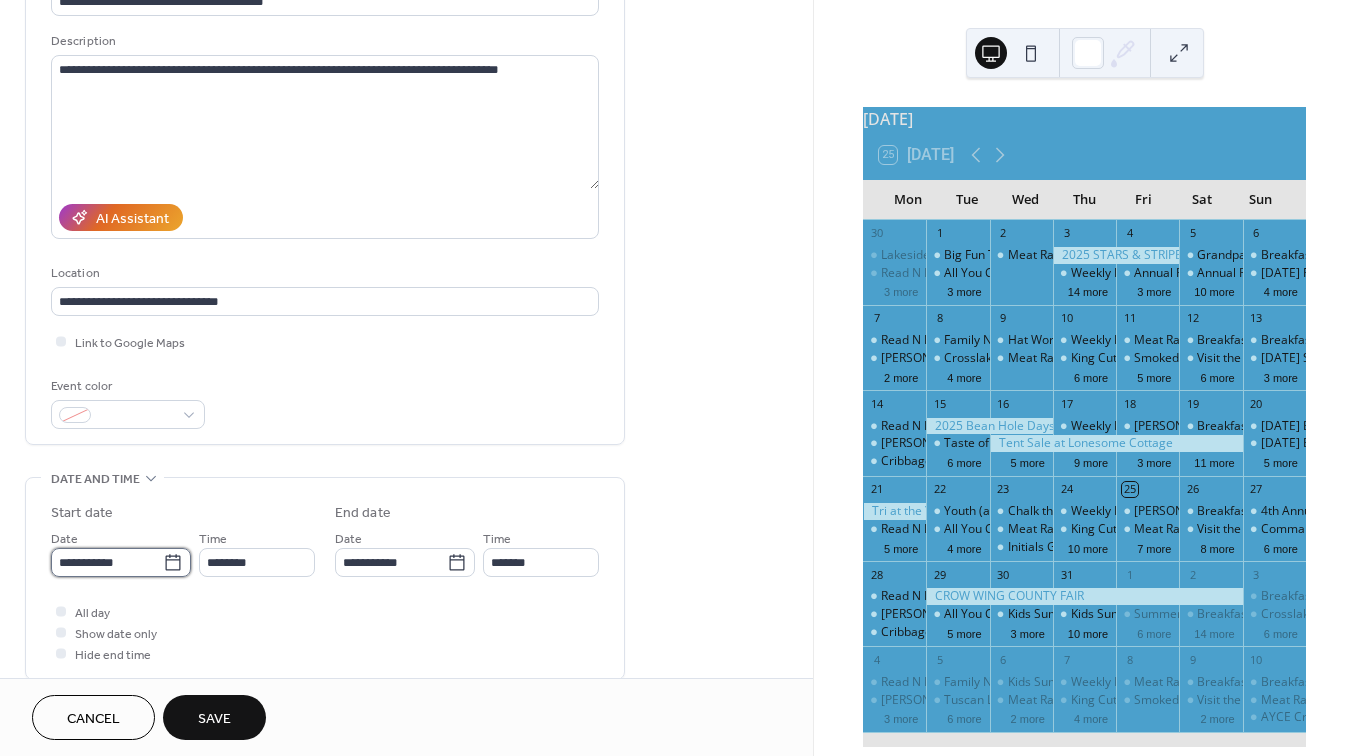click on "**********" at bounding box center (107, 562) 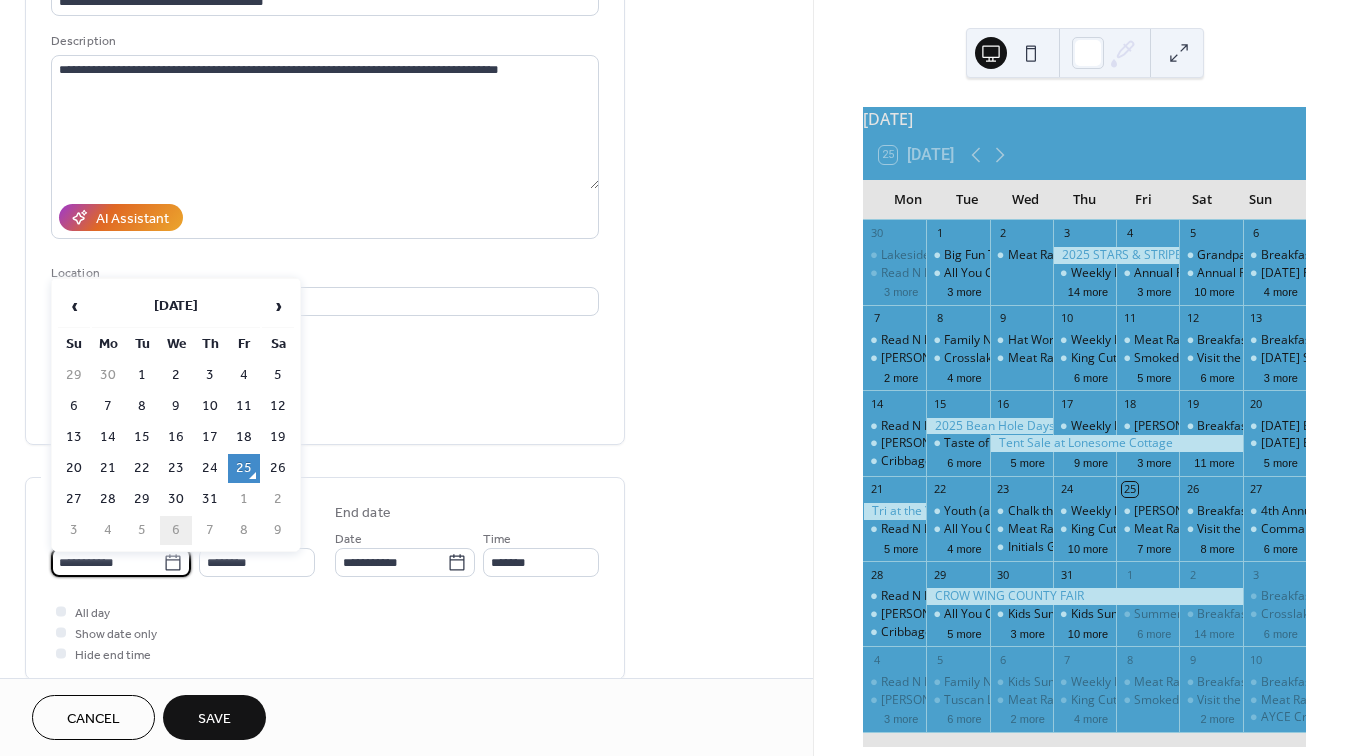 click on "6" at bounding box center [176, 530] 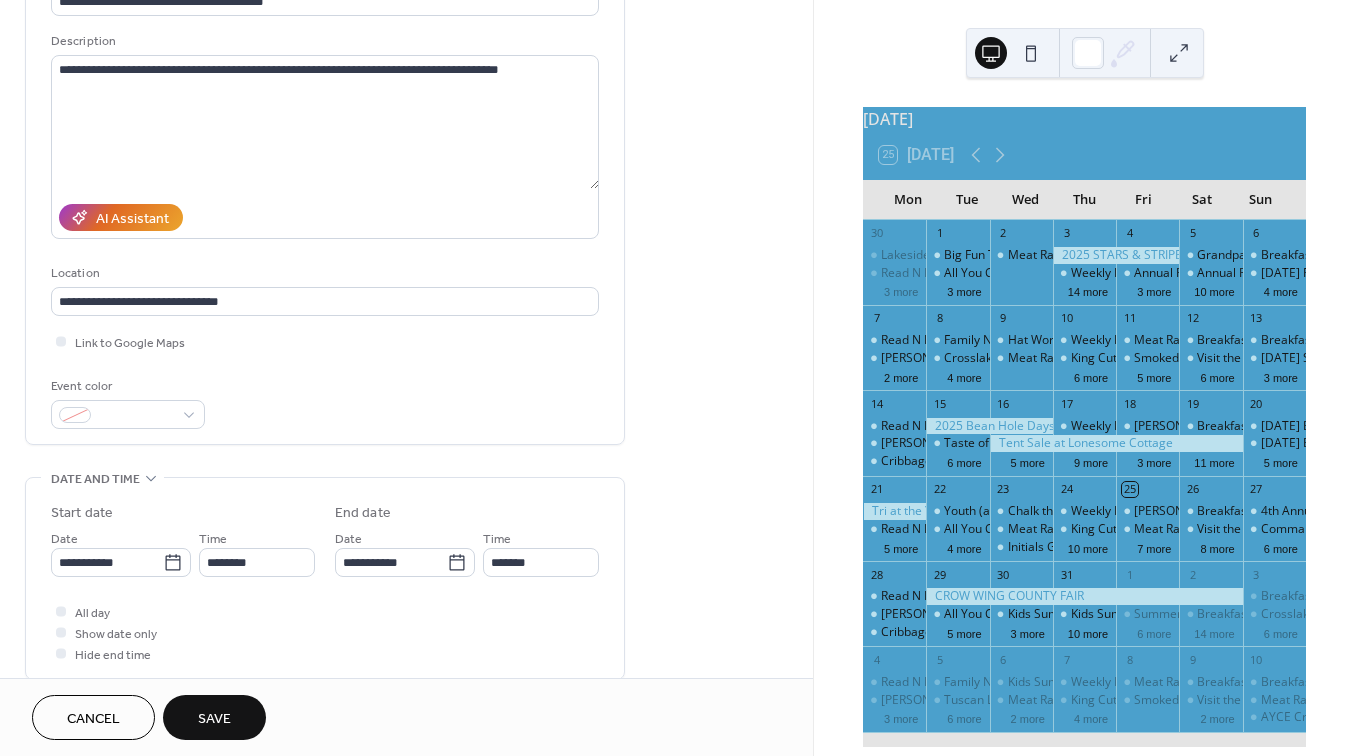 type on "**********" 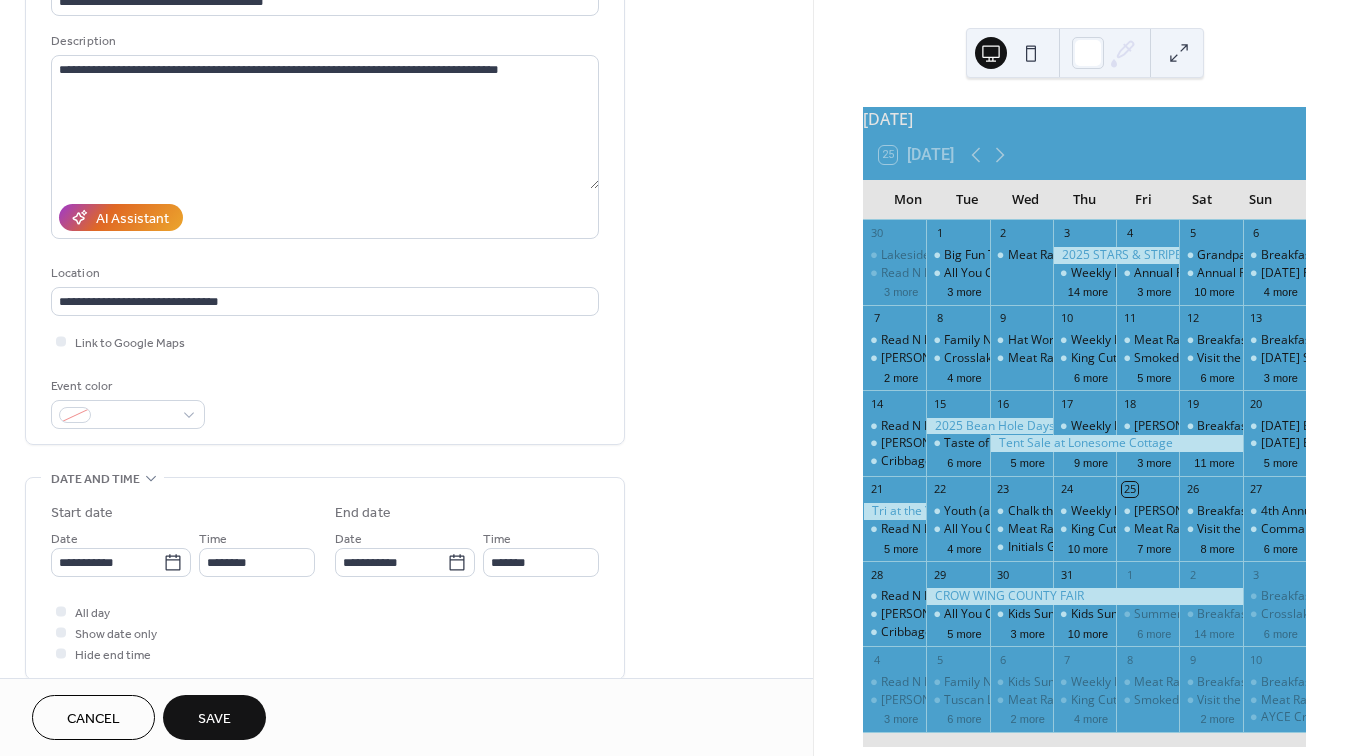 type on "**********" 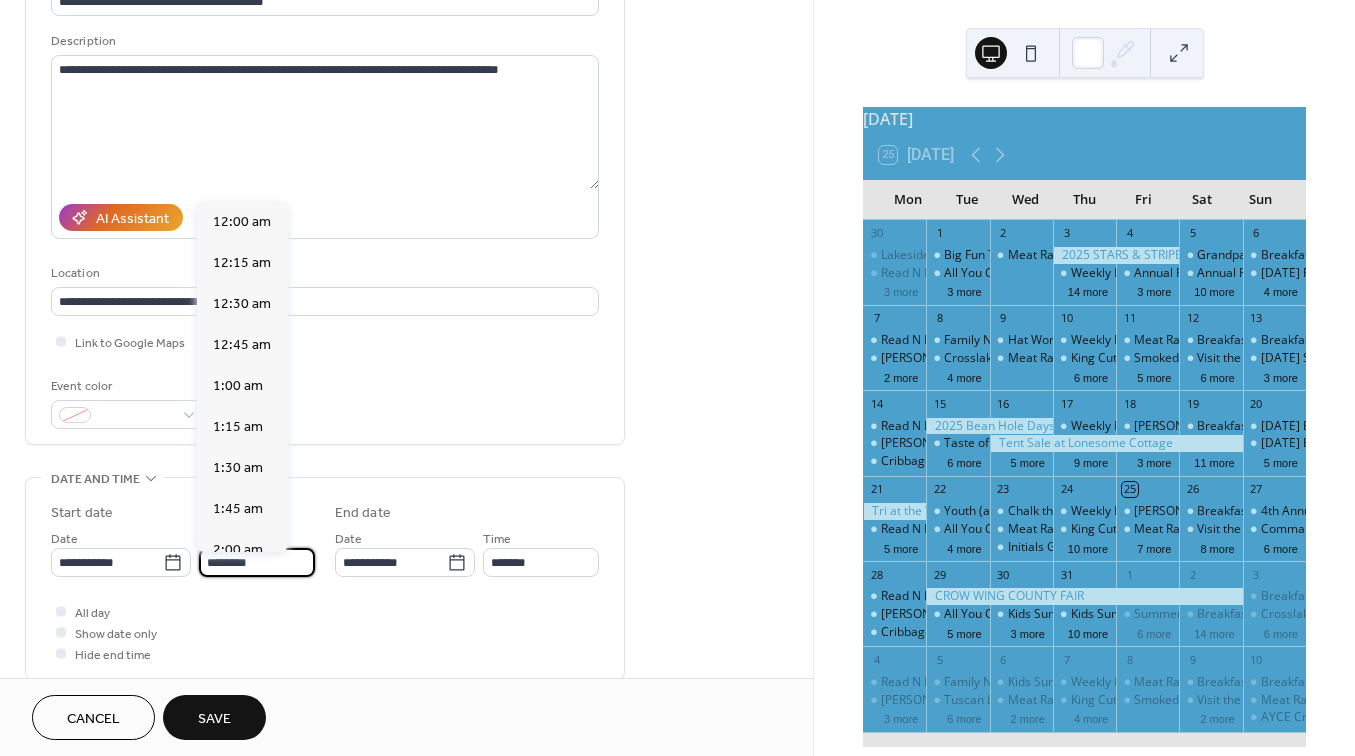 click on "********" at bounding box center (257, 562) 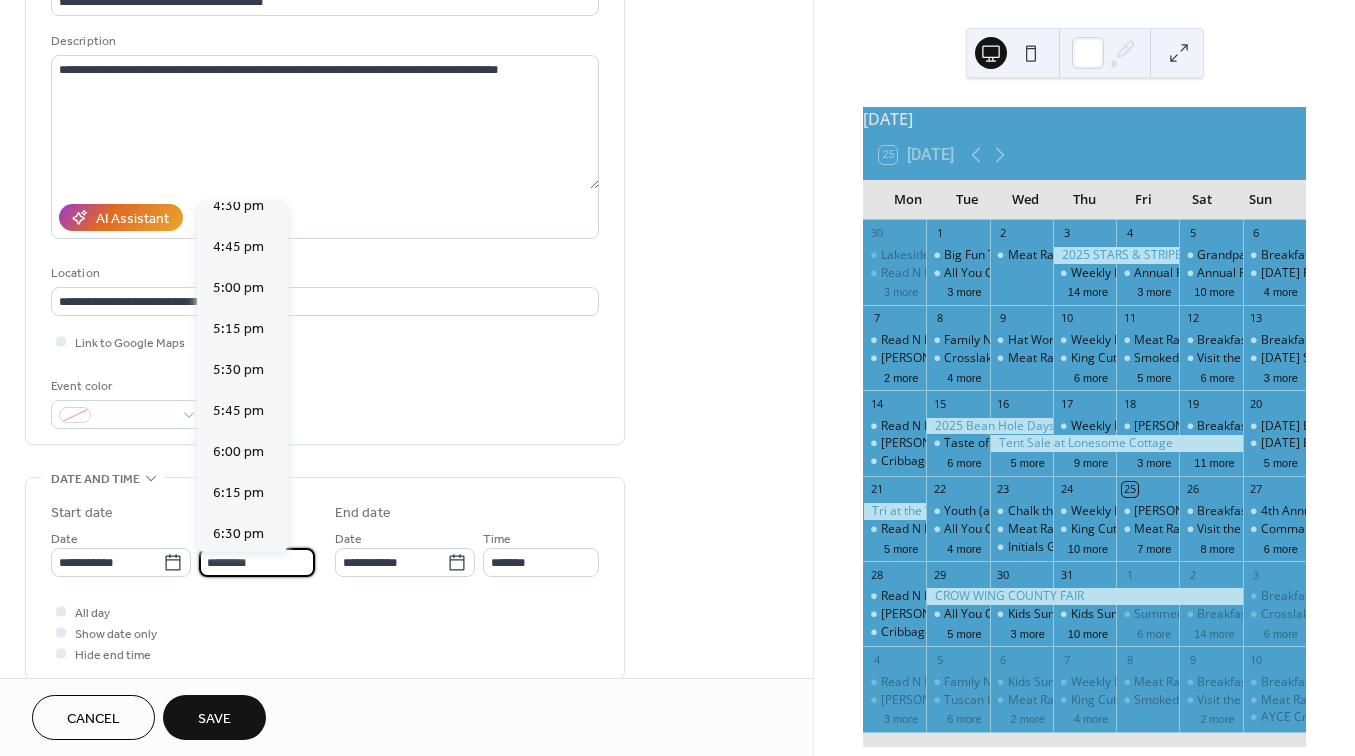 scroll, scrollTop: 2735, scrollLeft: 0, axis: vertical 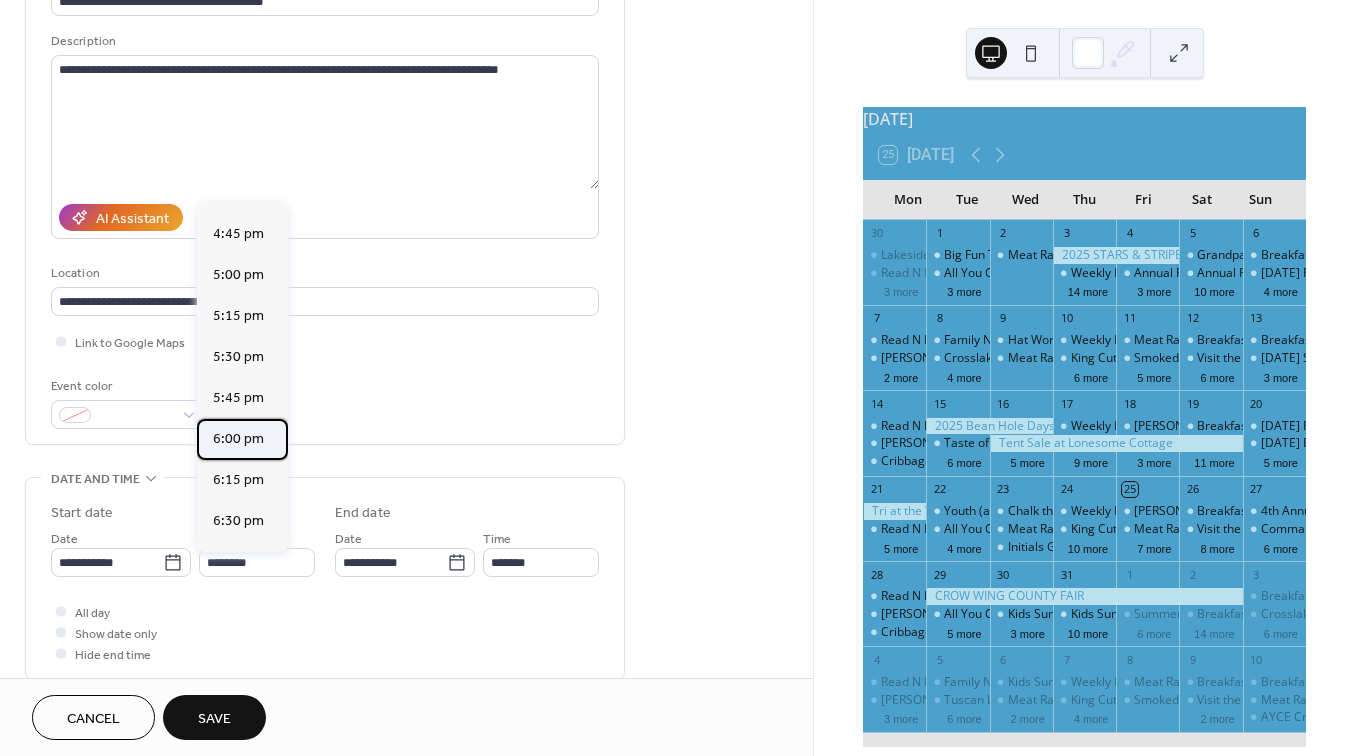 click on "6:00 pm" at bounding box center (238, 439) 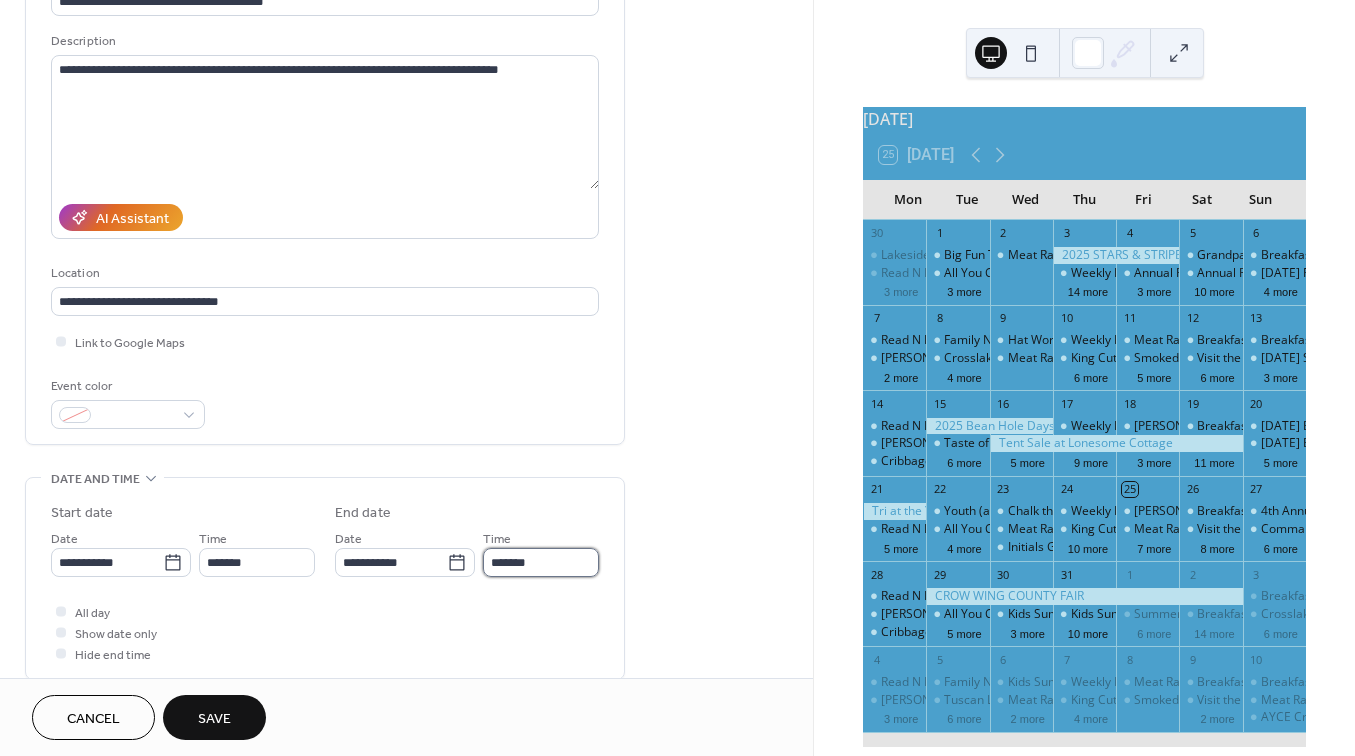 click on "*******" at bounding box center [541, 562] 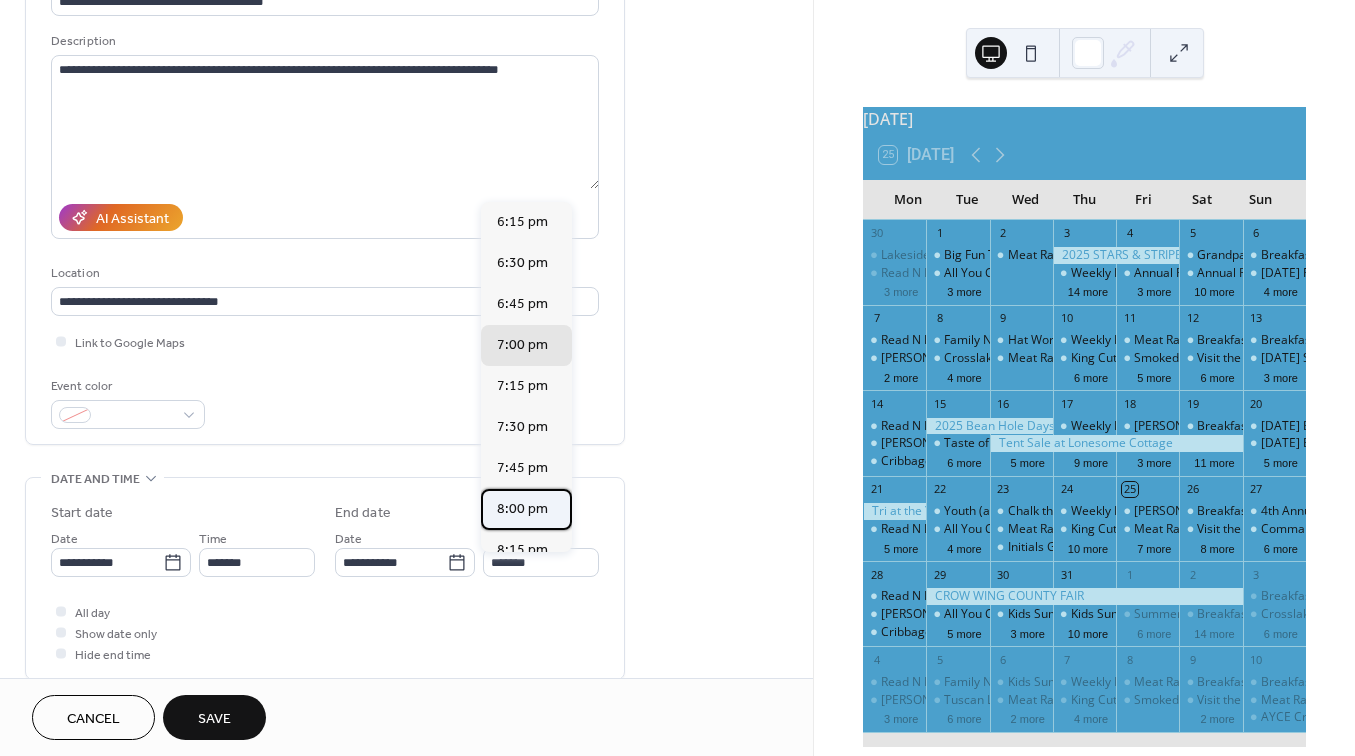 click on "8:00 pm" at bounding box center [522, 509] 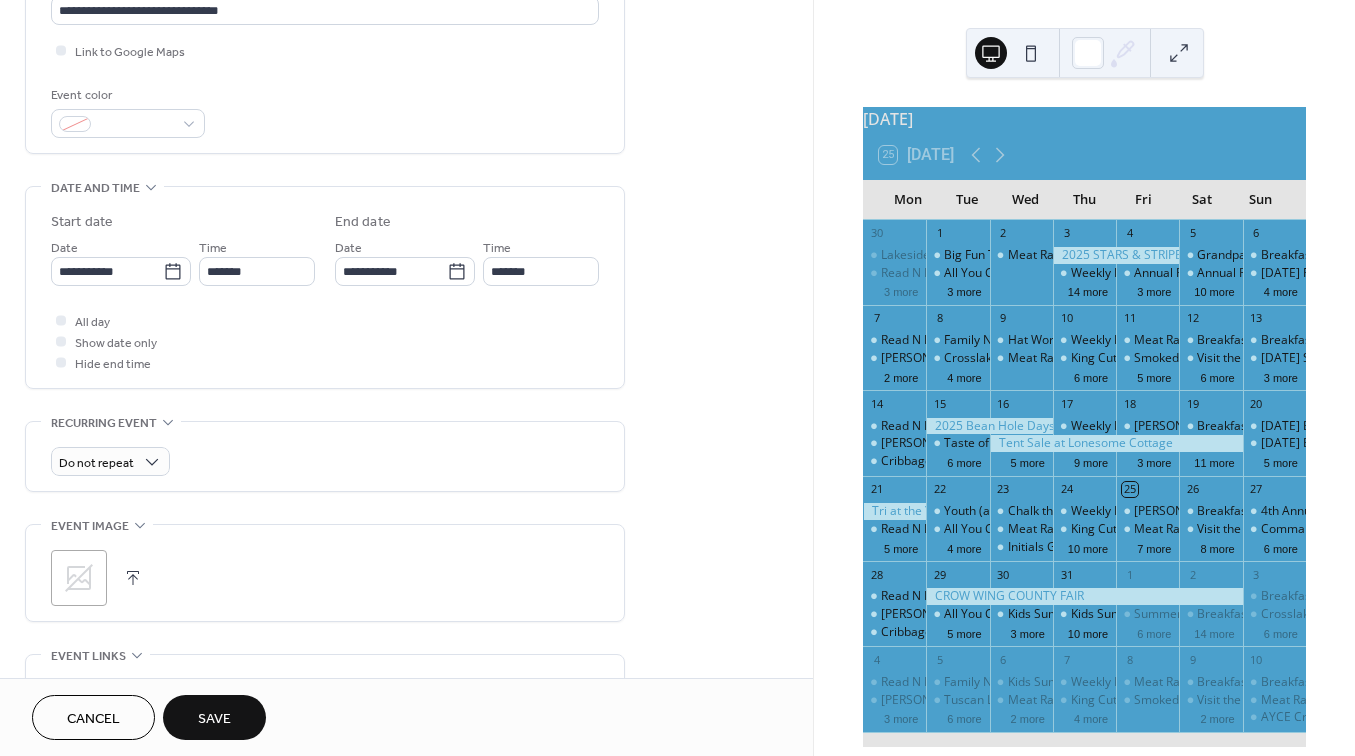scroll, scrollTop: 466, scrollLeft: 0, axis: vertical 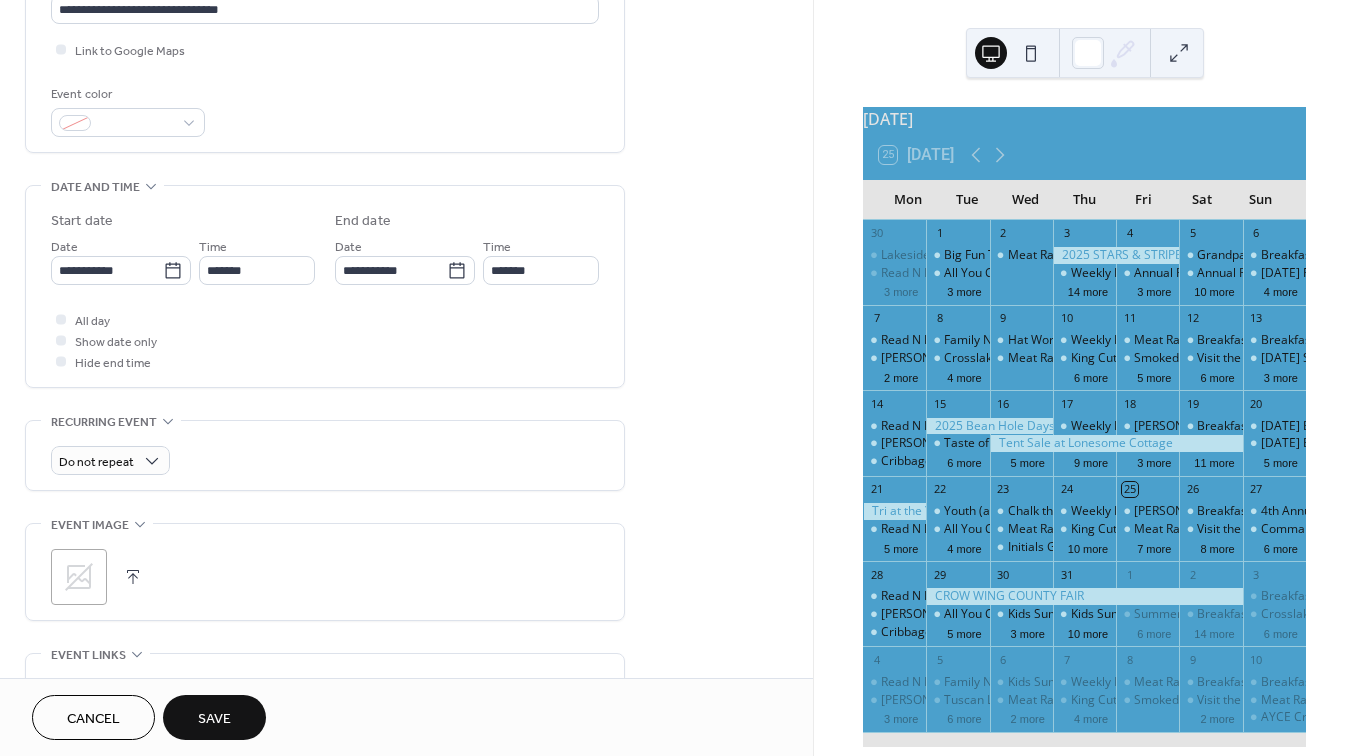 click at bounding box center [133, 577] 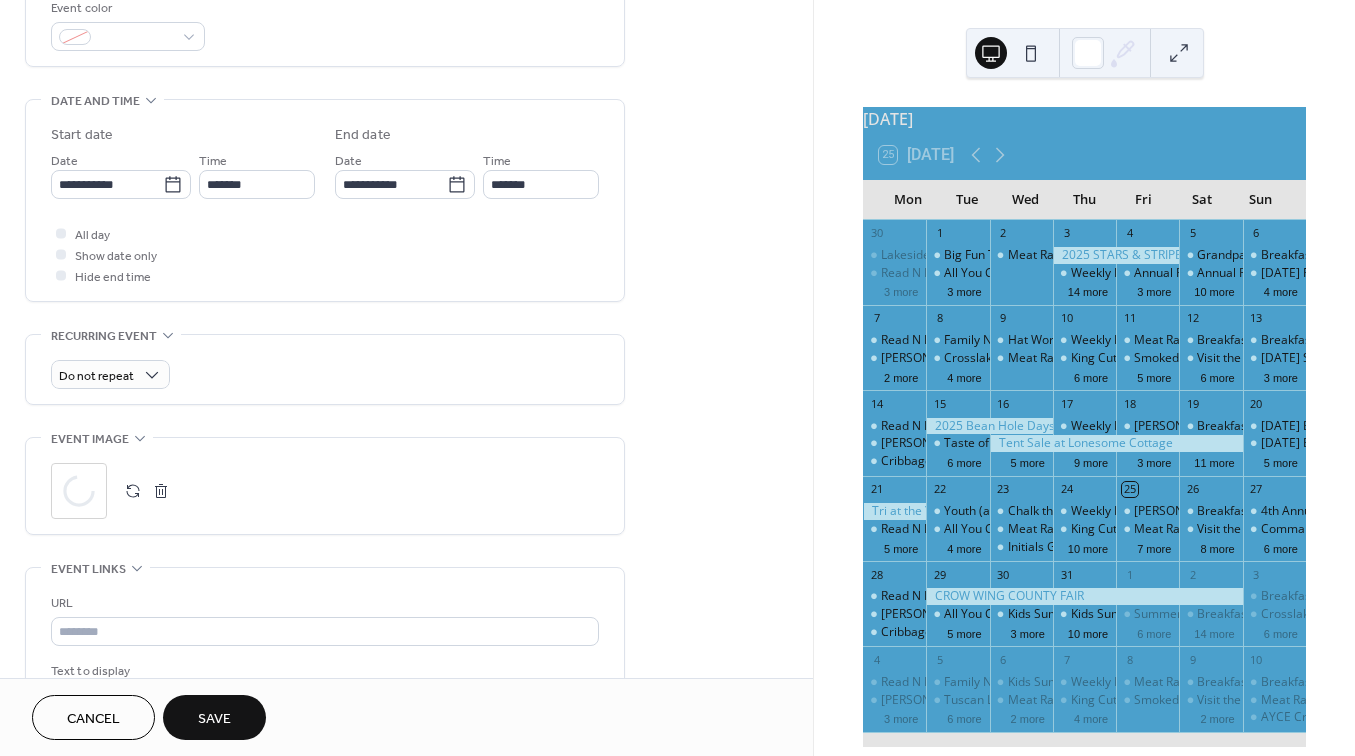 scroll, scrollTop: 567, scrollLeft: 0, axis: vertical 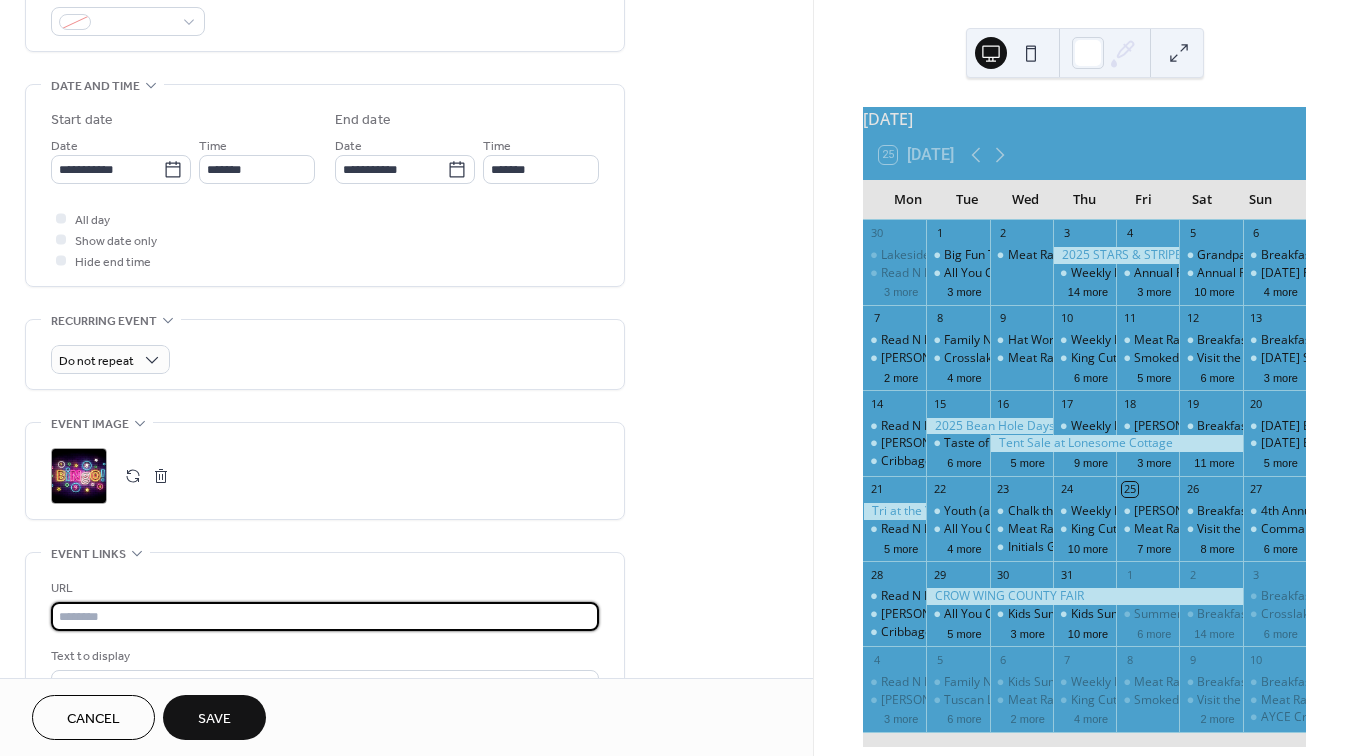 click at bounding box center [325, 616] 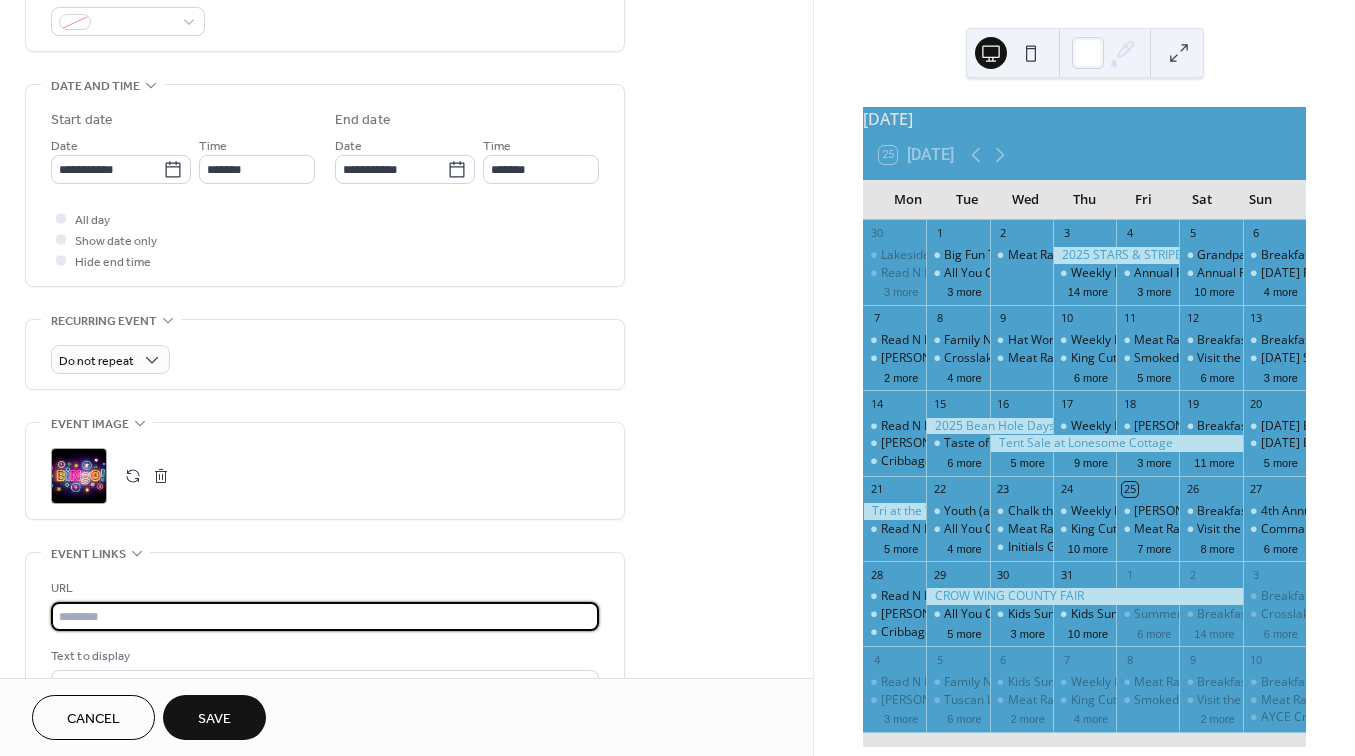 paste on "**********" 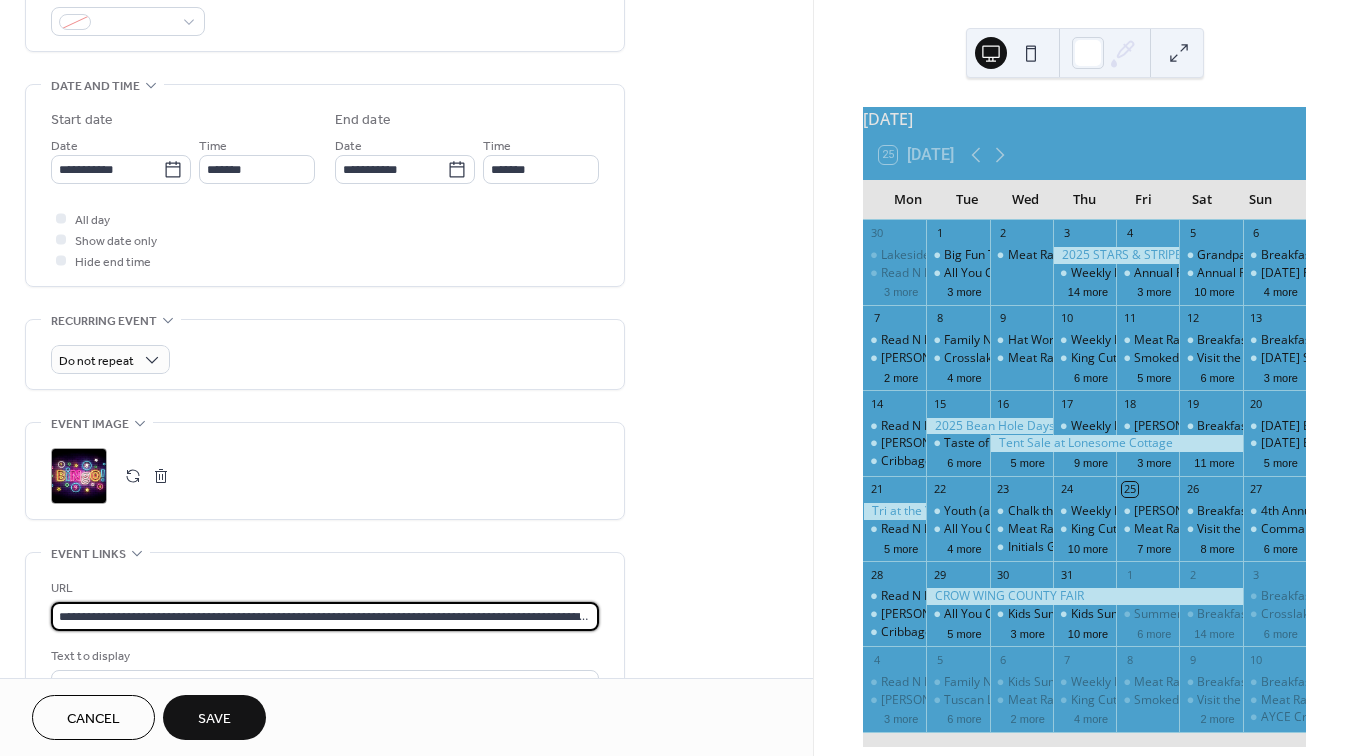 type on "**********" 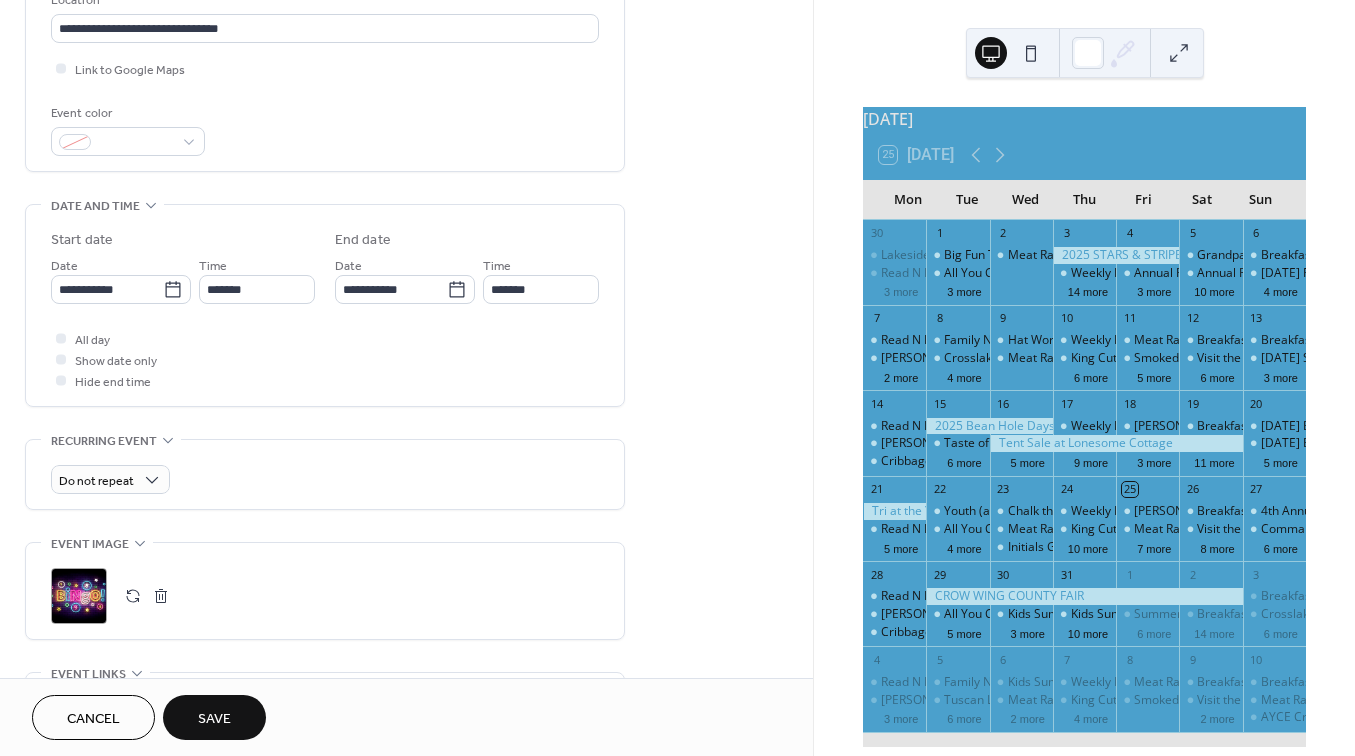 scroll, scrollTop: 516, scrollLeft: 0, axis: vertical 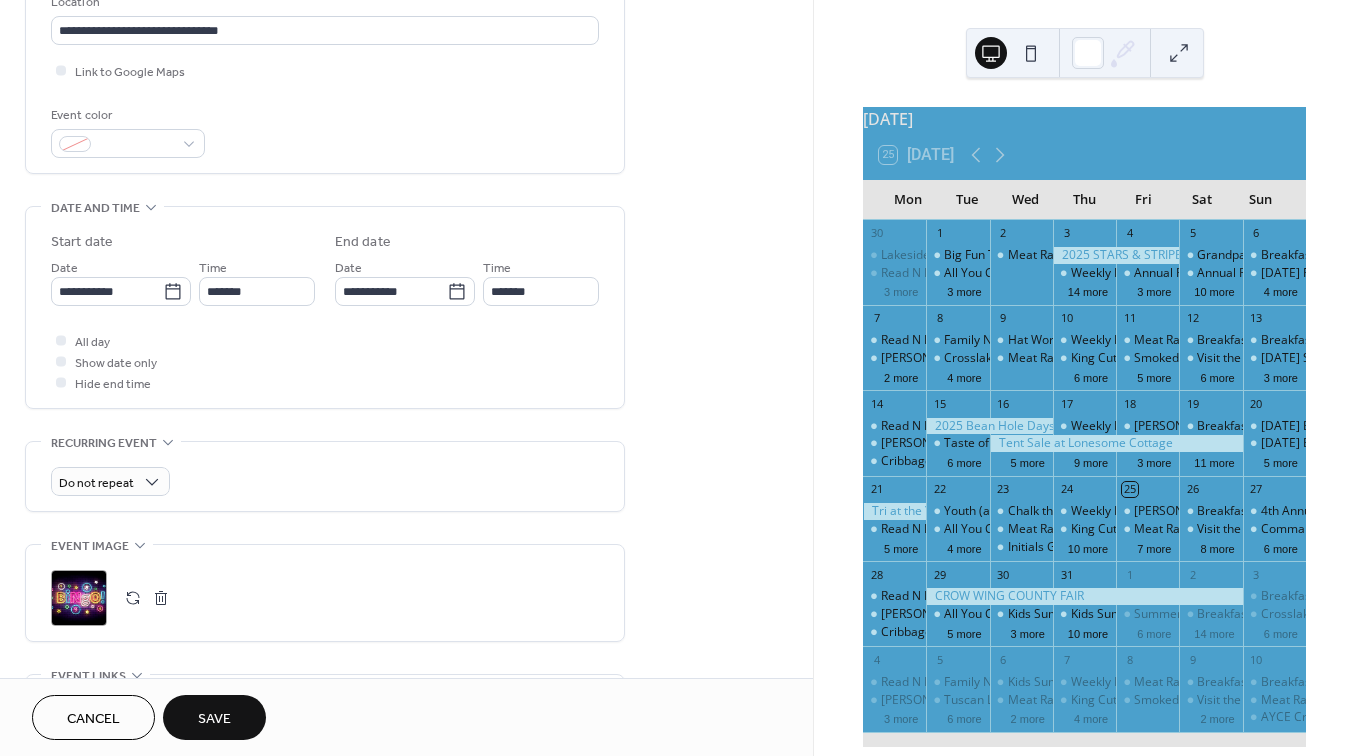 click on "Save" at bounding box center (214, 719) 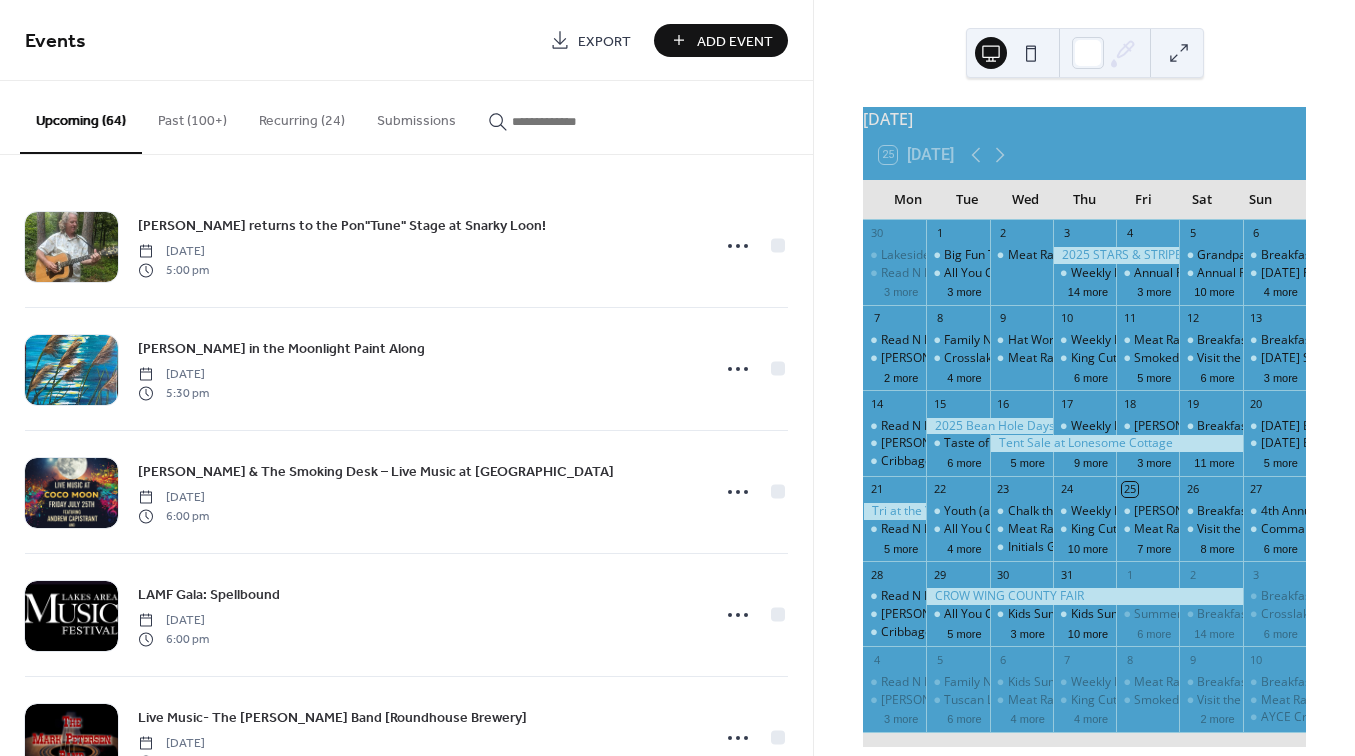 click at bounding box center [572, 121] 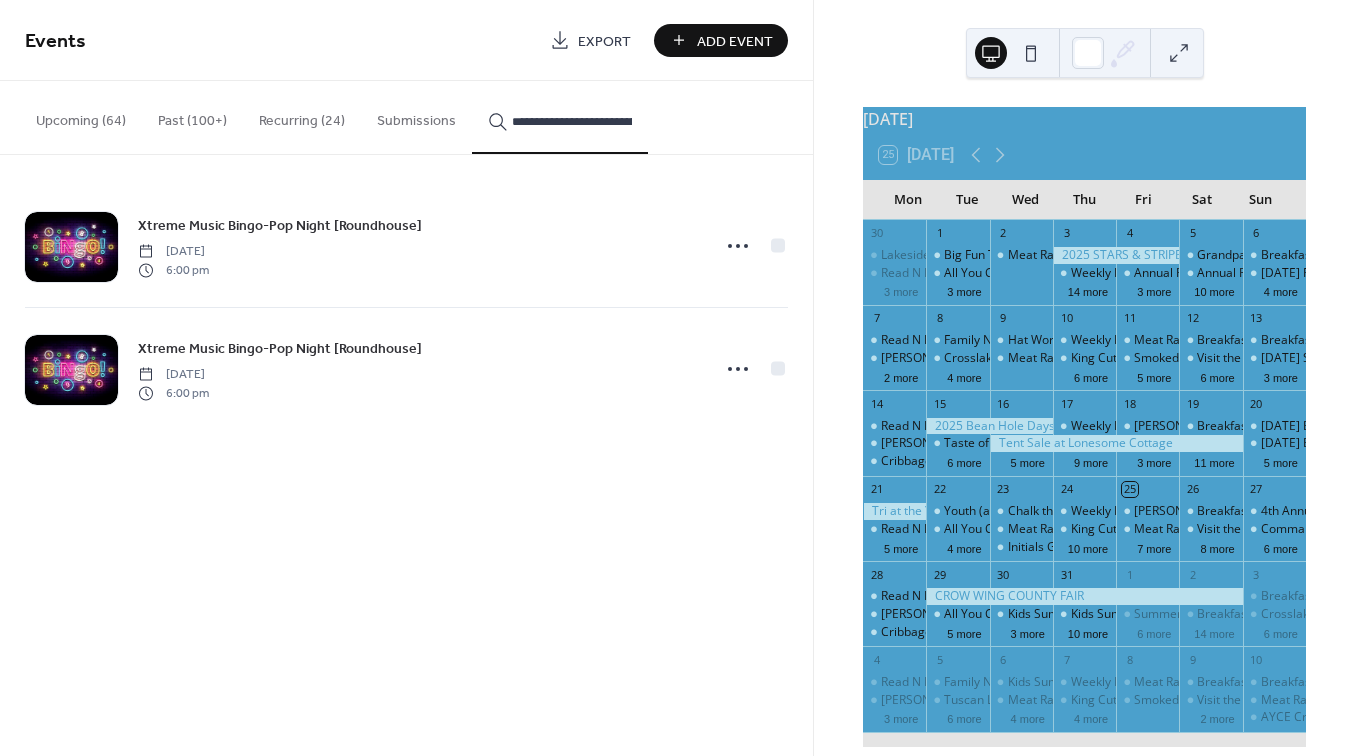 type on "**********" 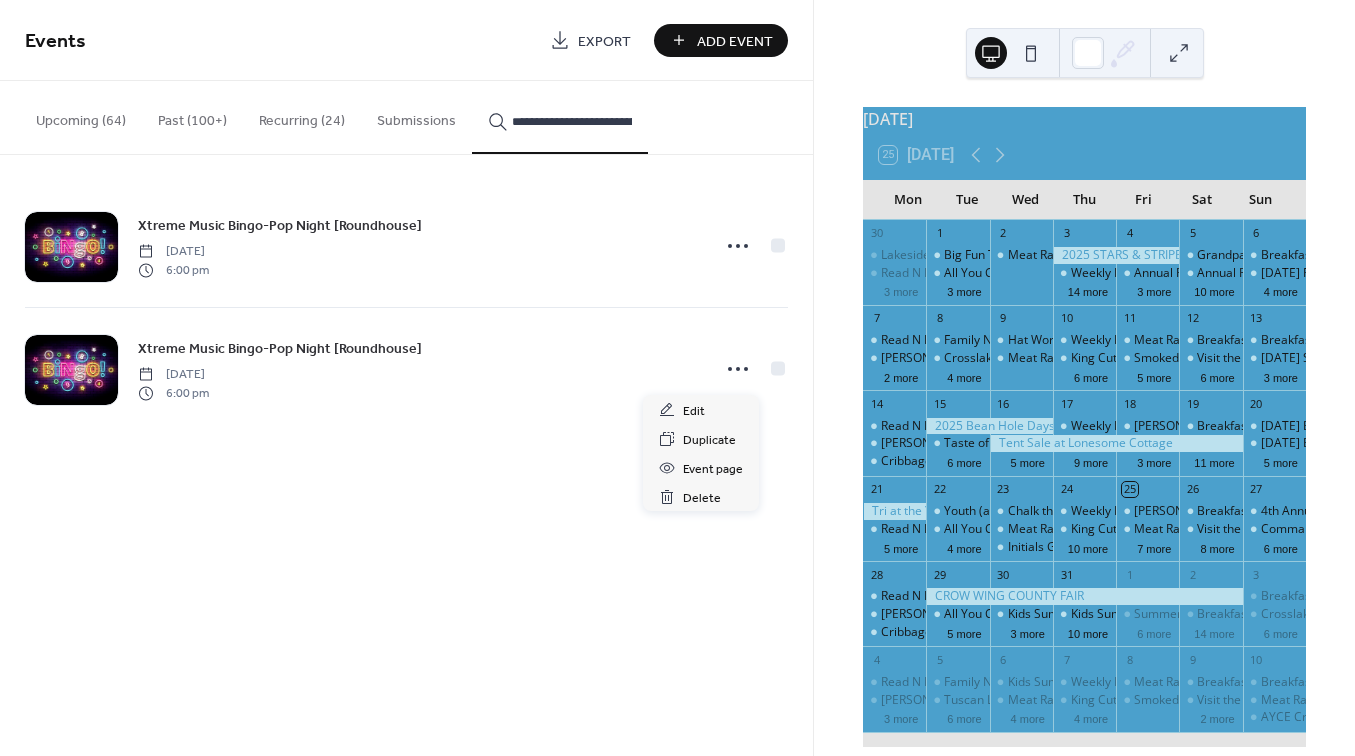 click 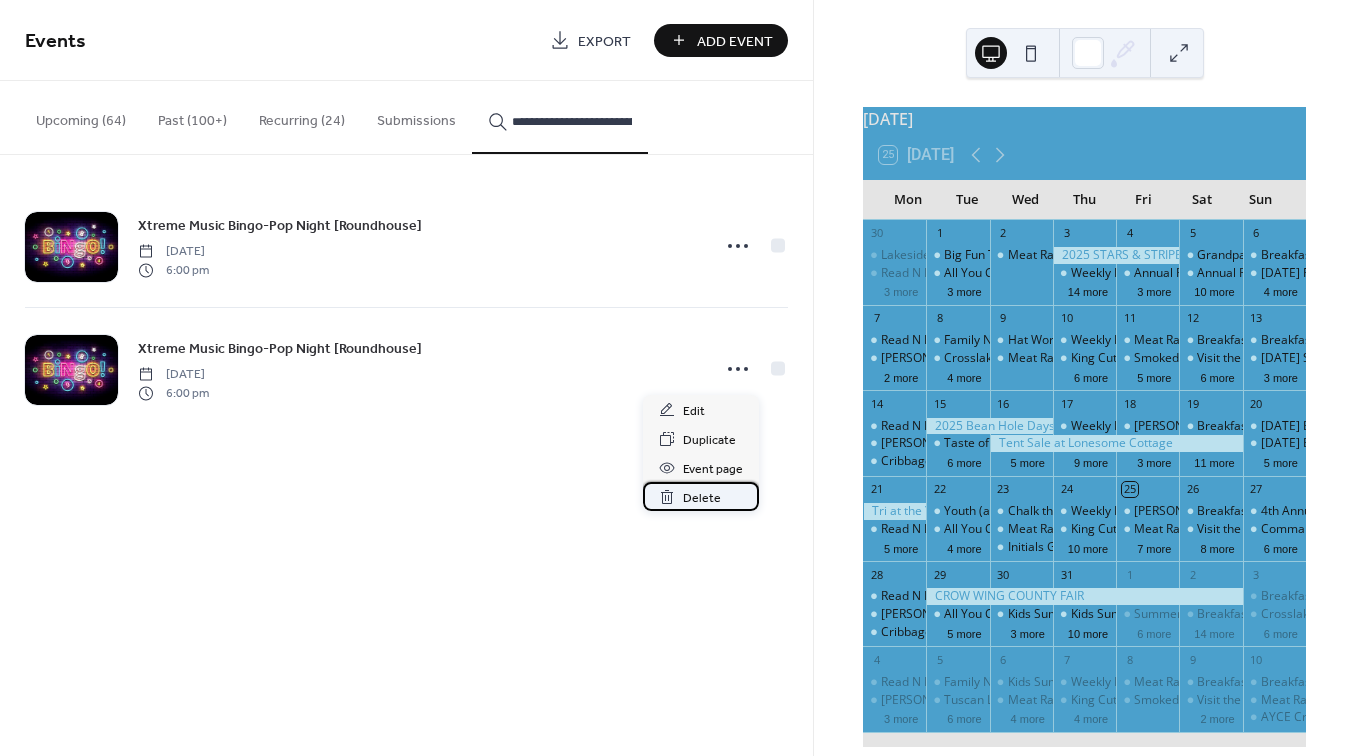 click on "Delete" at bounding box center [702, 498] 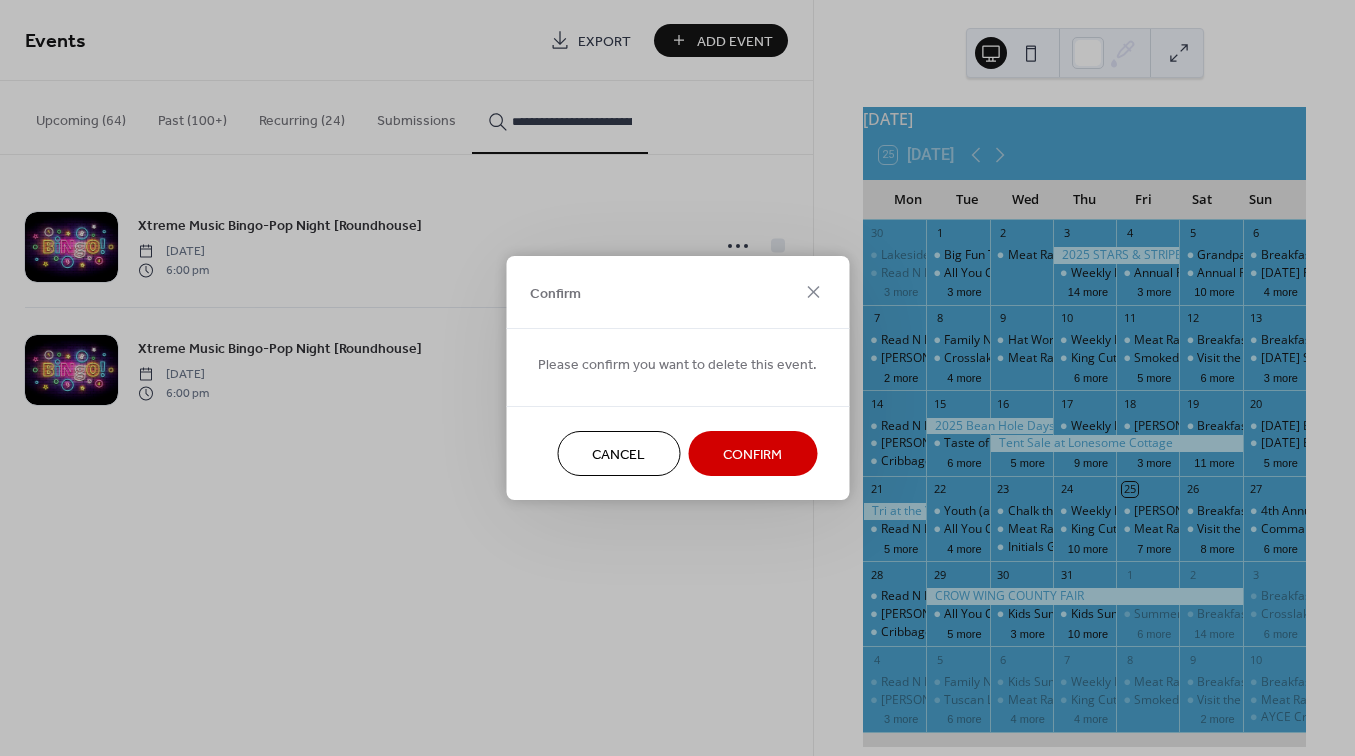 click on "Confirm" at bounding box center [752, 455] 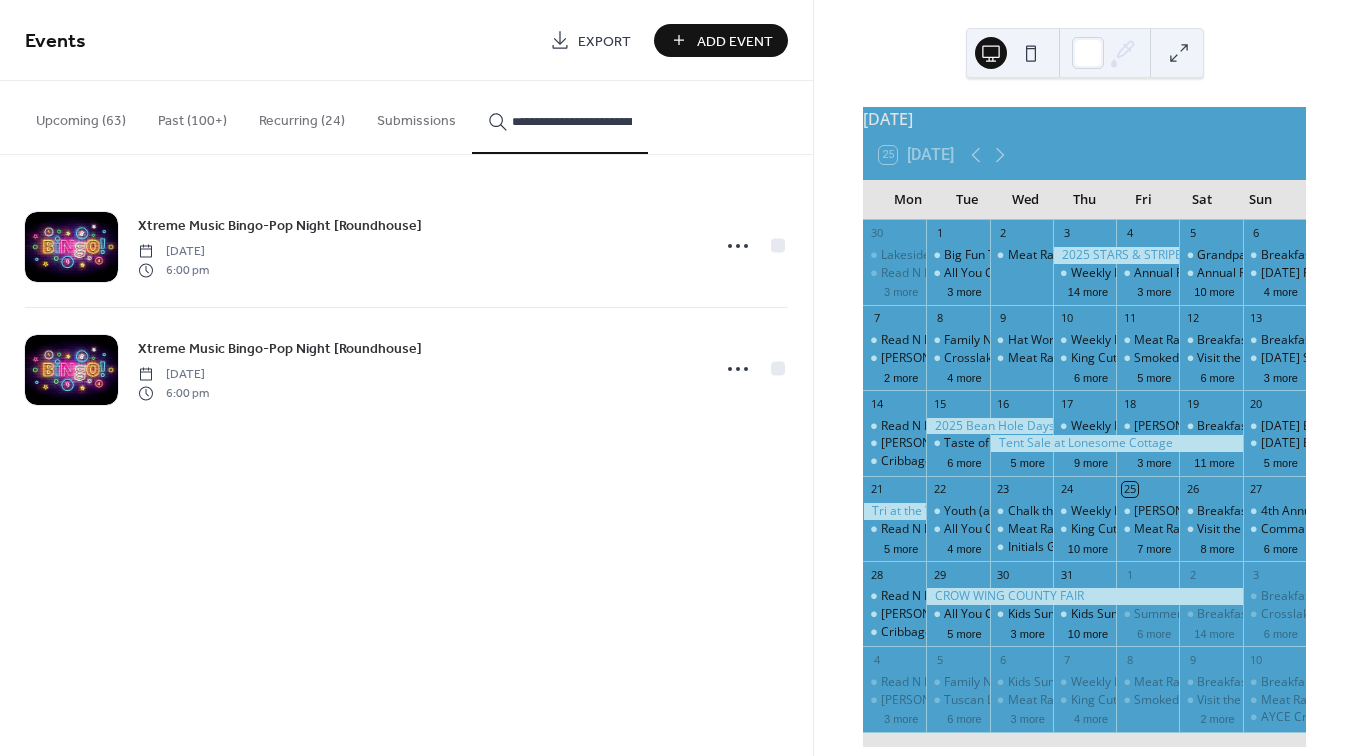click on "Upcoming (63)" at bounding box center [81, 116] 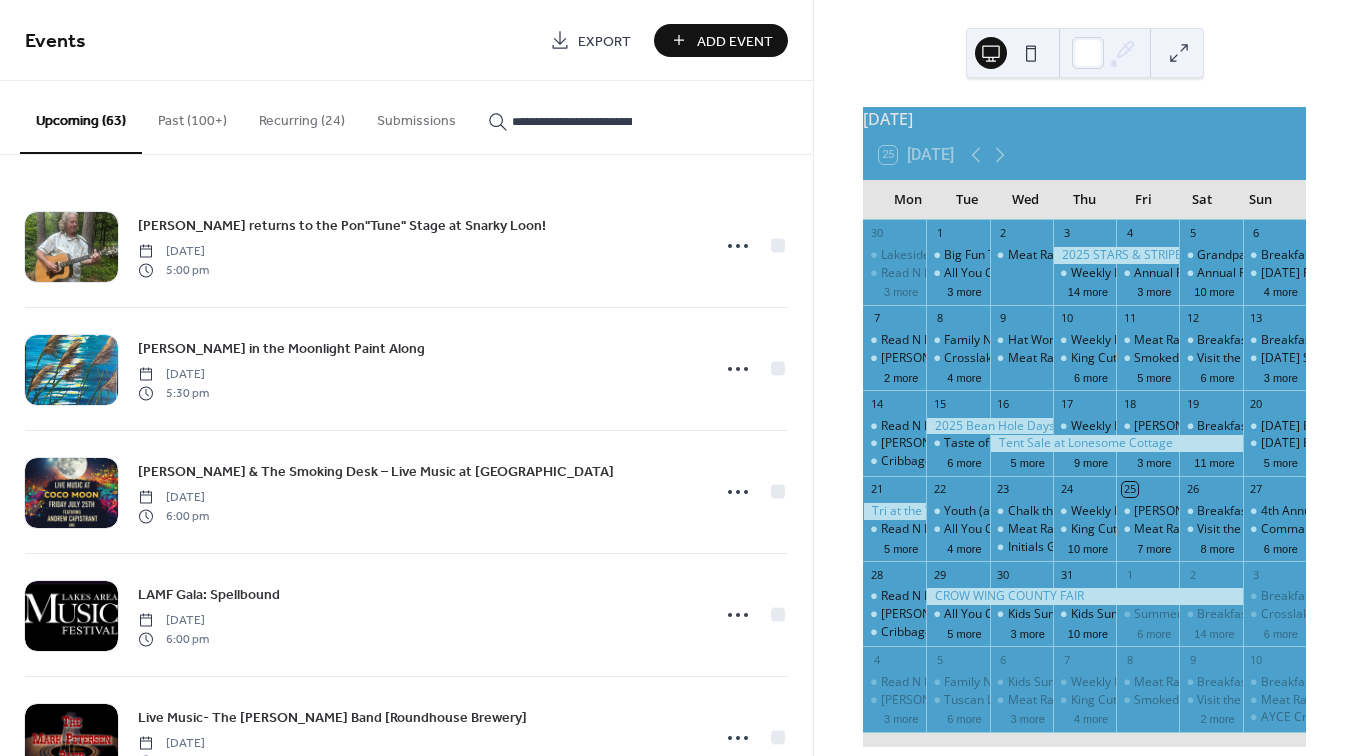 click on "**********" at bounding box center [572, 121] 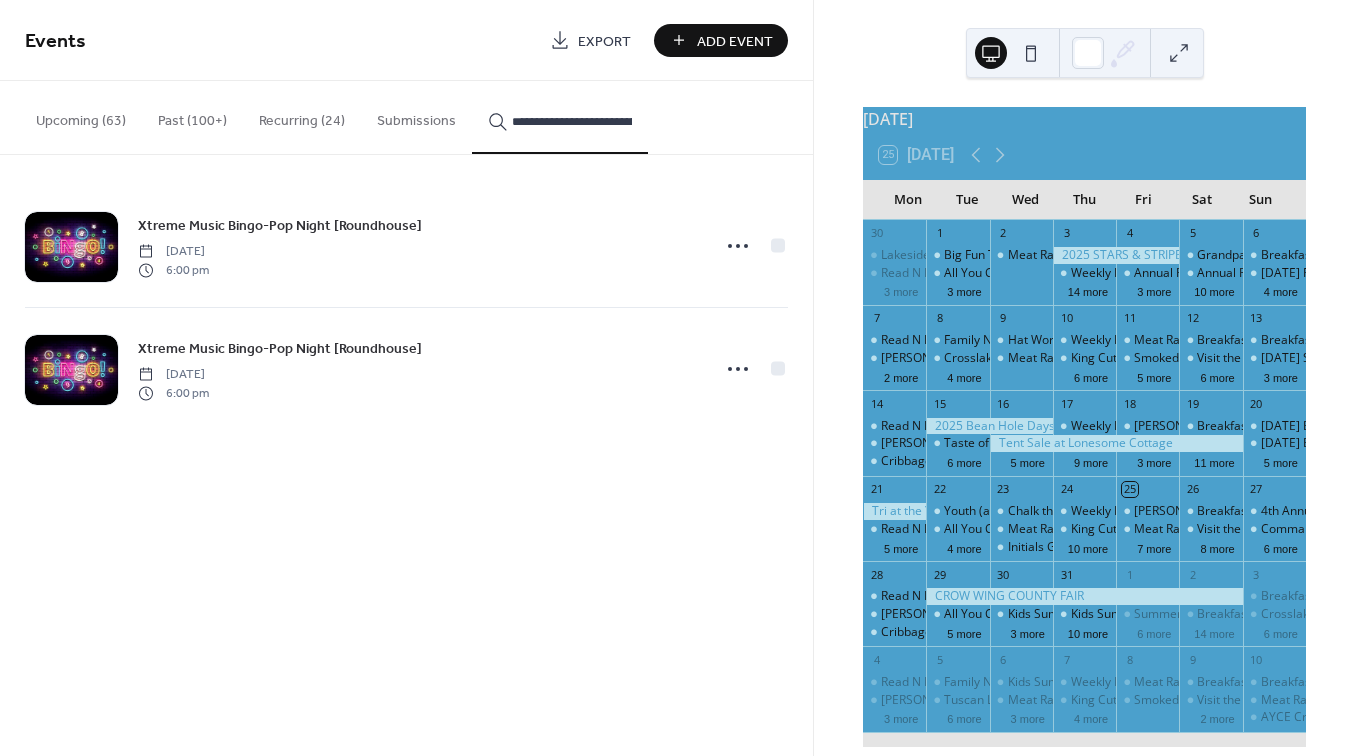 click 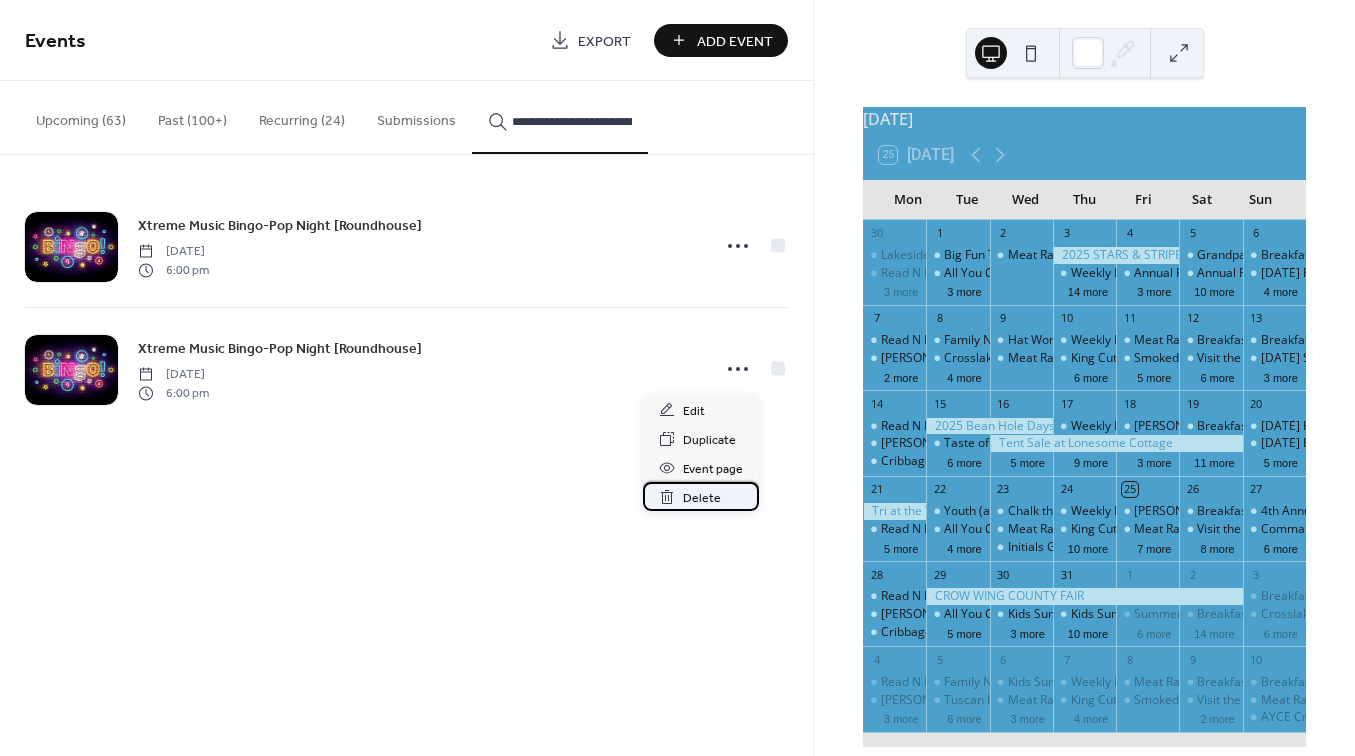 click on "Delete" at bounding box center (702, 498) 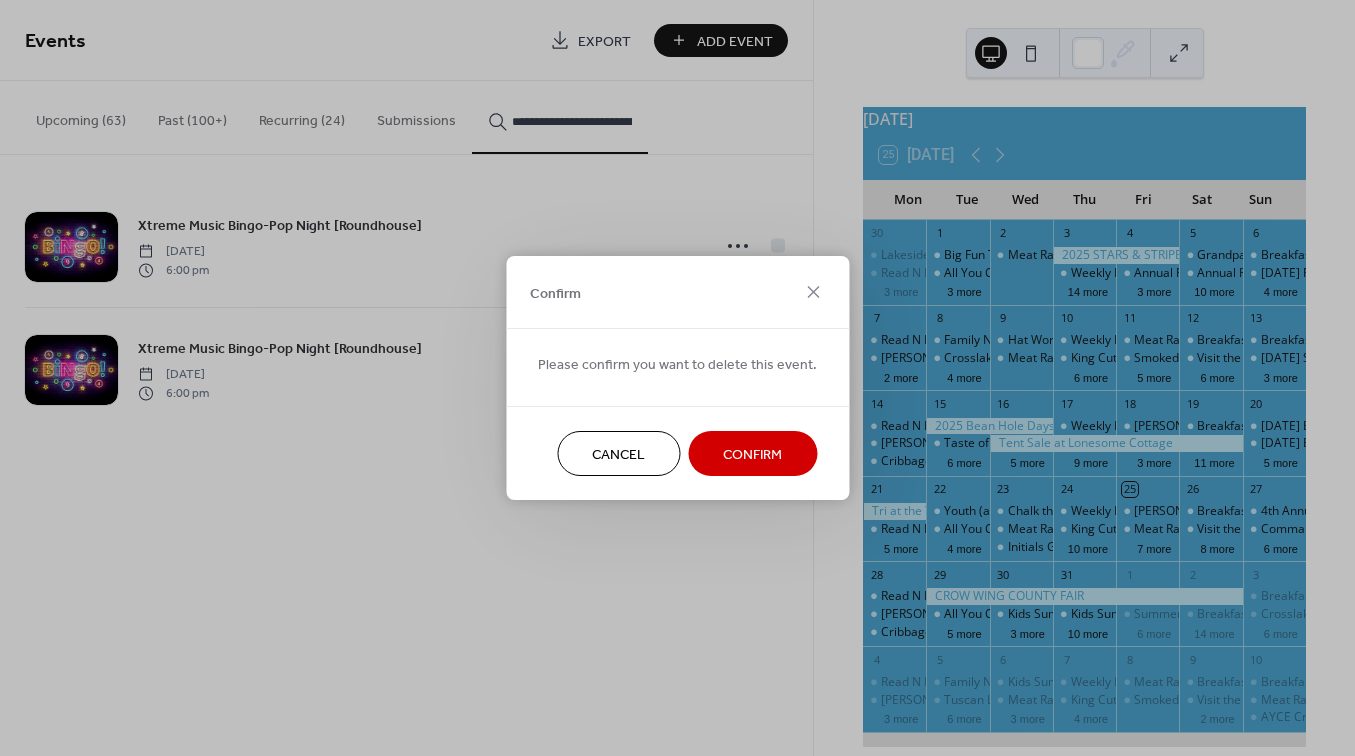 click on "Confirm" at bounding box center [752, 455] 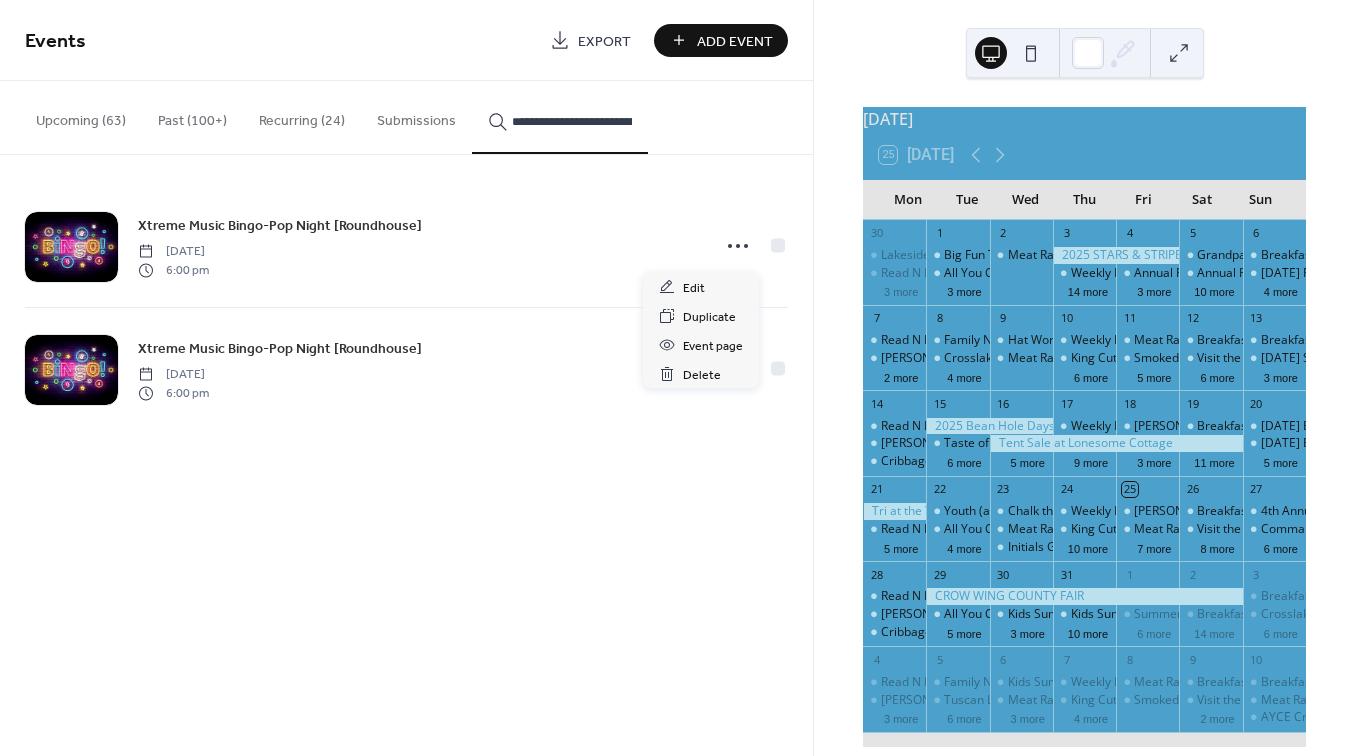 click 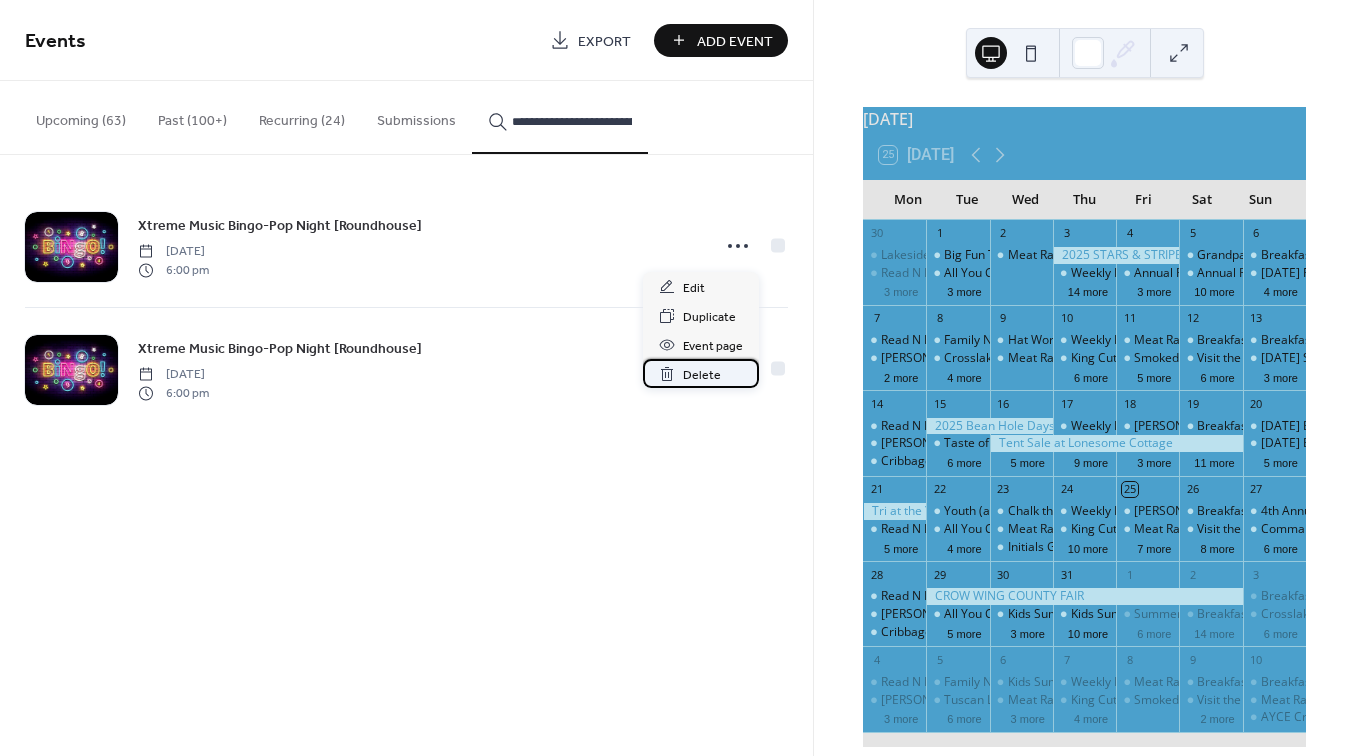 click on "Delete" at bounding box center (702, 375) 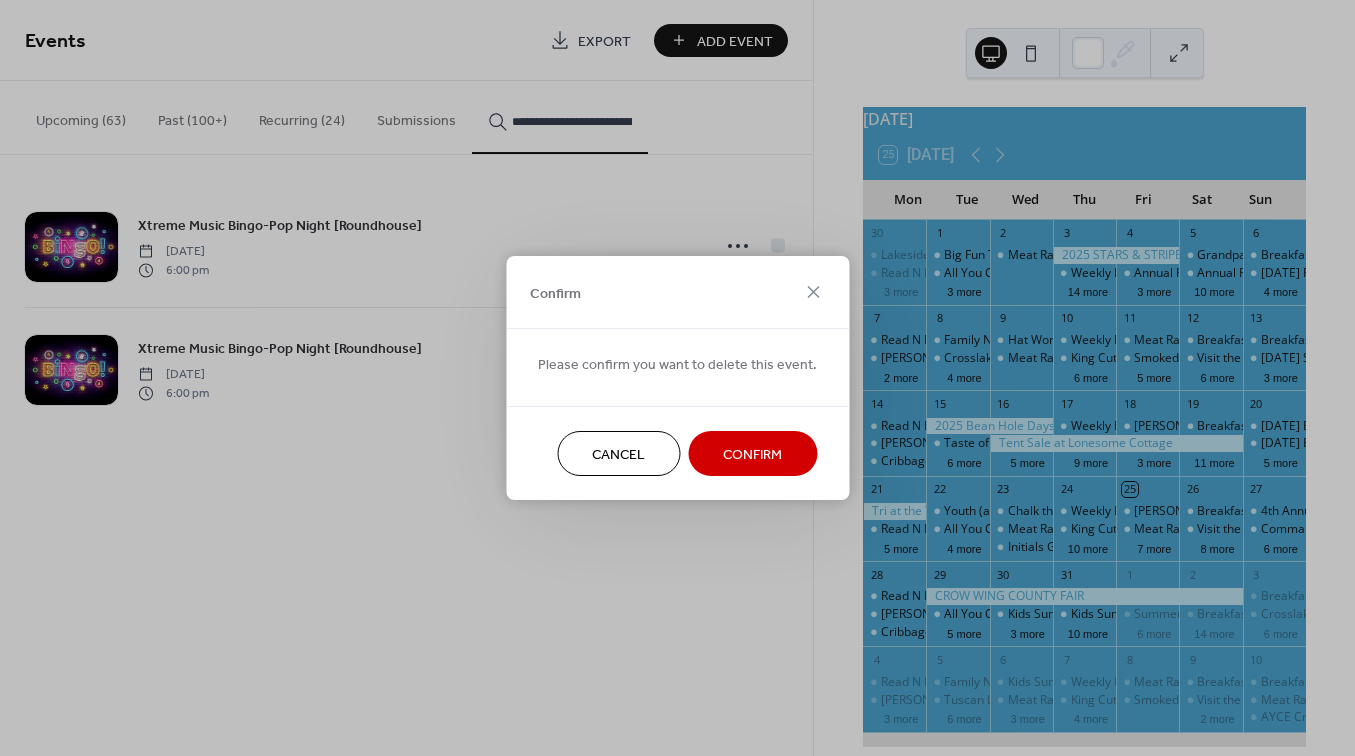 click on "Confirm" at bounding box center (752, 455) 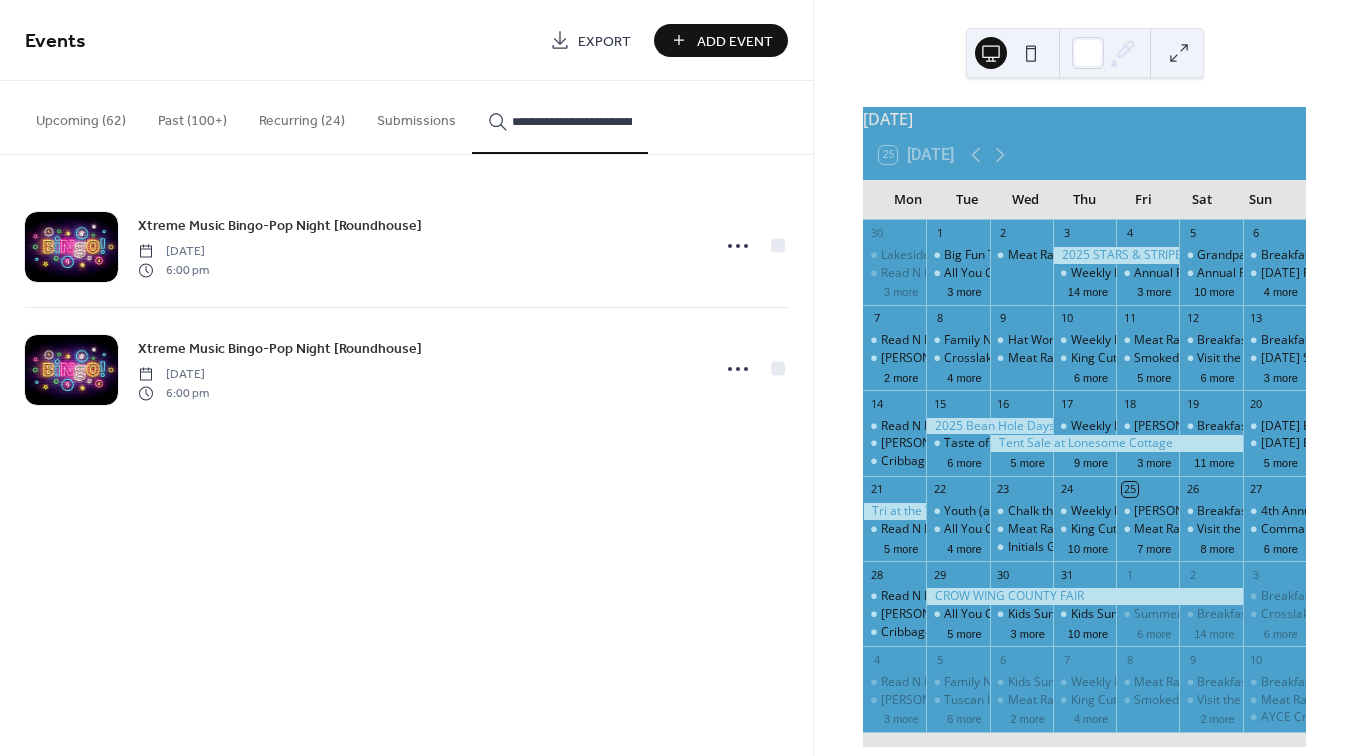 click on "Upcoming (62)" at bounding box center (81, 116) 